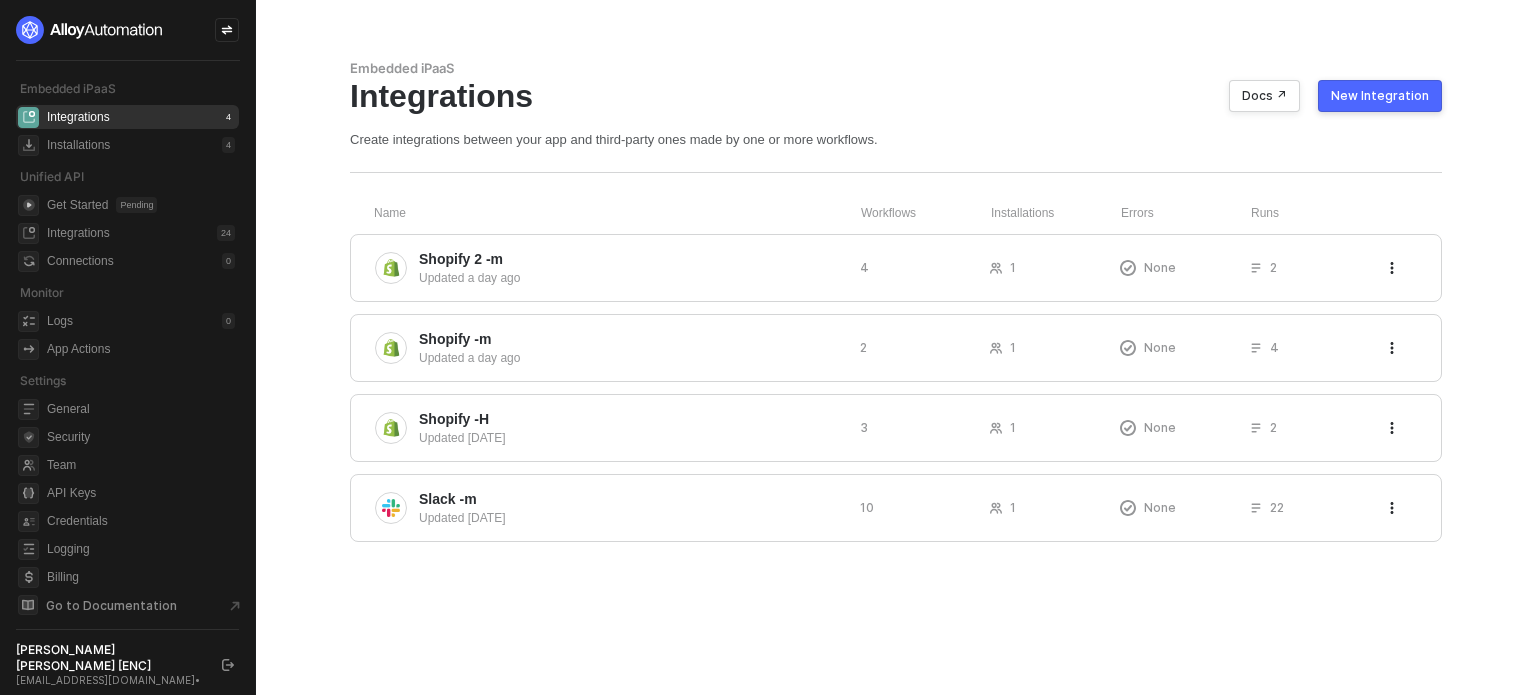 scroll, scrollTop: 0, scrollLeft: 0, axis: both 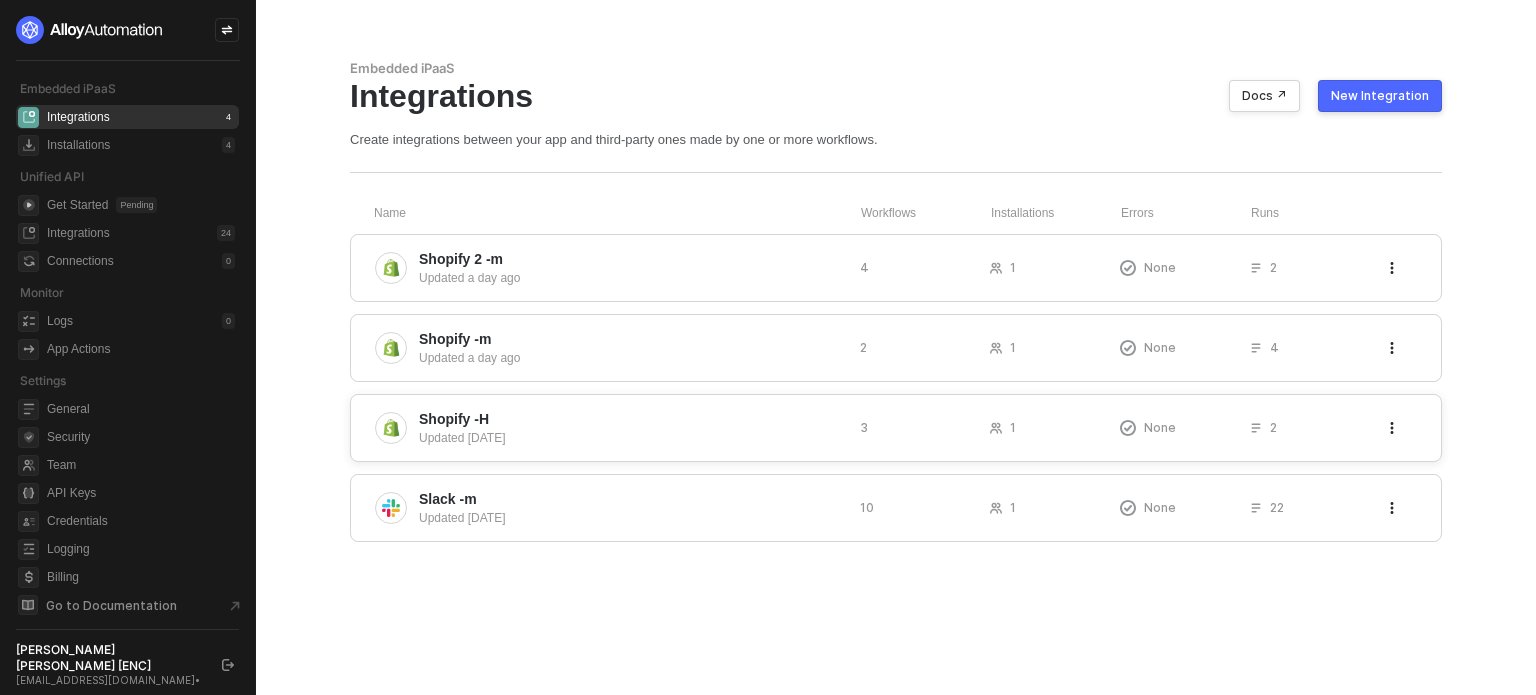 click on "Shopify -H" at bounding box center (631, 419) 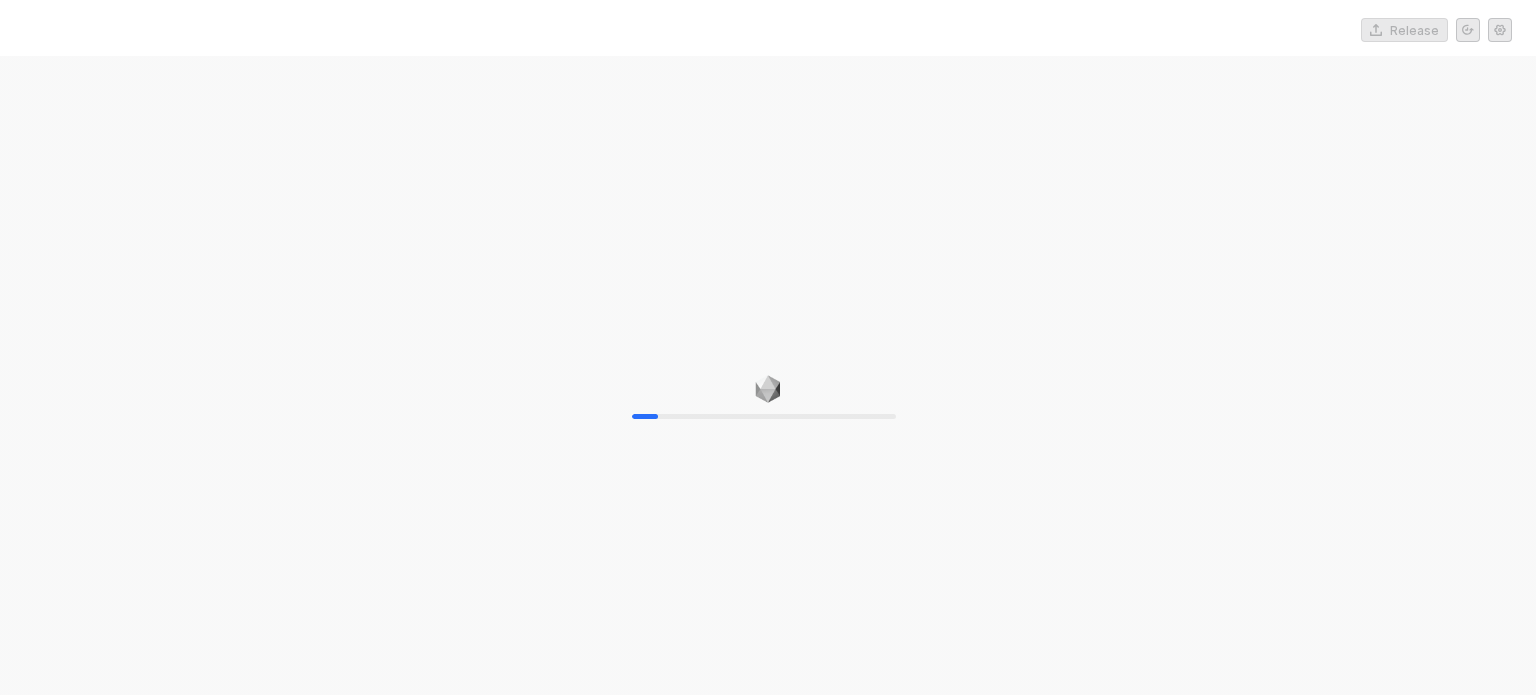 scroll, scrollTop: 0, scrollLeft: 0, axis: both 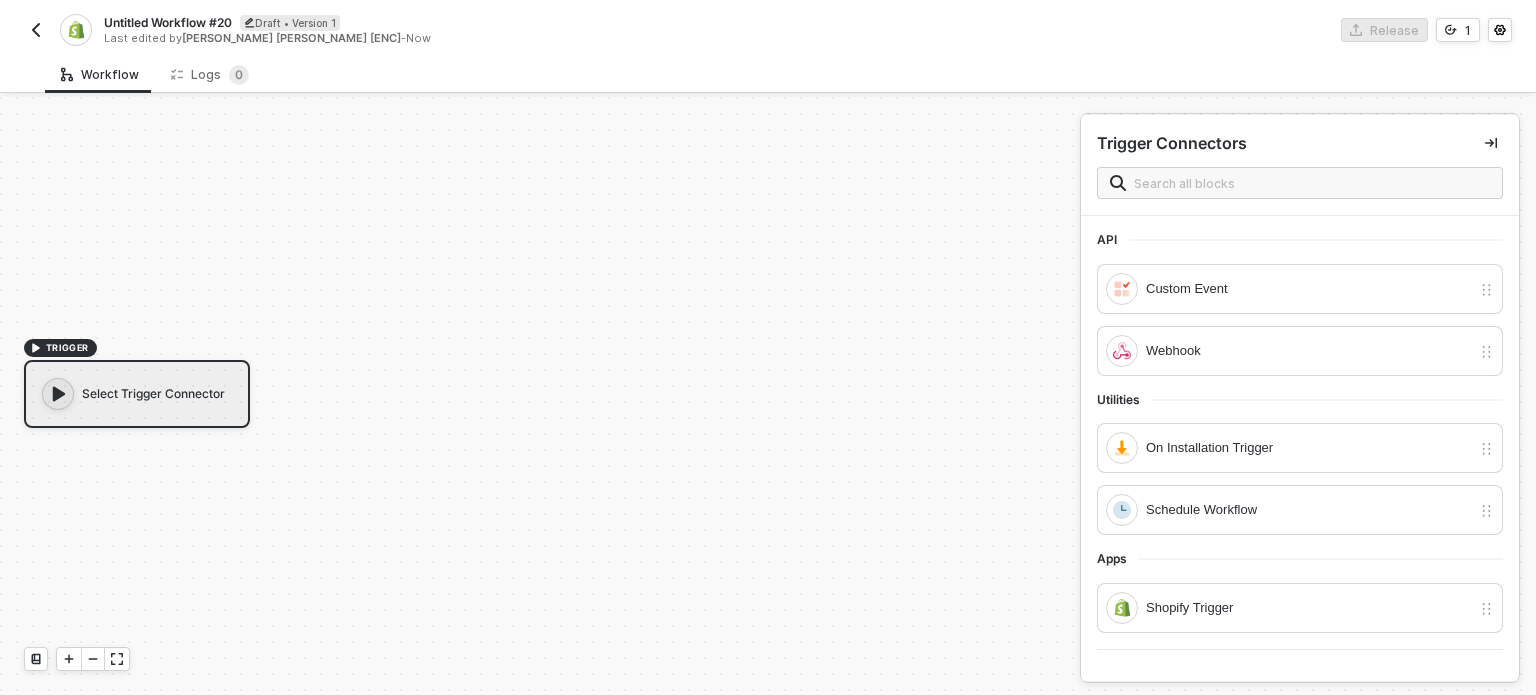 click on "Untitled Workflow #20" at bounding box center [168, 22] 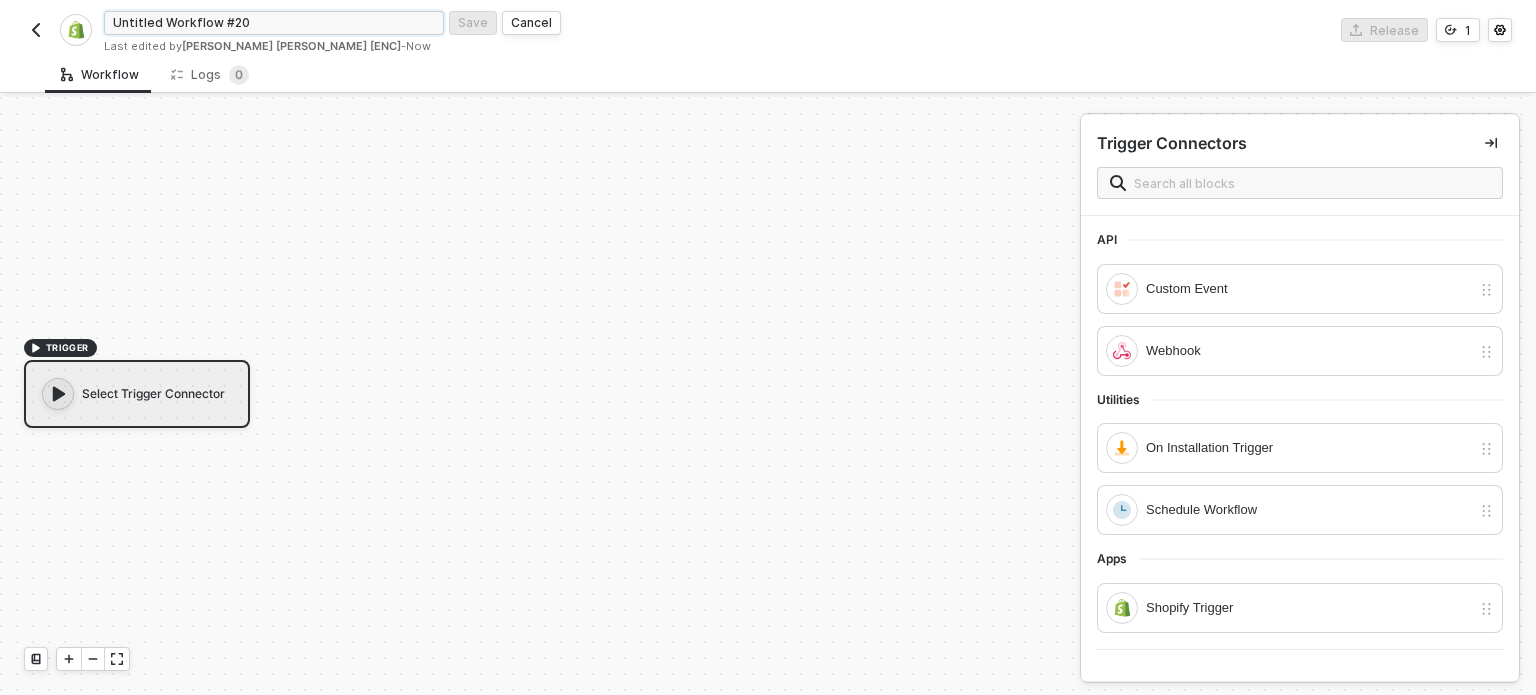 click on "Untitled Workflow #20" at bounding box center [274, 23] 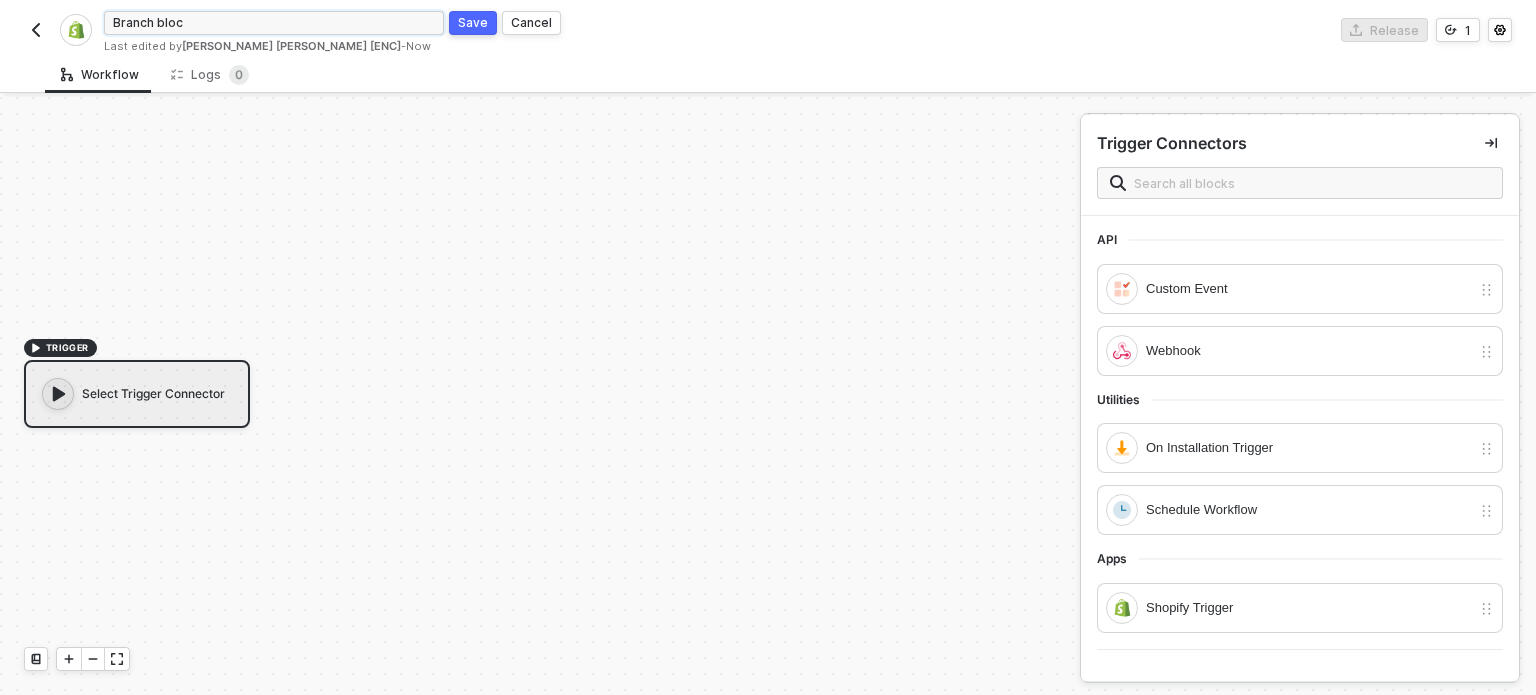 type on "Branch block" 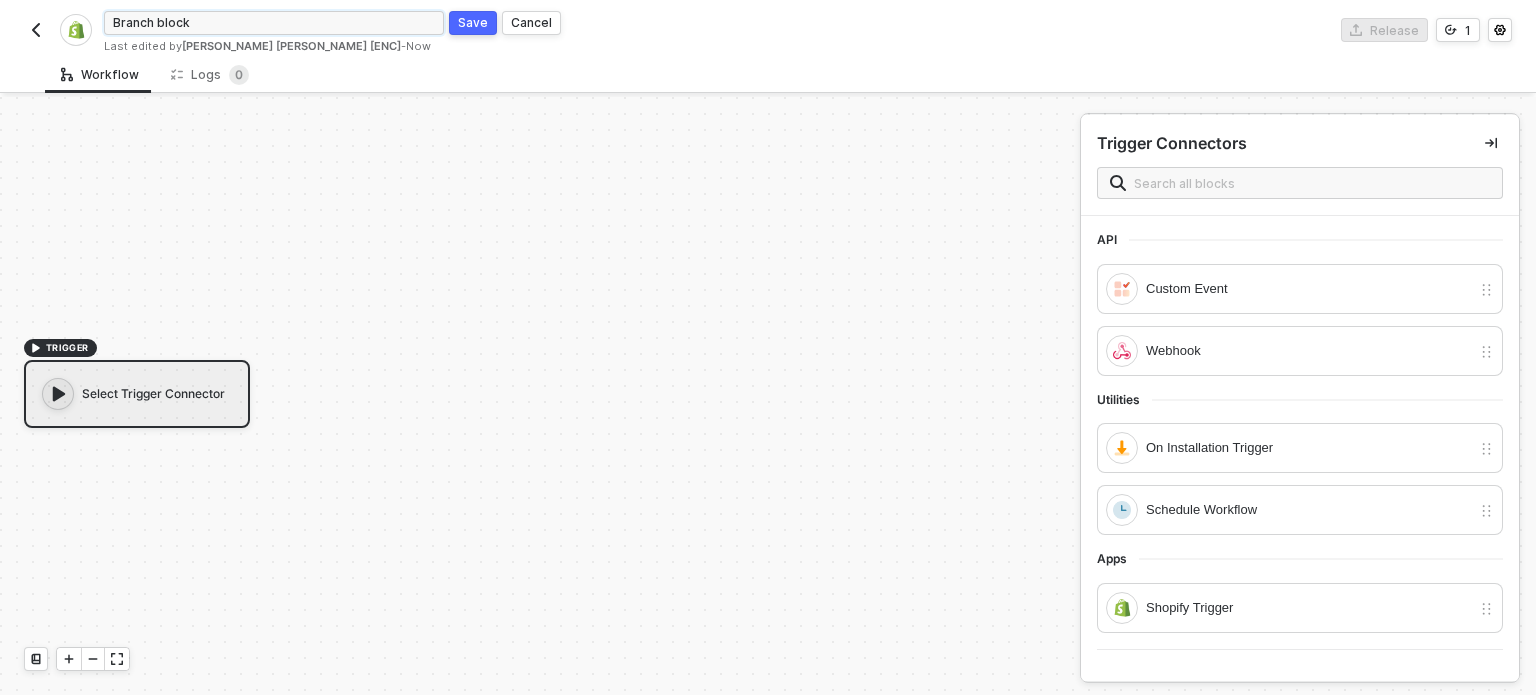 click on "Save" at bounding box center [473, 23] 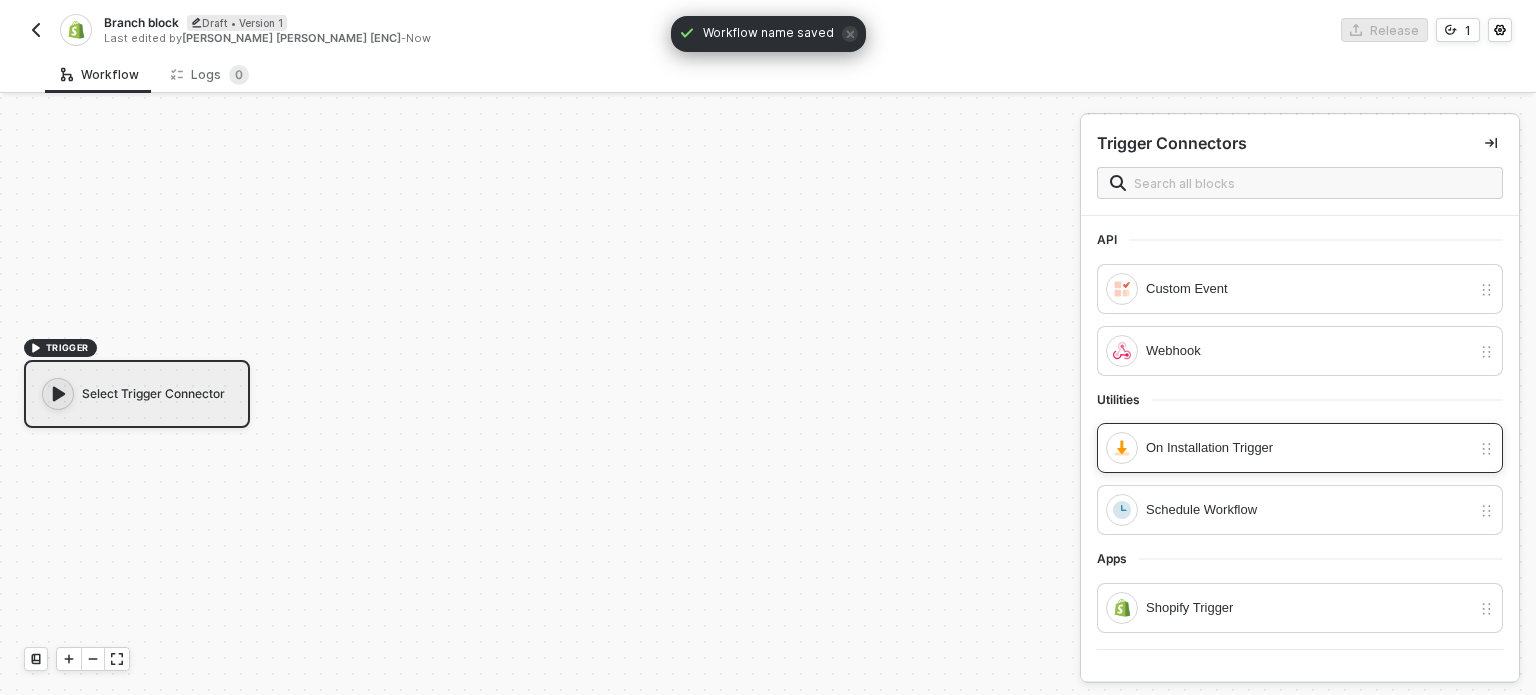 click on "On Installation Trigger" at bounding box center (1308, 448) 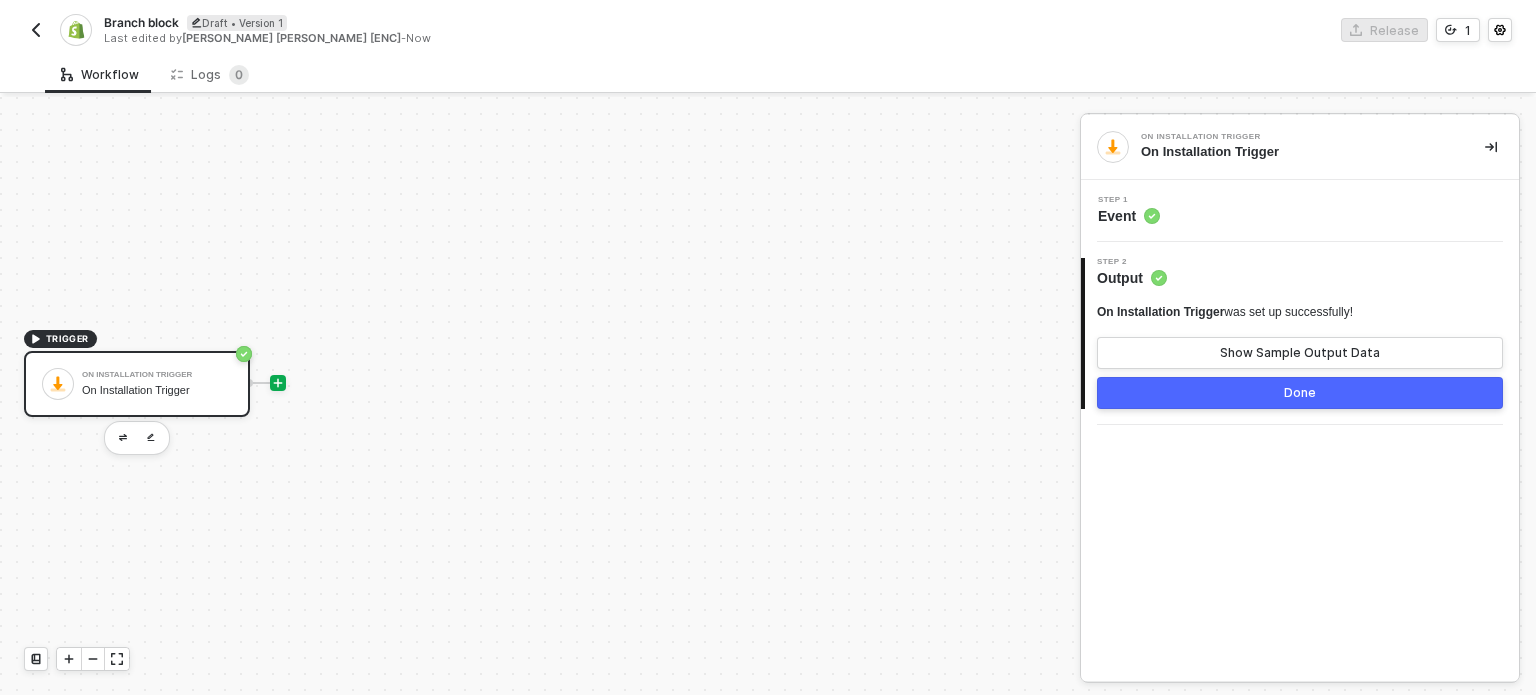 click 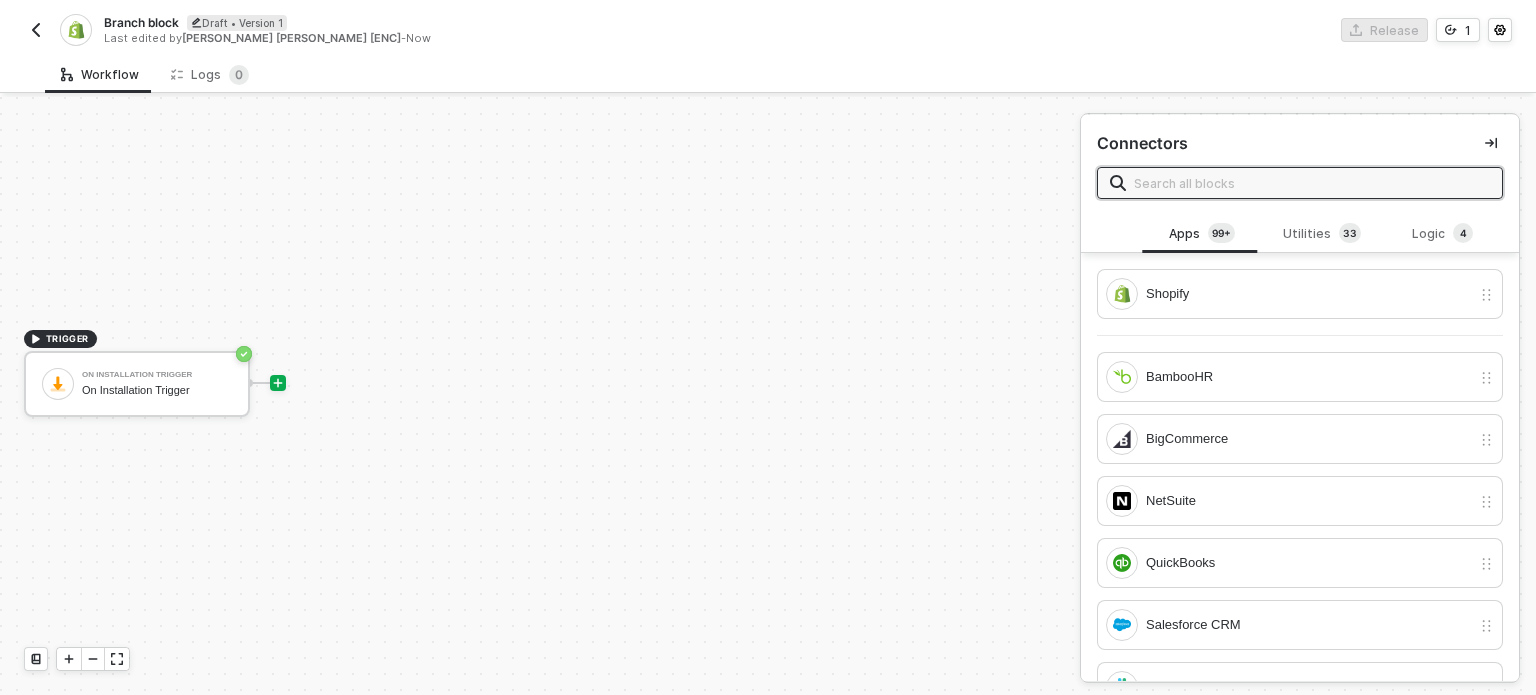 click on "Branch block" at bounding box center [141, 22] 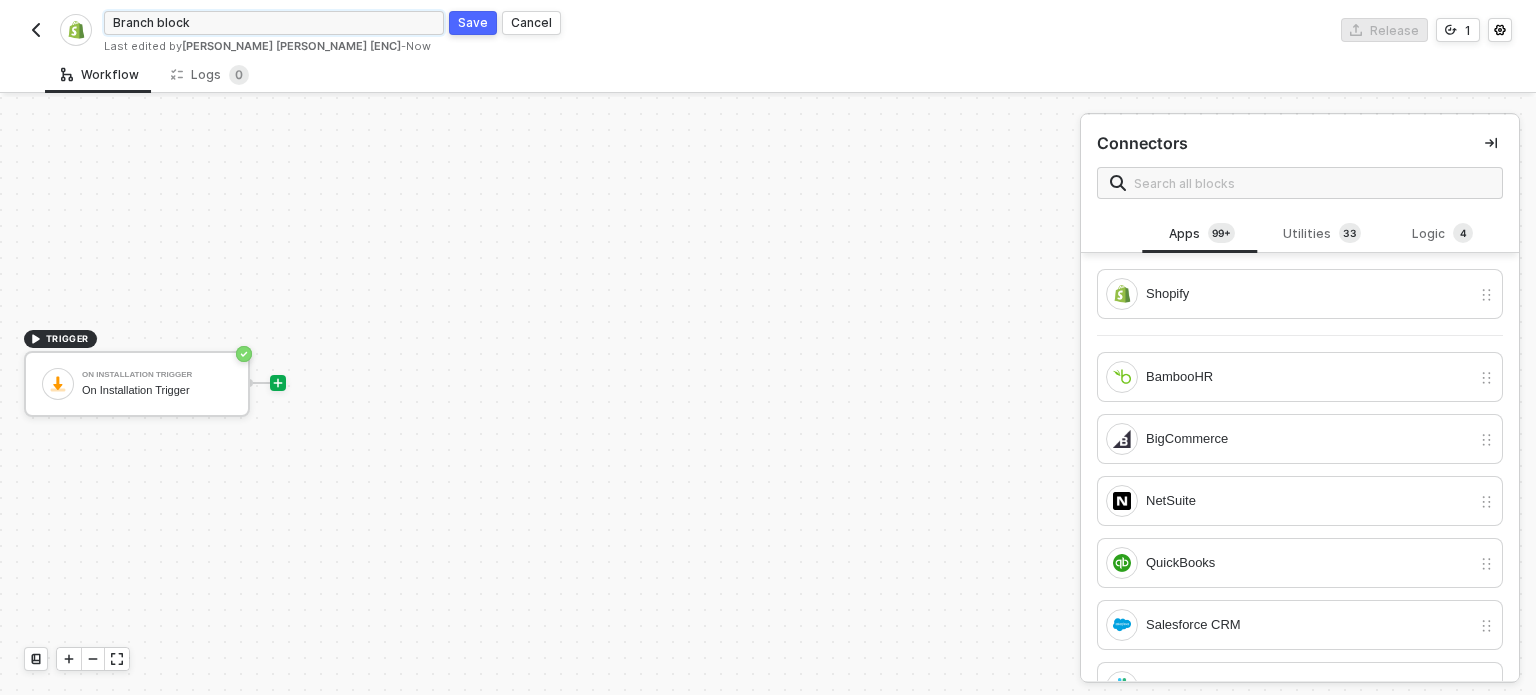 click on "Branch block" at bounding box center (274, 23) 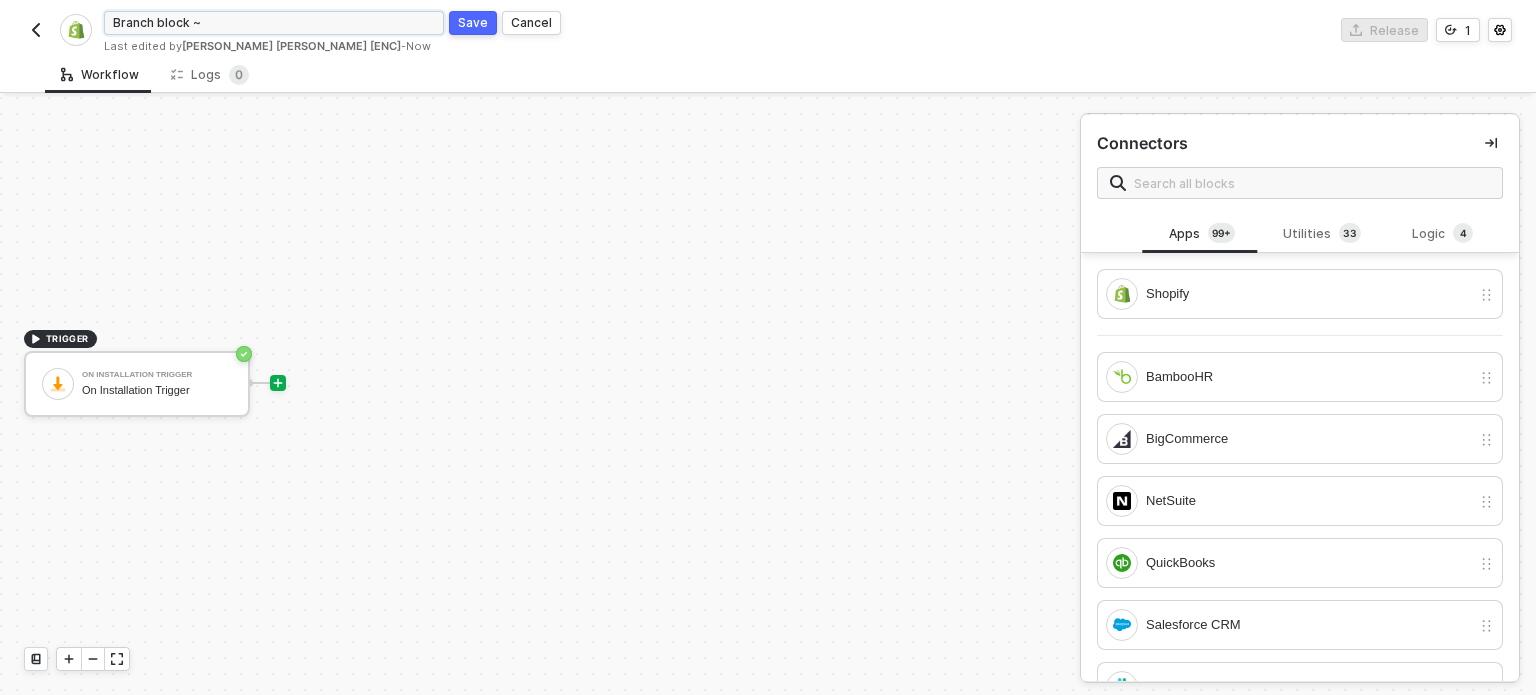 type on "Branch block ~H" 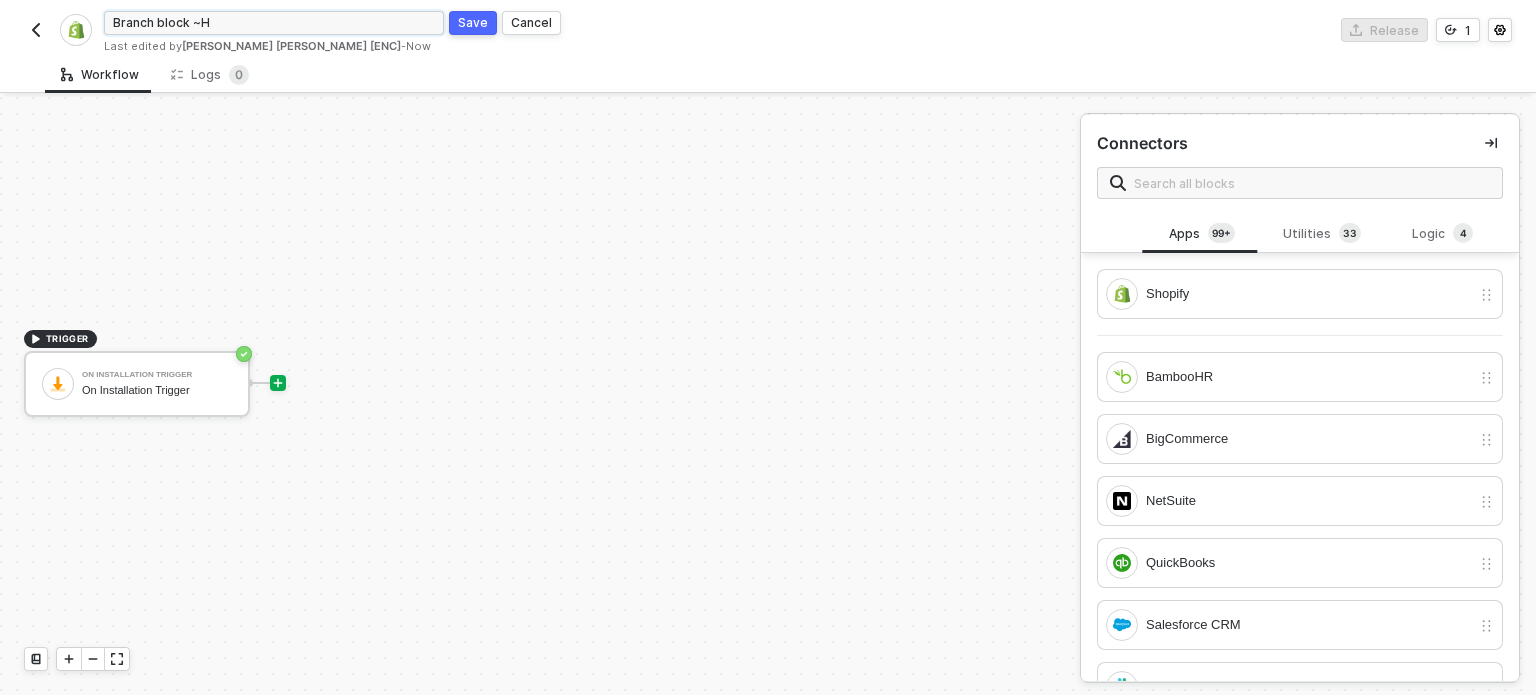 click on "Save" at bounding box center (473, 23) 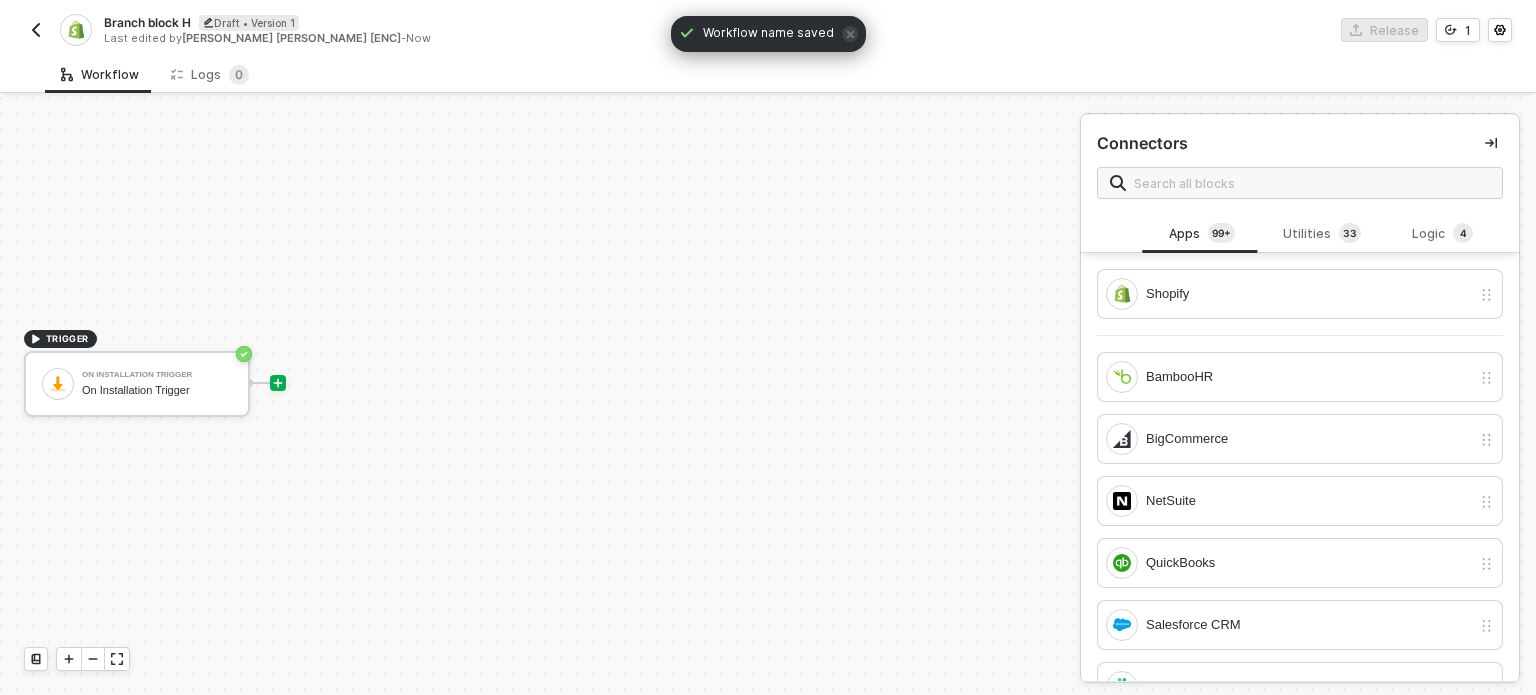 drag, startPoint x: 1194, startPoint y: 288, endPoint x: 1296, endPoint y: 326, distance: 108.84852 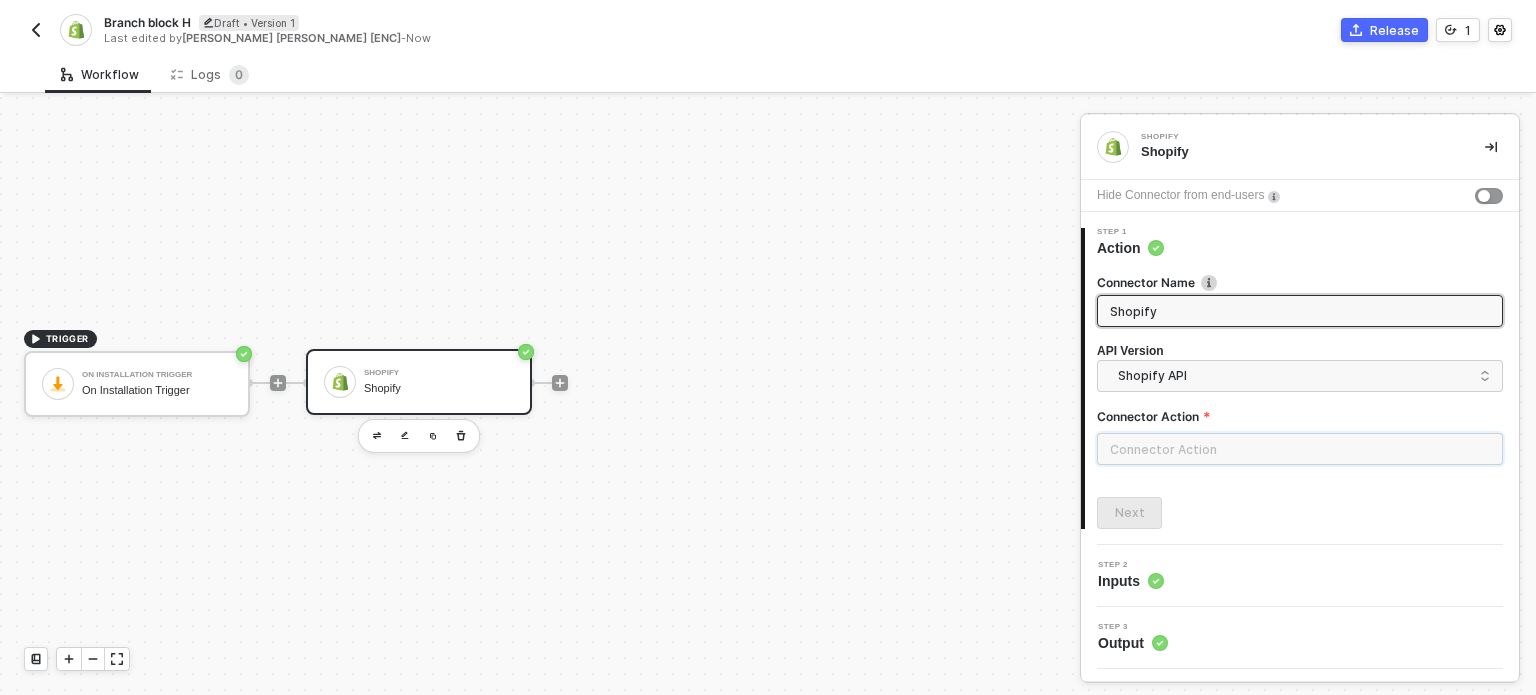 click at bounding box center (1300, 449) 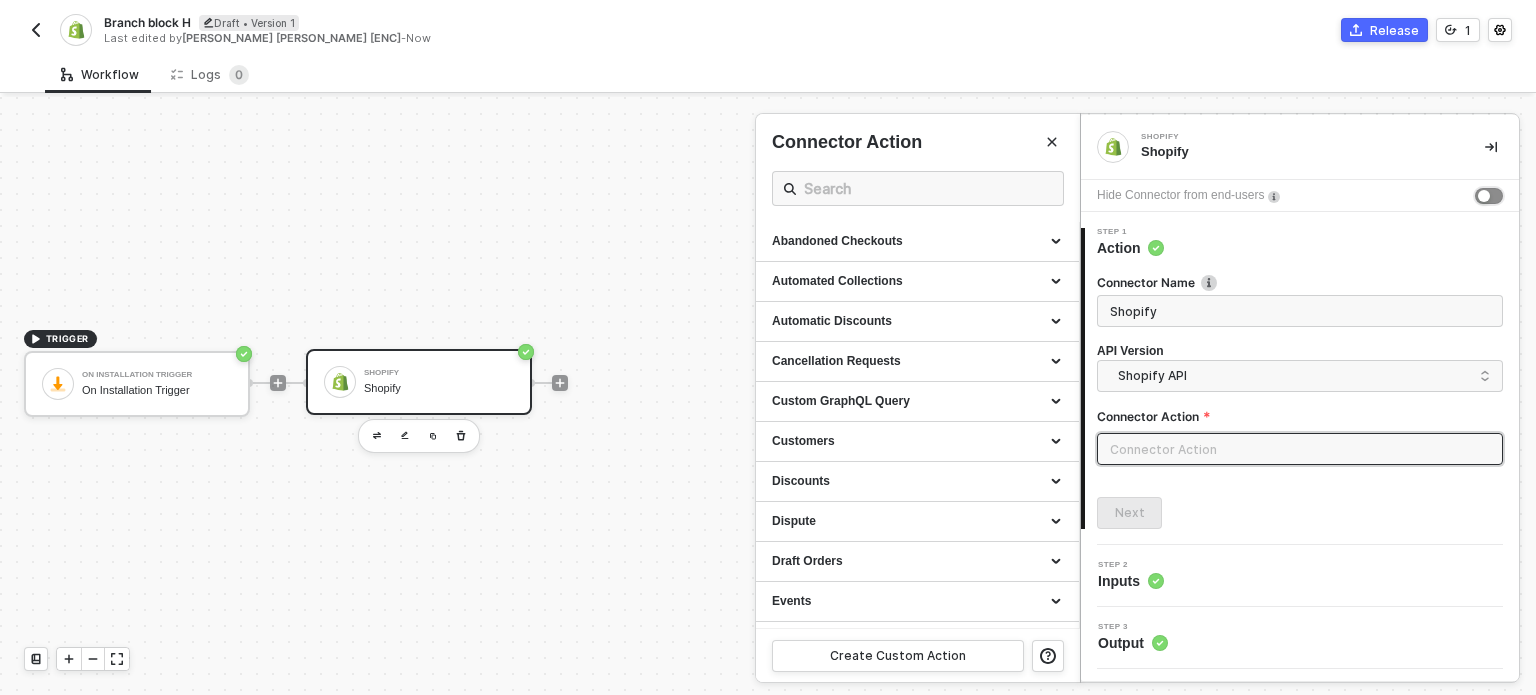 click at bounding box center [1489, 196] 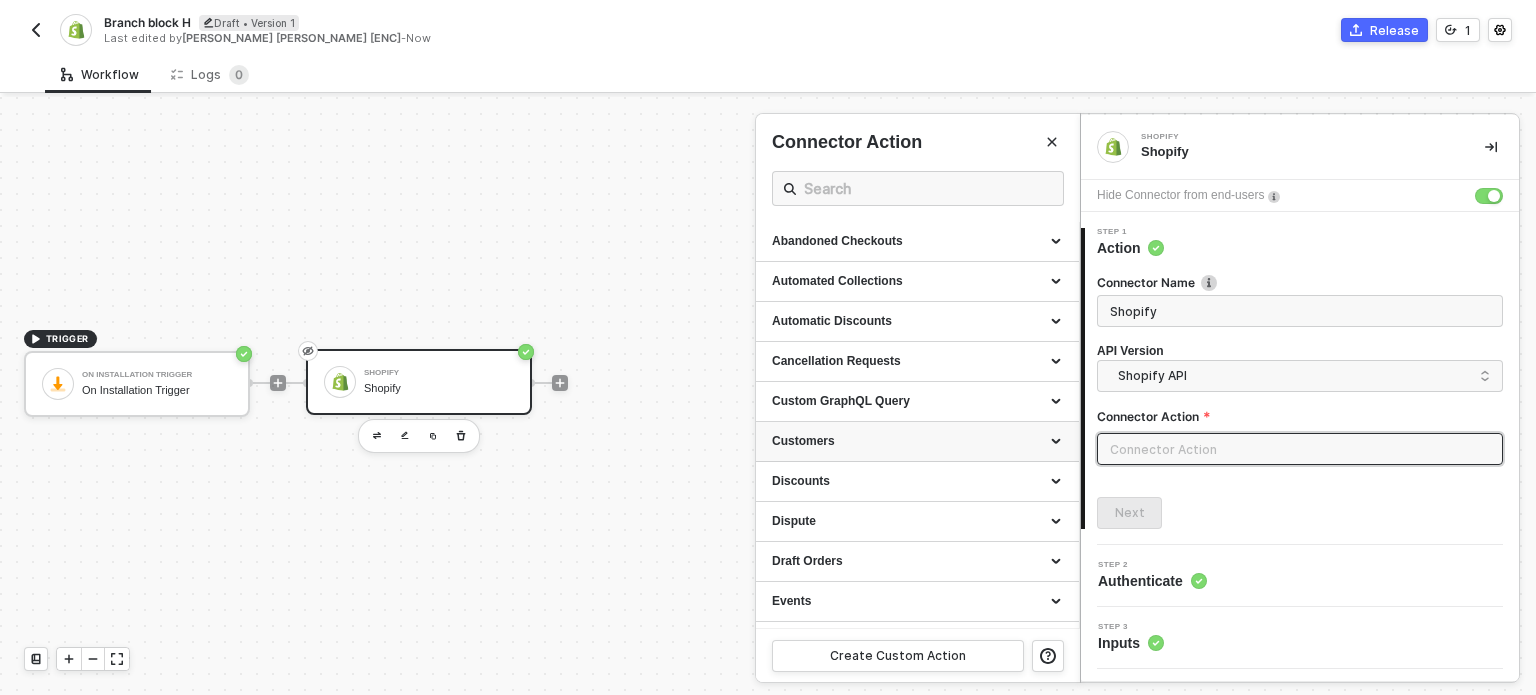 click on "Customers" at bounding box center (917, 442) 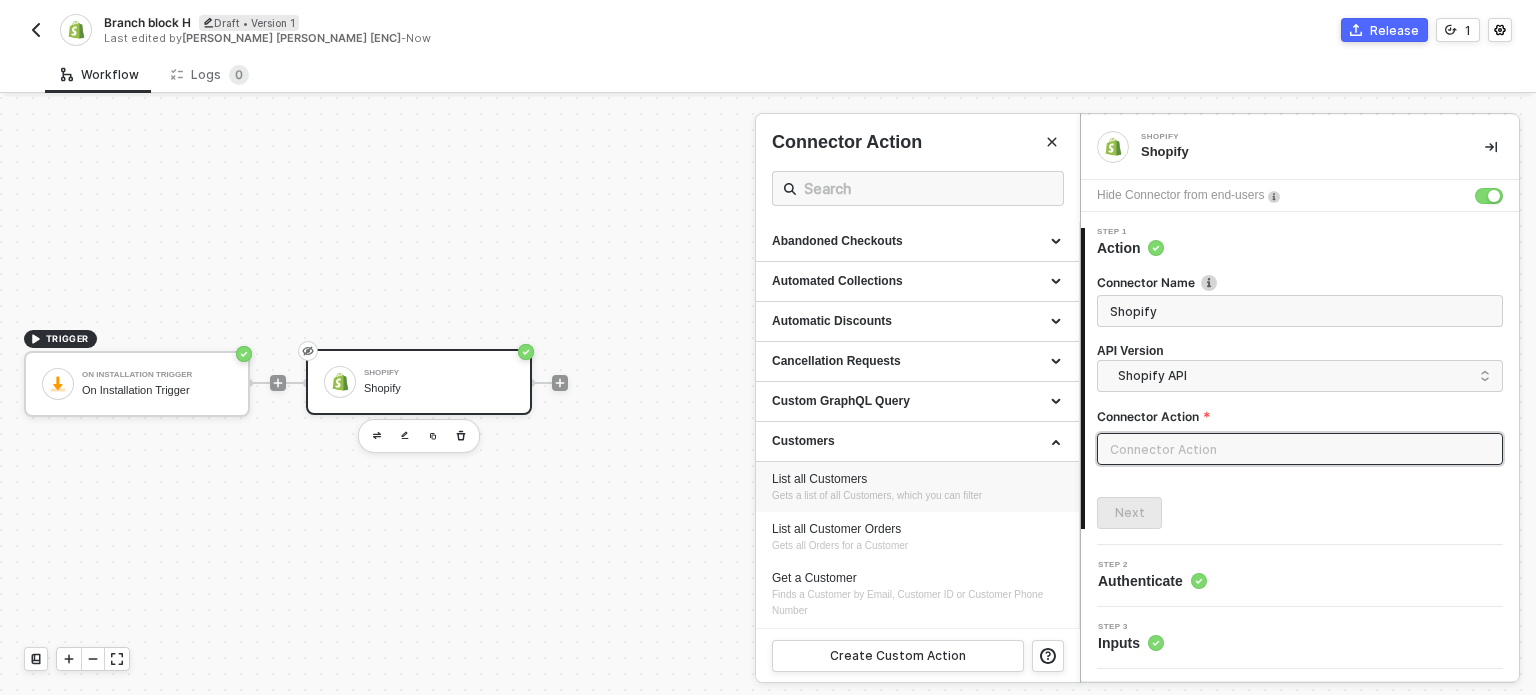 click on "List all Customers" at bounding box center [917, 479] 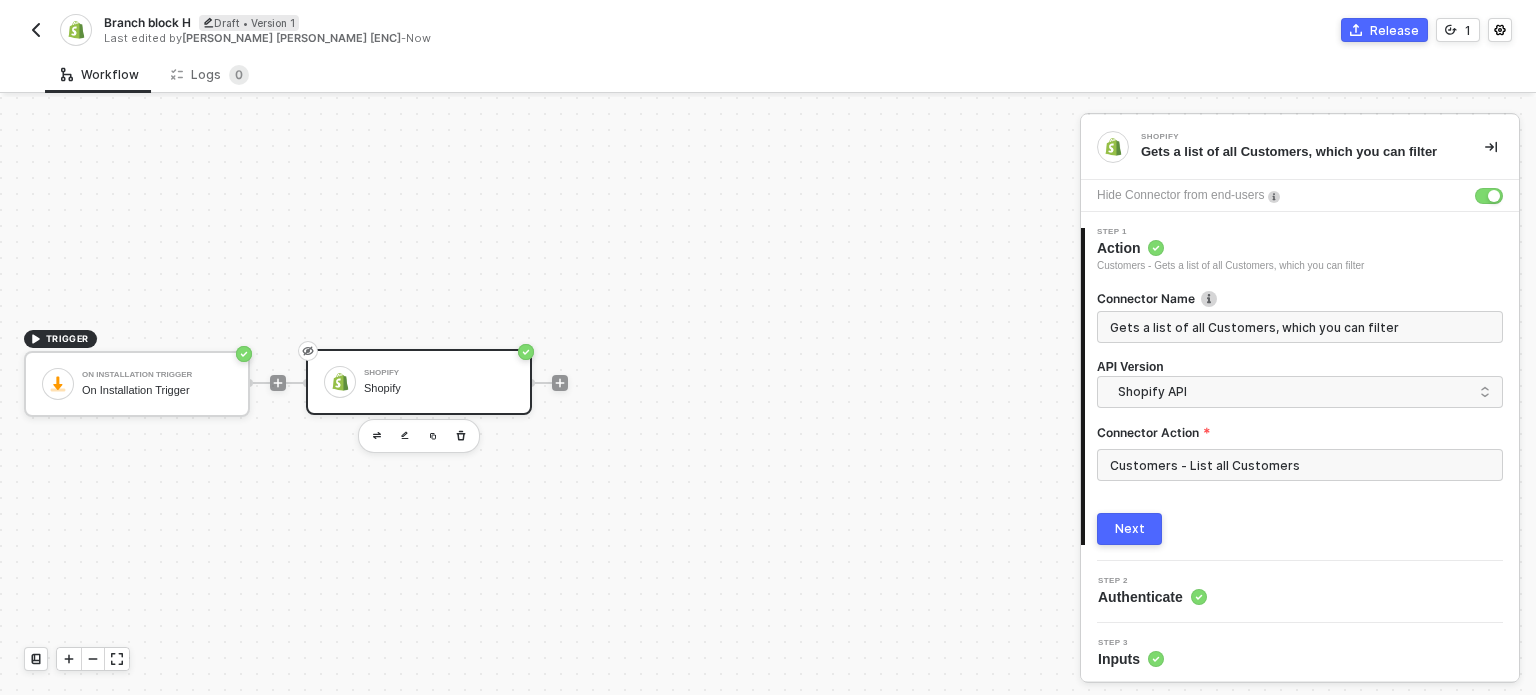 click on "Next" at bounding box center (1129, 529) 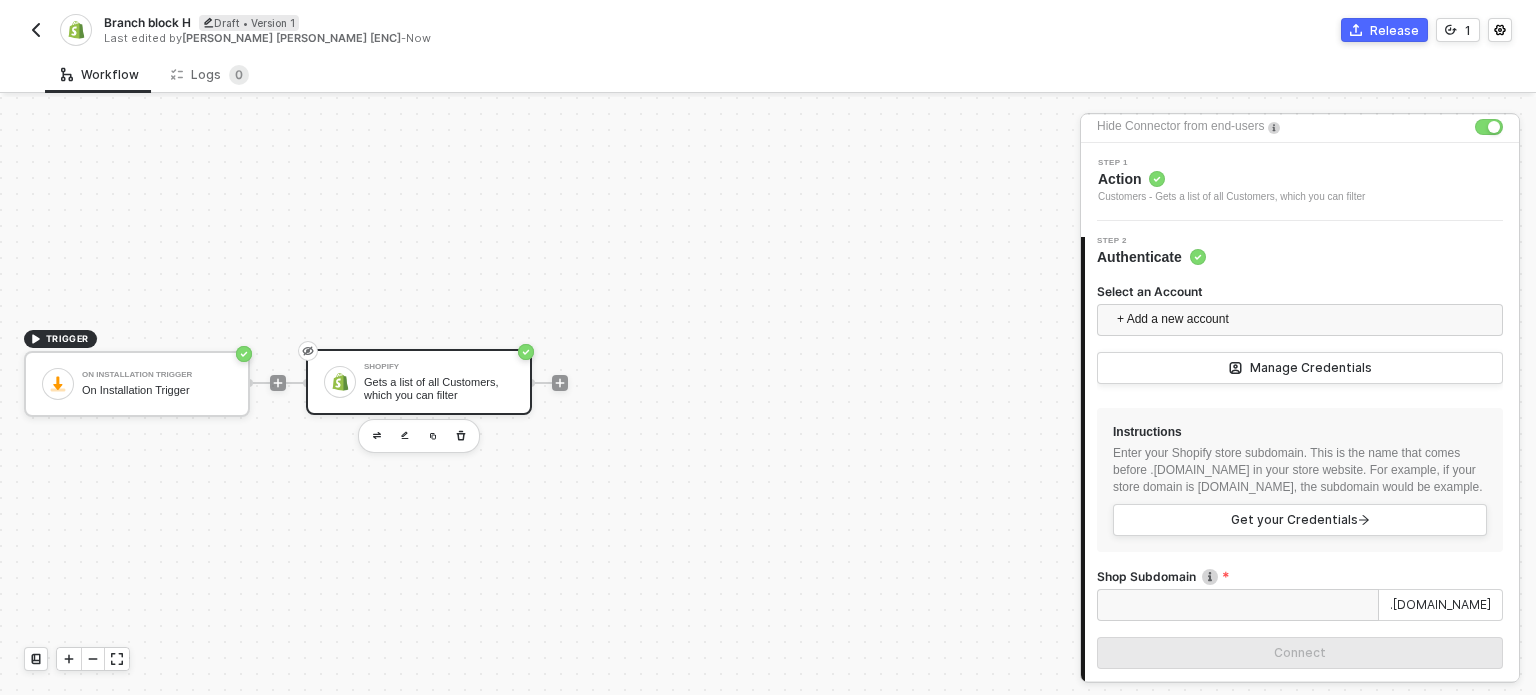 scroll, scrollTop: 100, scrollLeft: 0, axis: vertical 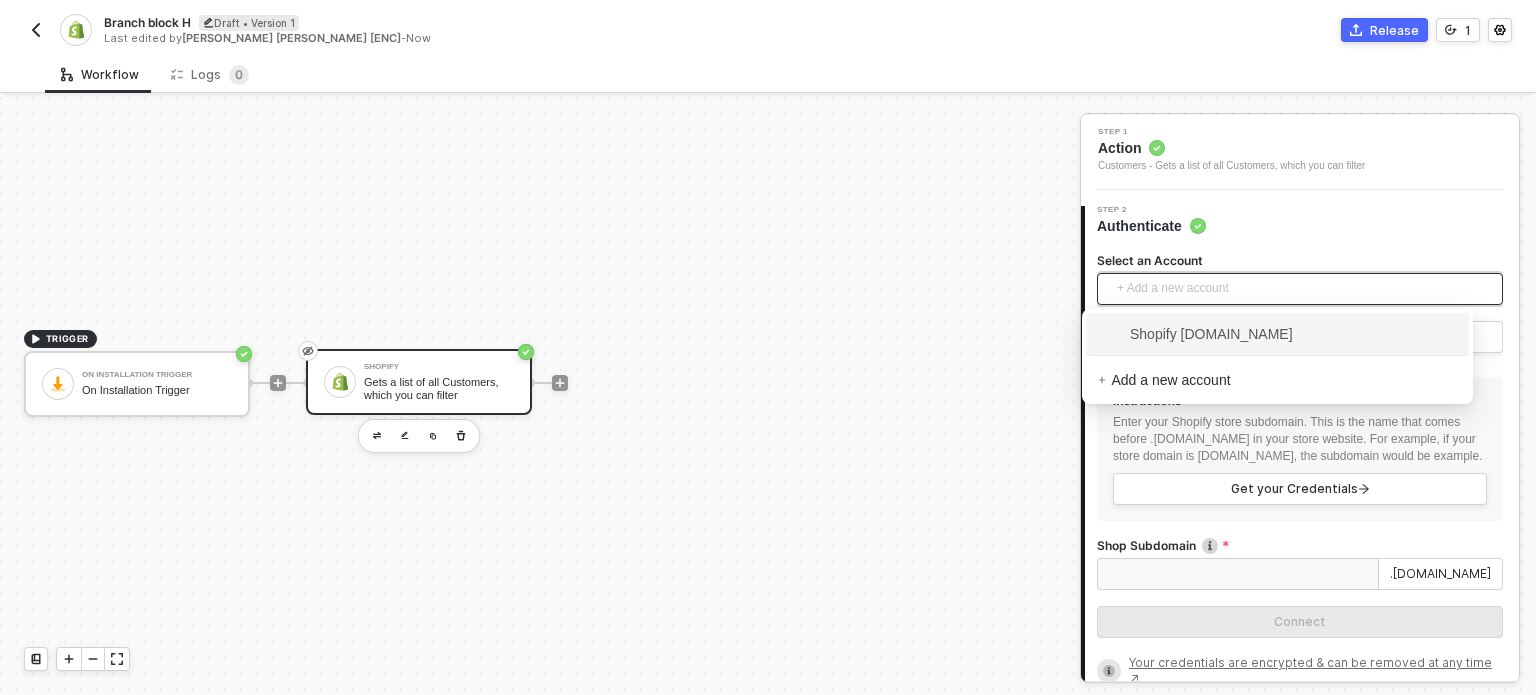 click on "+ Add a new account" at bounding box center (1304, 289) 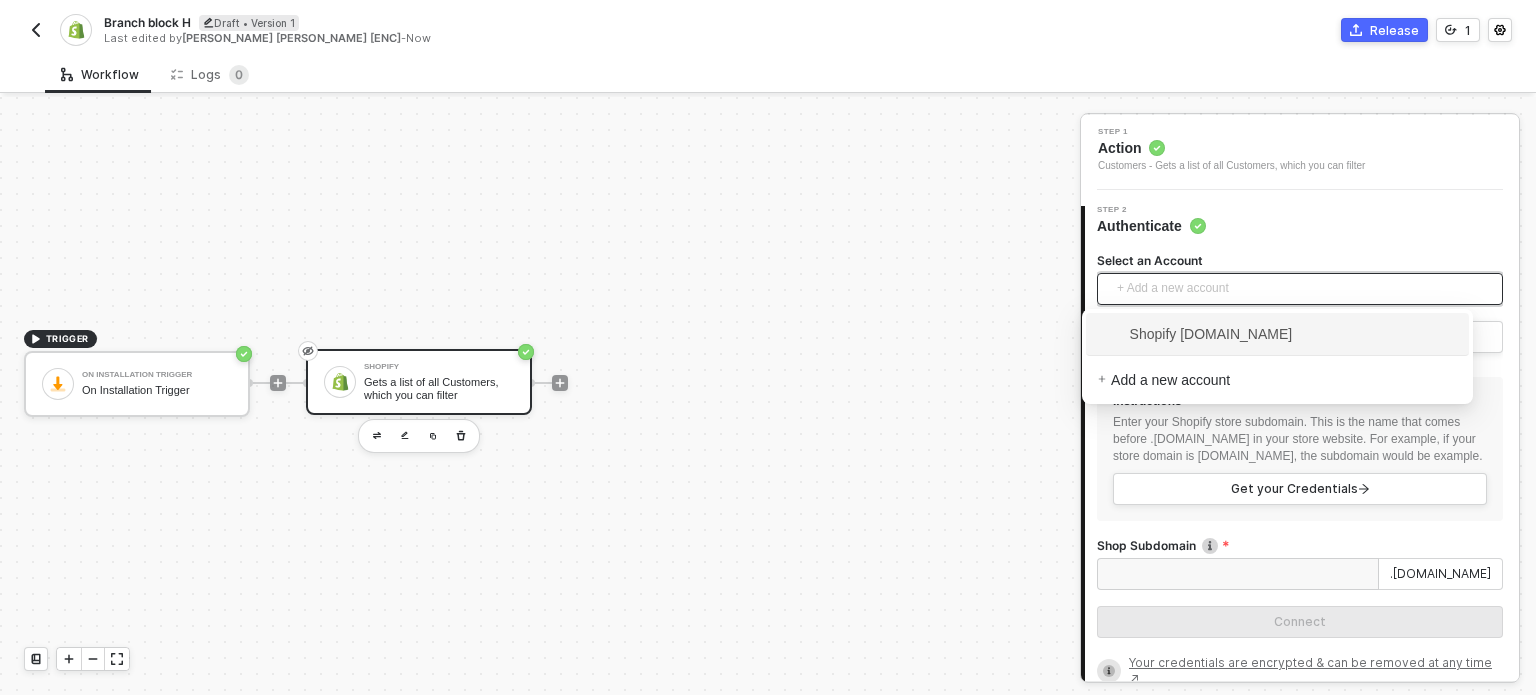 click on "Shopify [DOMAIN_NAME]" at bounding box center [1277, 334] 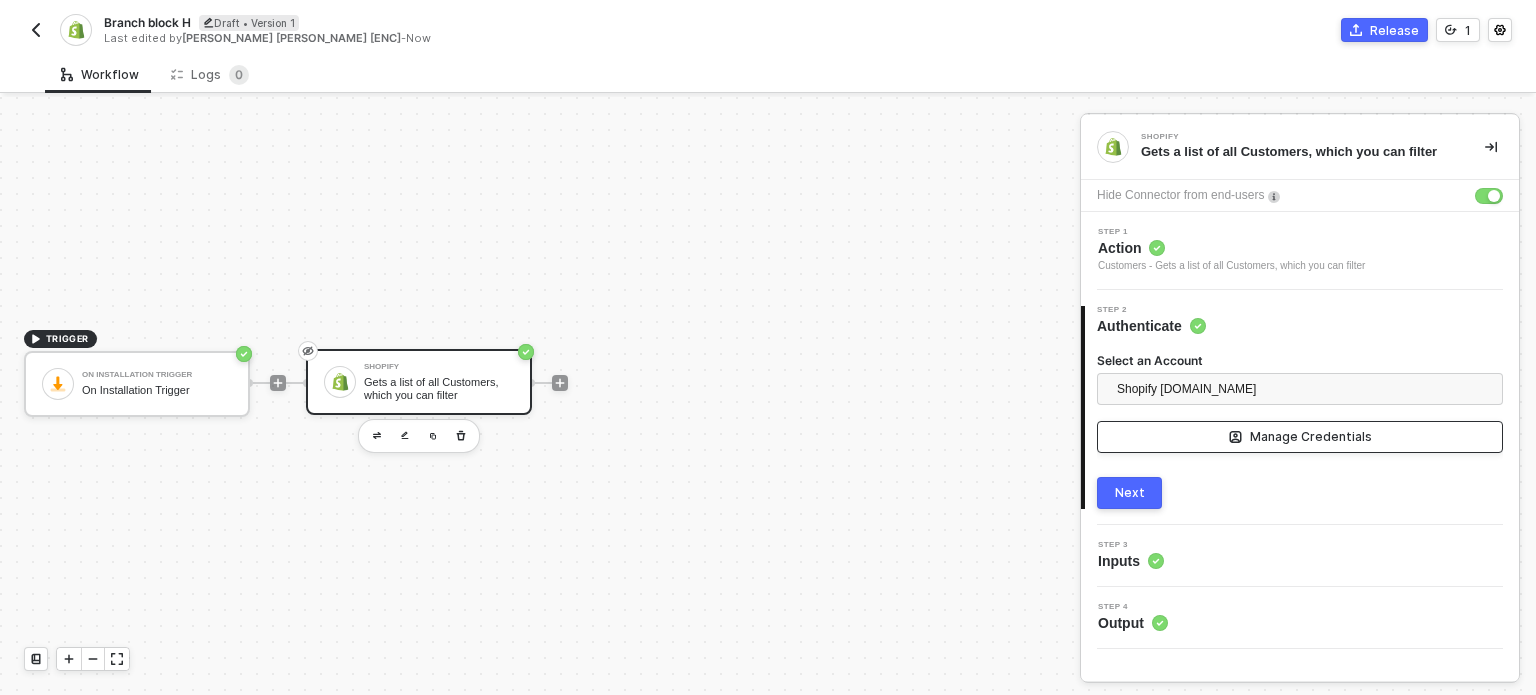 scroll, scrollTop: 0, scrollLeft: 0, axis: both 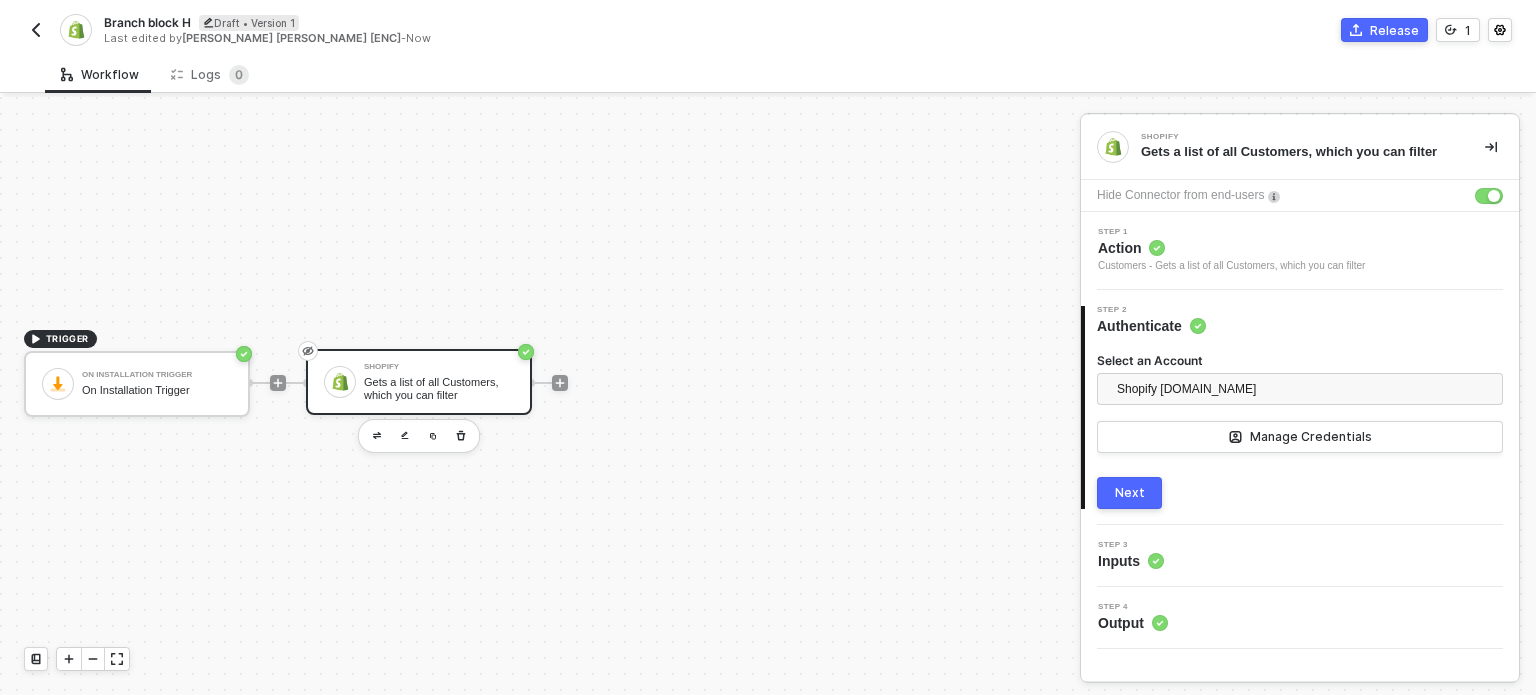 click on "Next" at bounding box center [1129, 493] 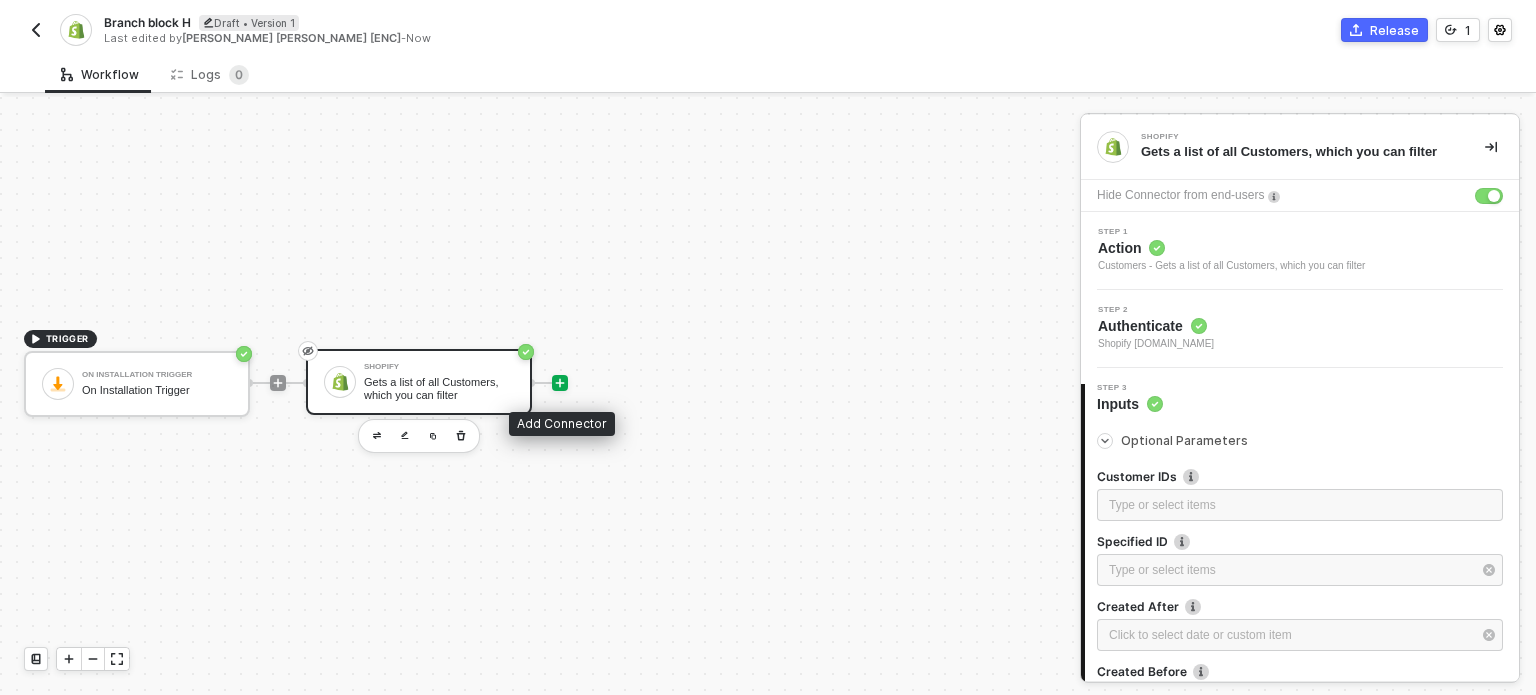 click 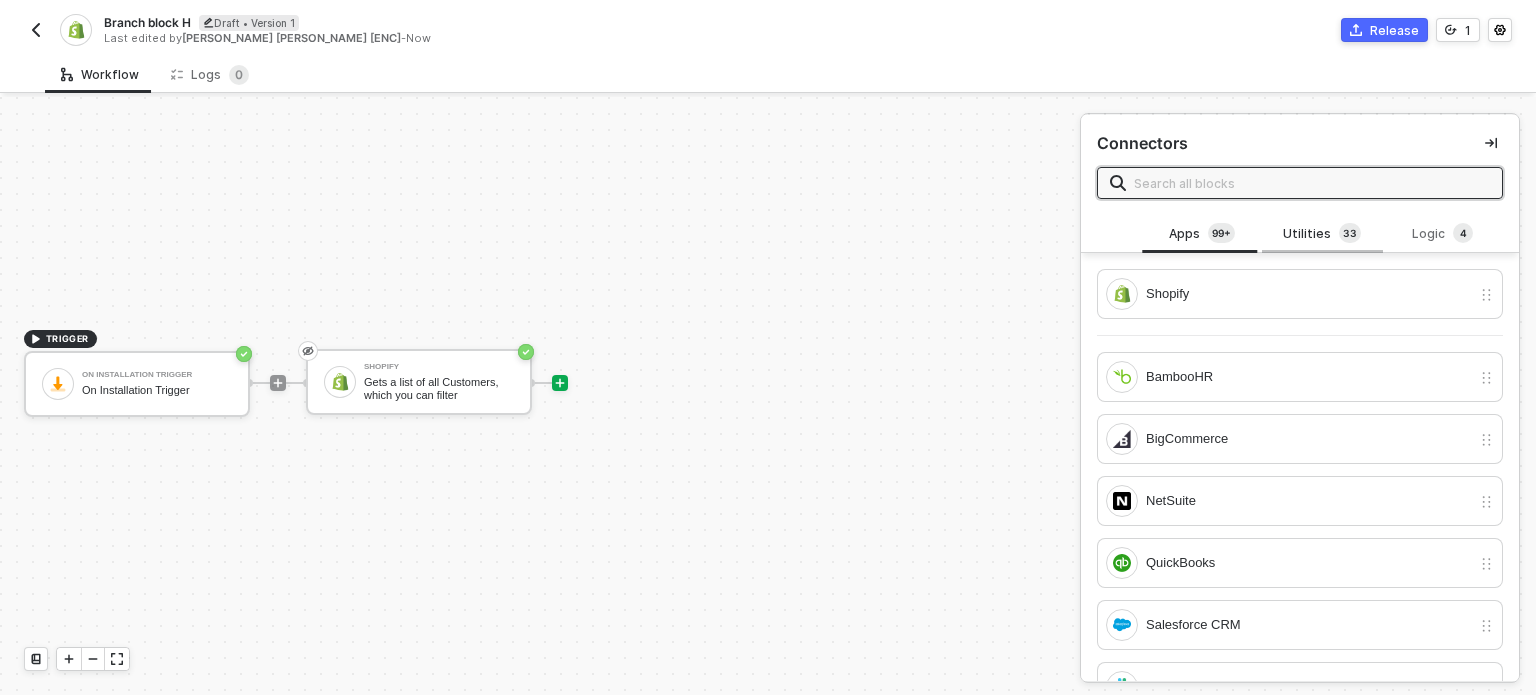 click on "Utilities 3 3" at bounding box center [1322, 234] 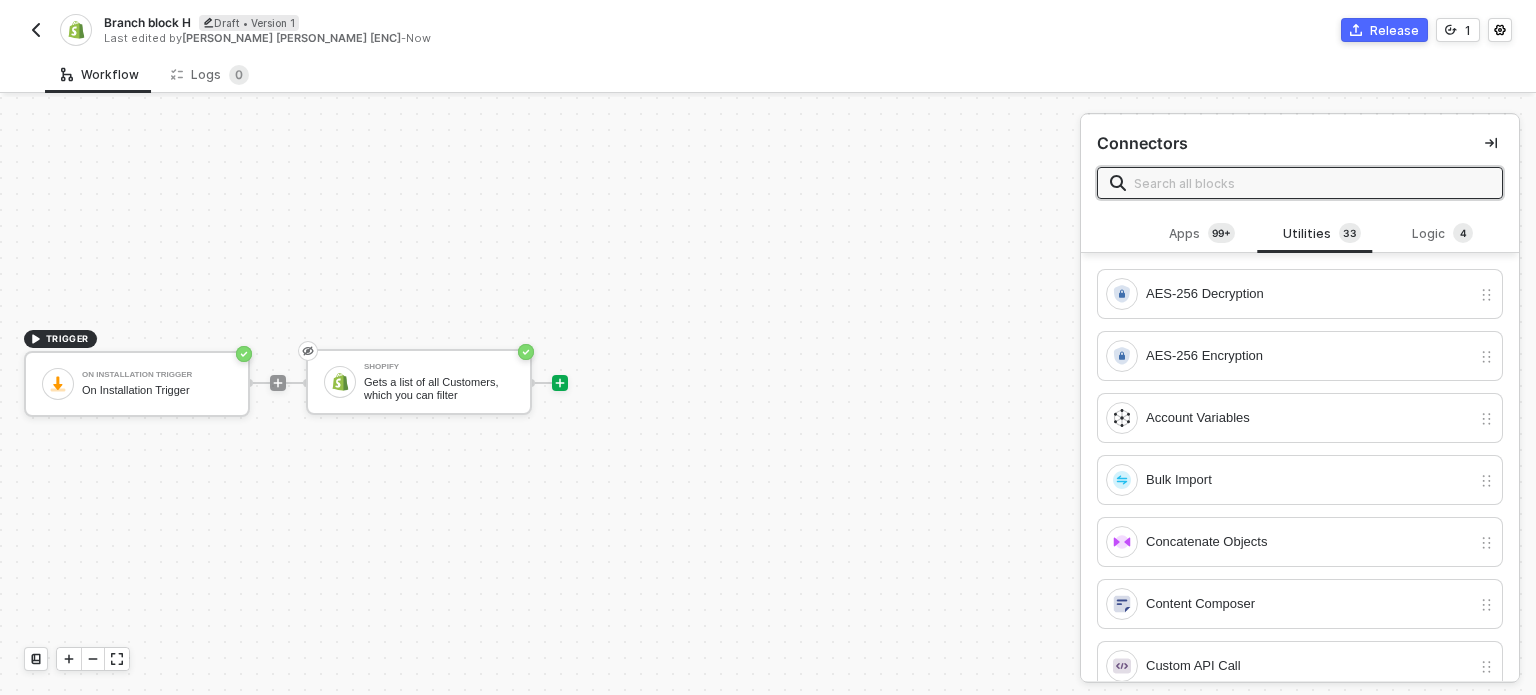 click at bounding box center (1312, 183) 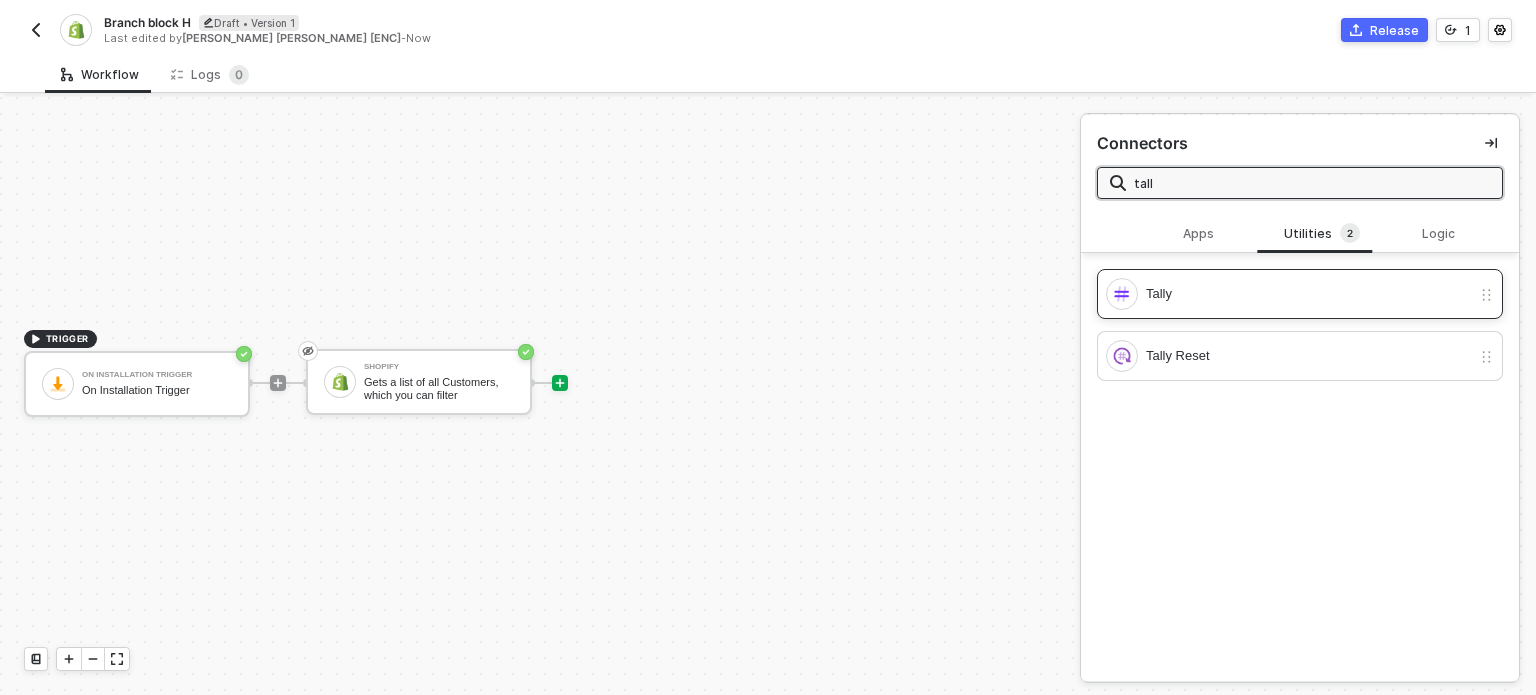 type on "tall" 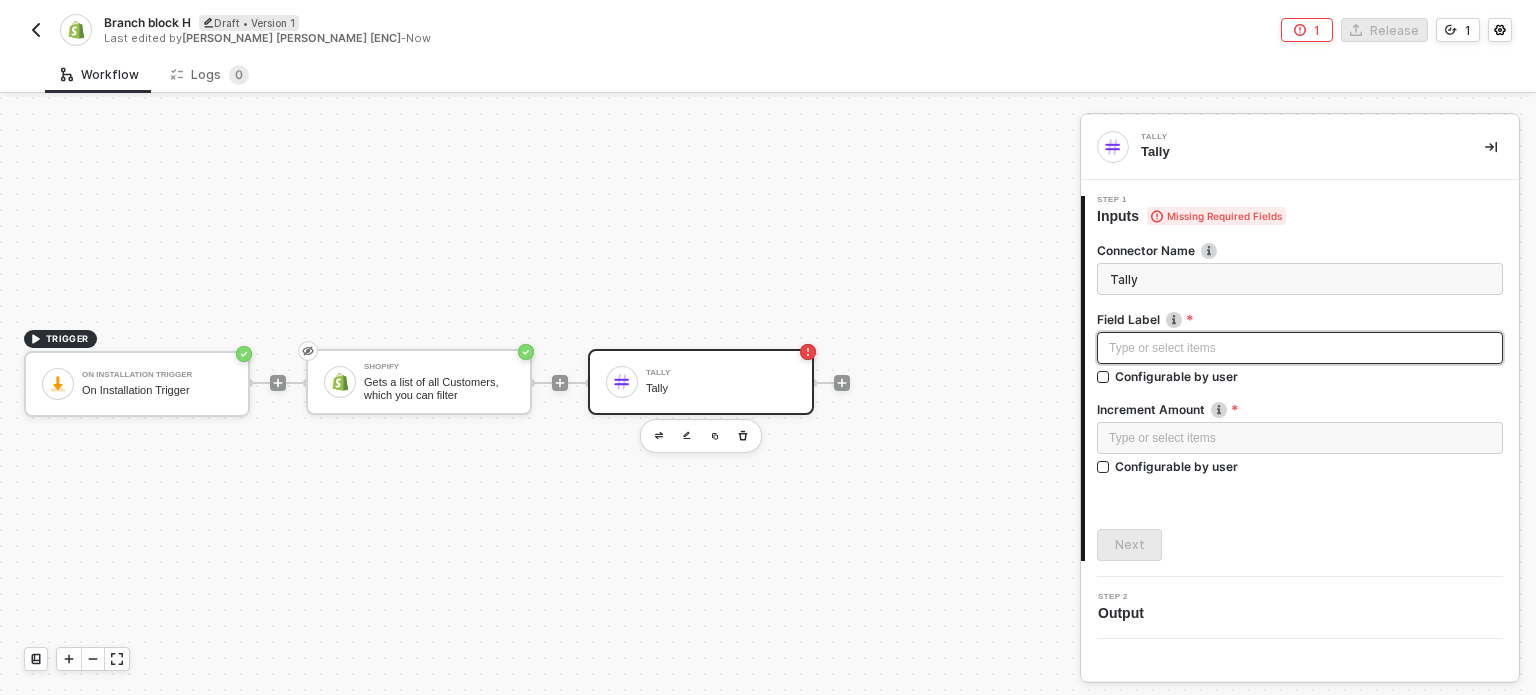 click on "Type or select items ﻿" at bounding box center (1300, 348) 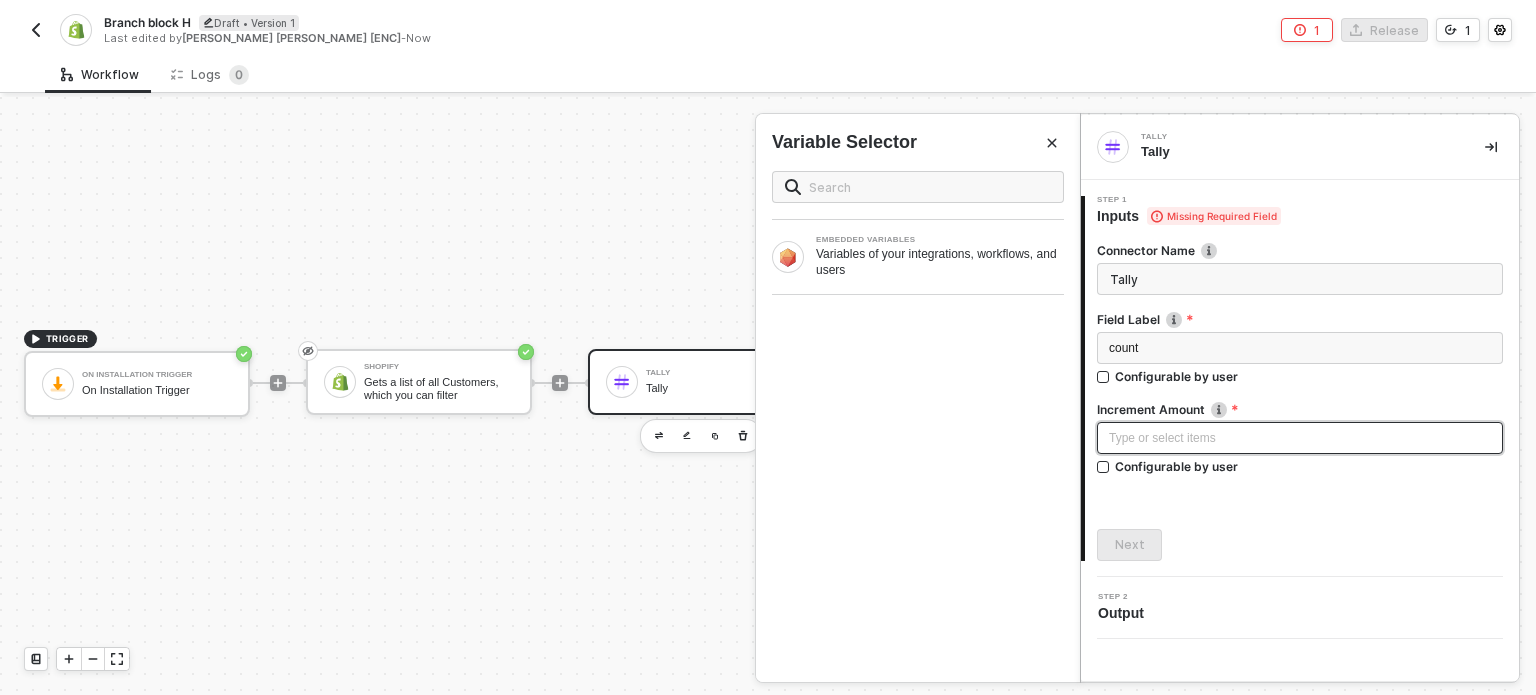 click on "Type or select items ﻿" at bounding box center [1300, 438] 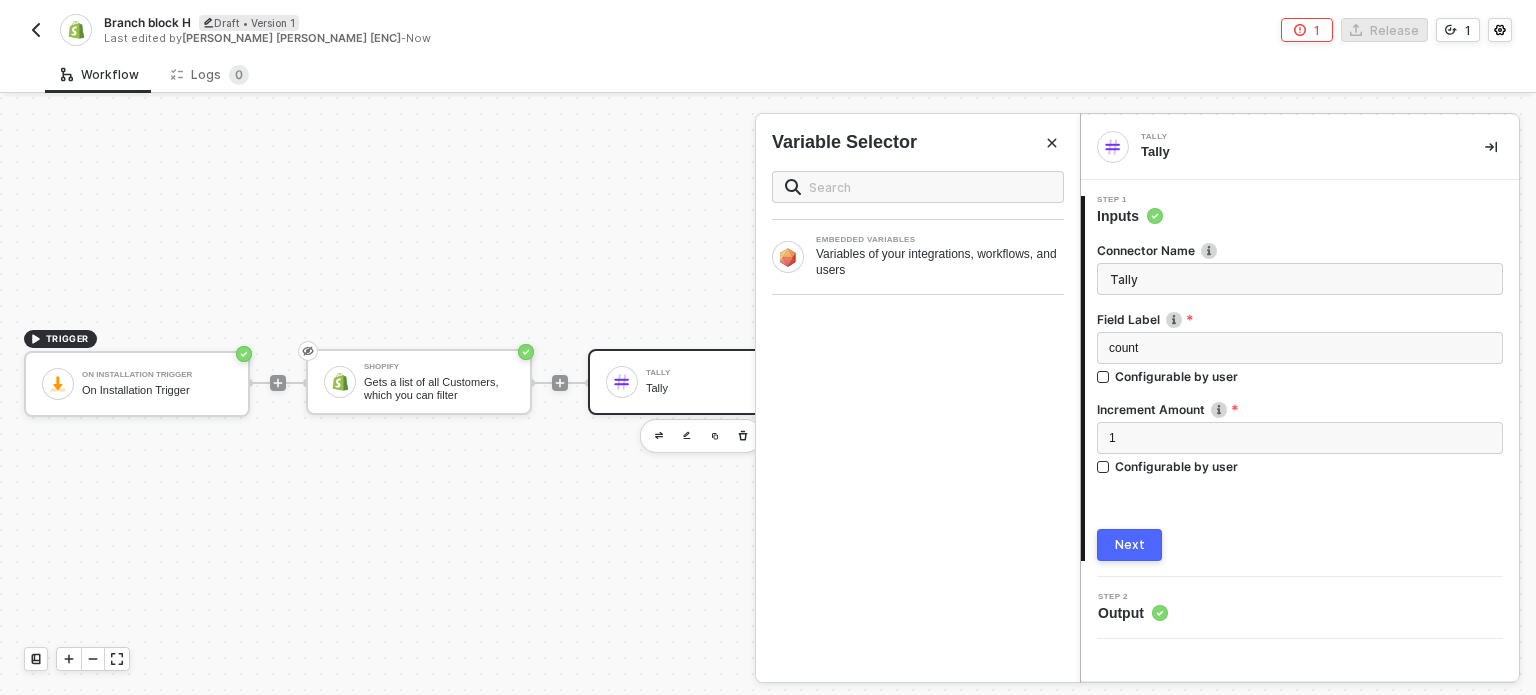 click on "Next" at bounding box center [1129, 545] 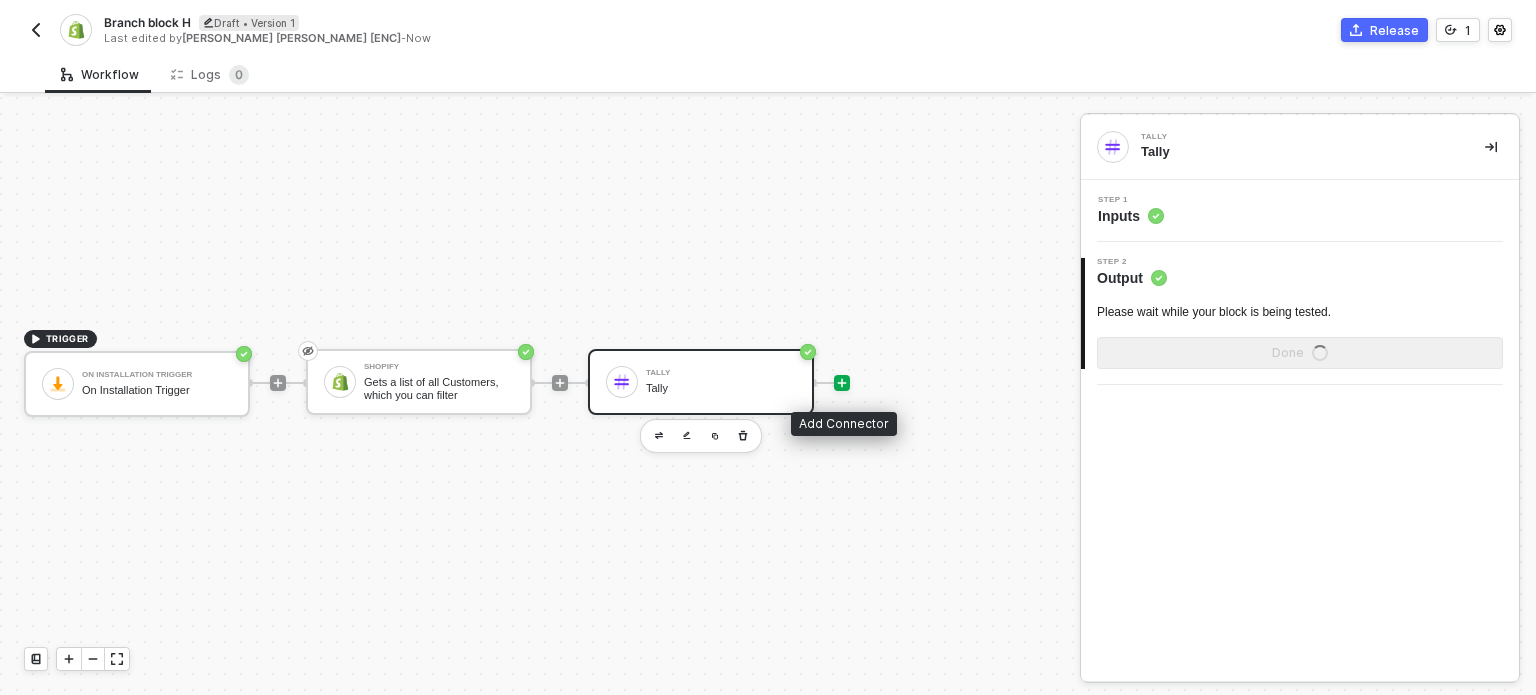 click 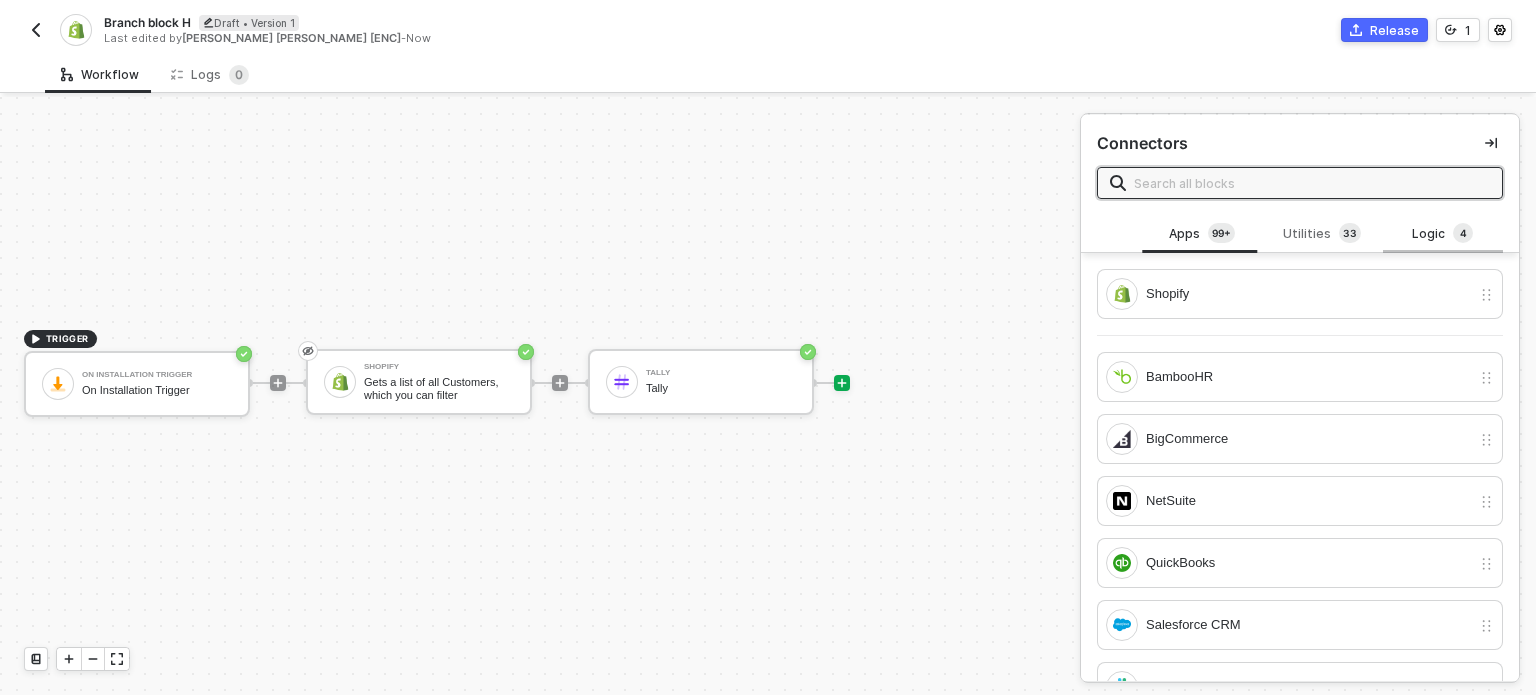 click on "Logic 4" at bounding box center [1443, 234] 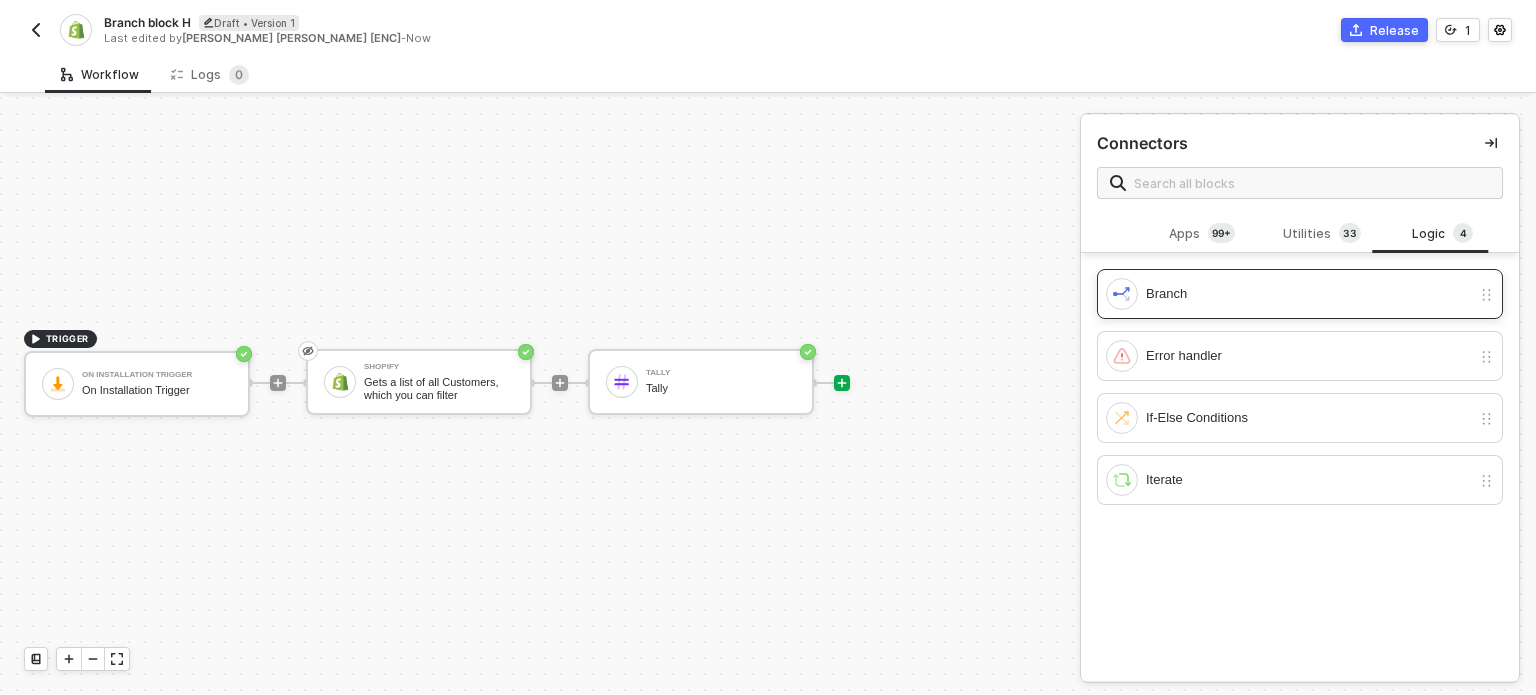 click on "Branch" at bounding box center [1308, 294] 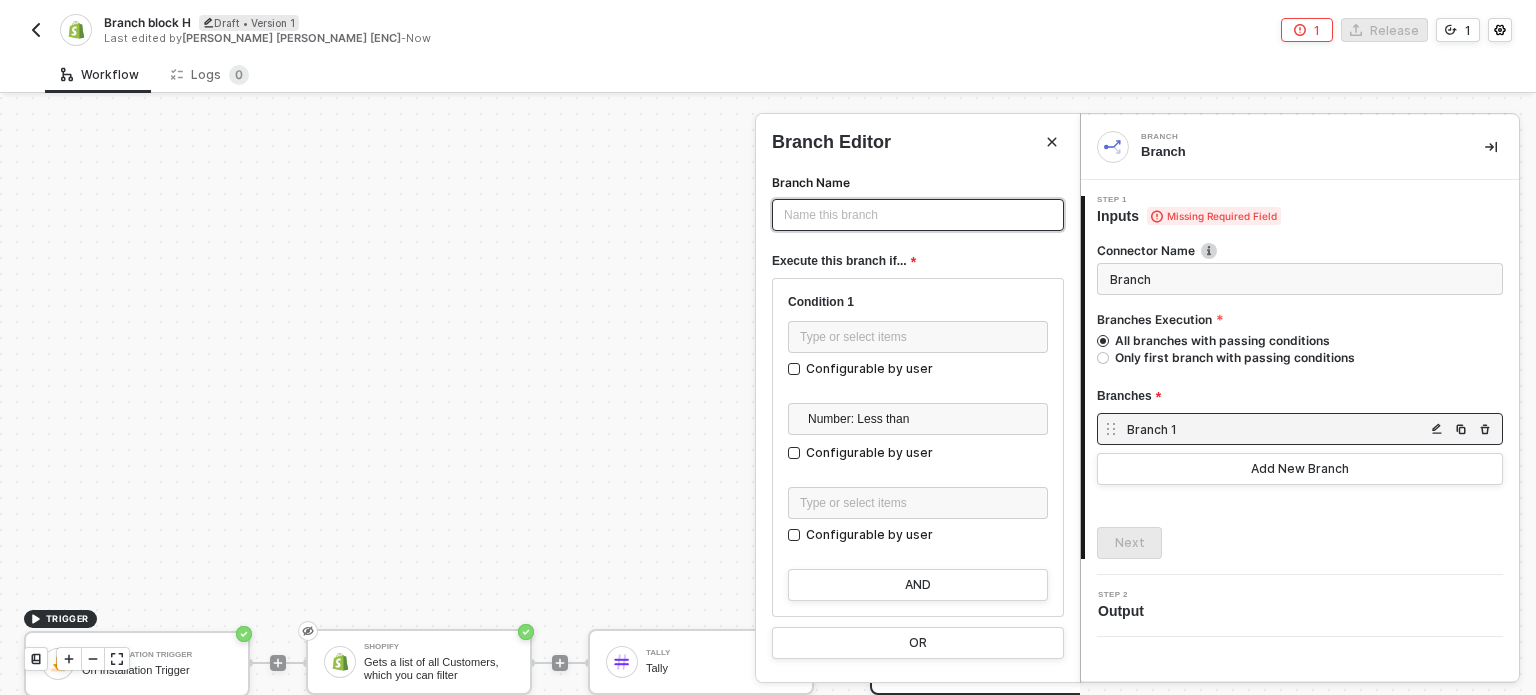 click on "Name this branch ﻿" at bounding box center [918, 215] 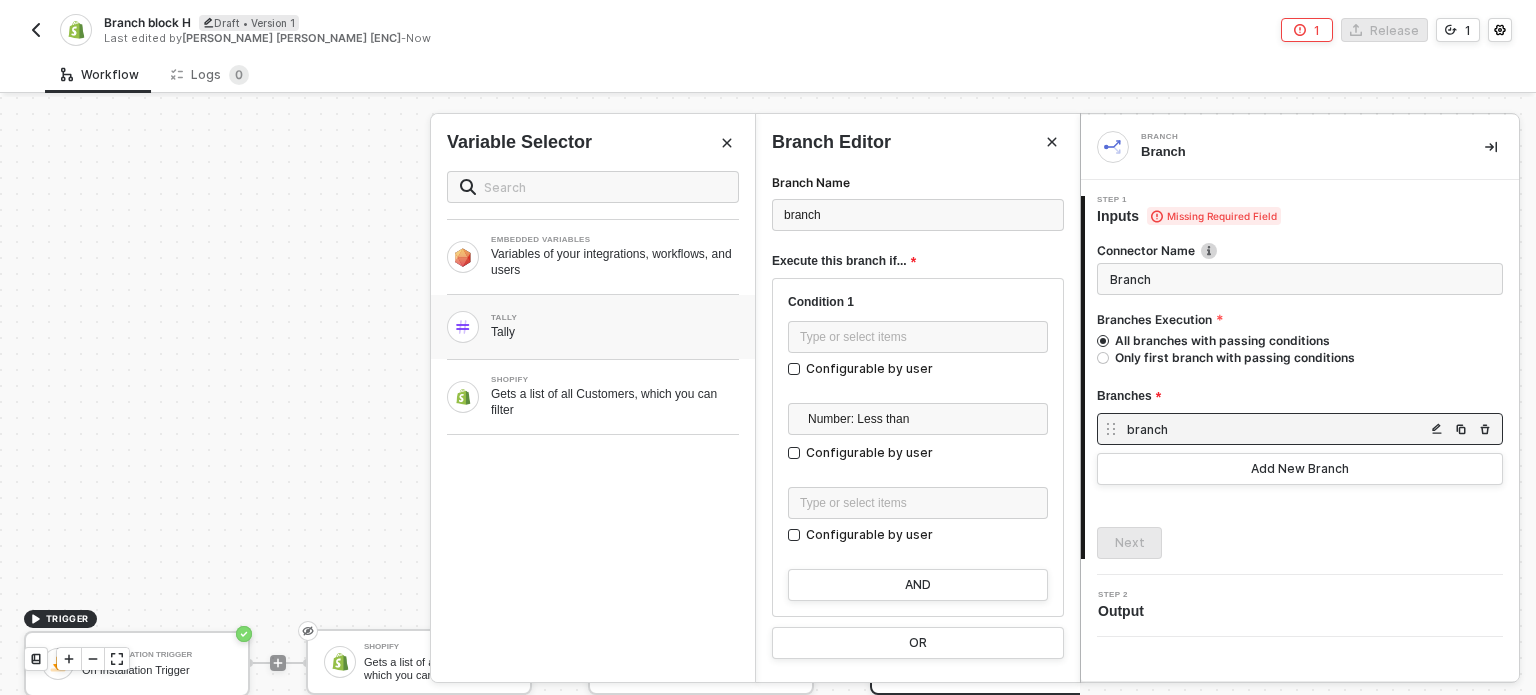 click on "Tally" at bounding box center (615, 332) 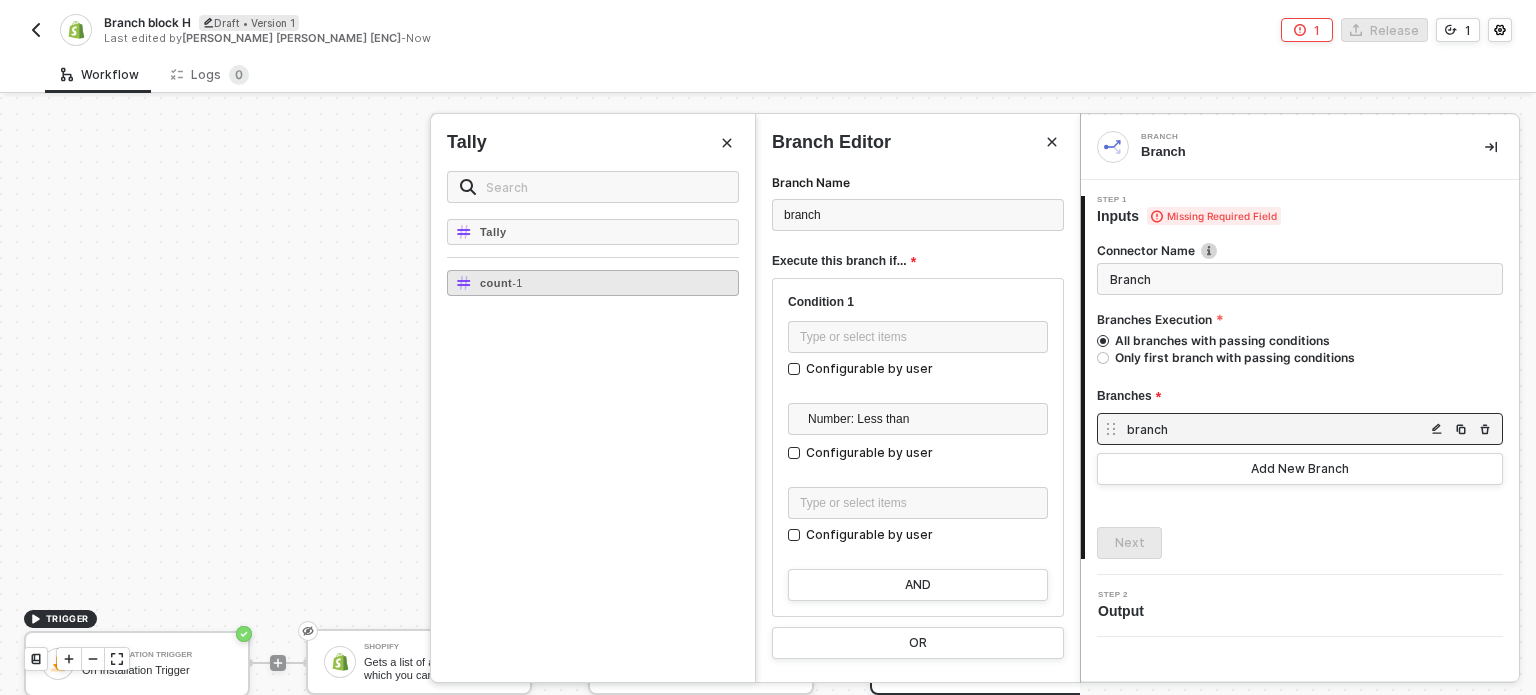 click on "count  -  1" at bounding box center [593, 283] 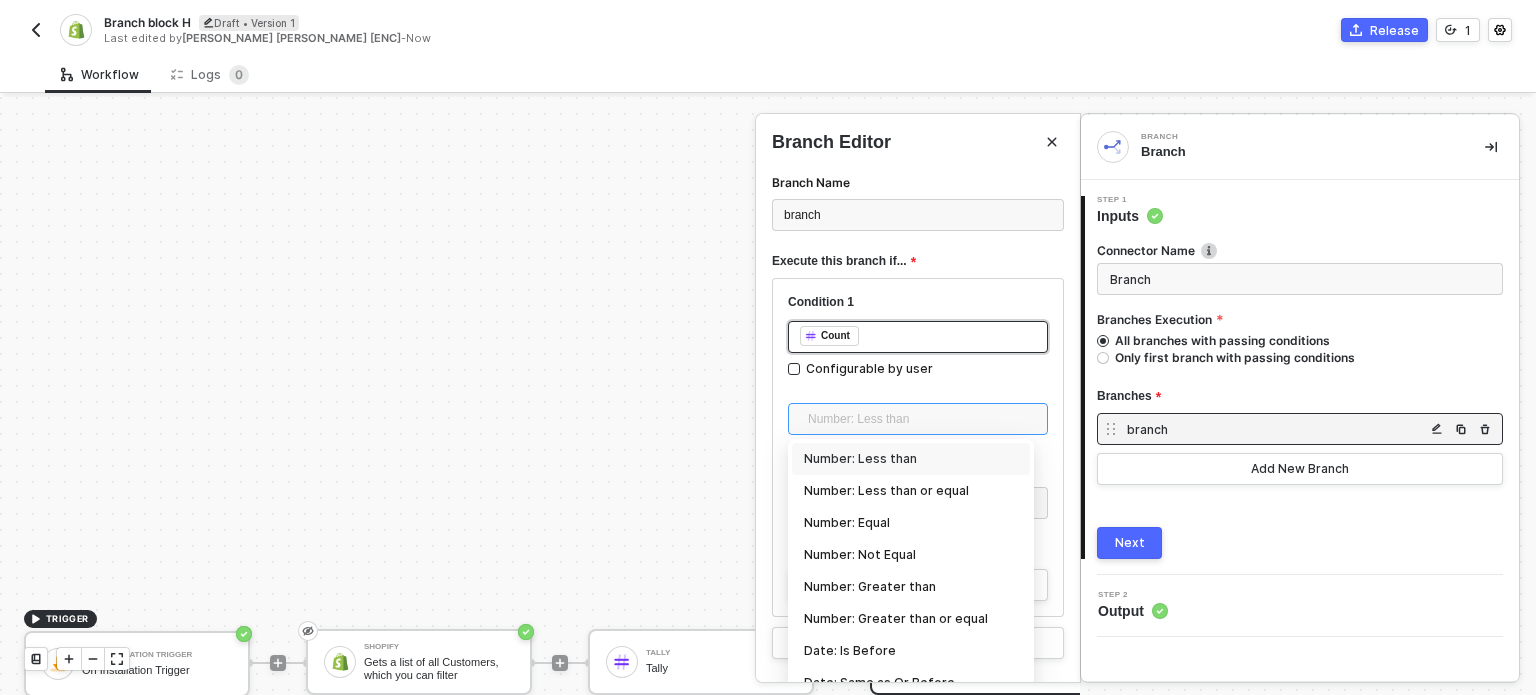click on "Number: Less than" at bounding box center [922, 419] 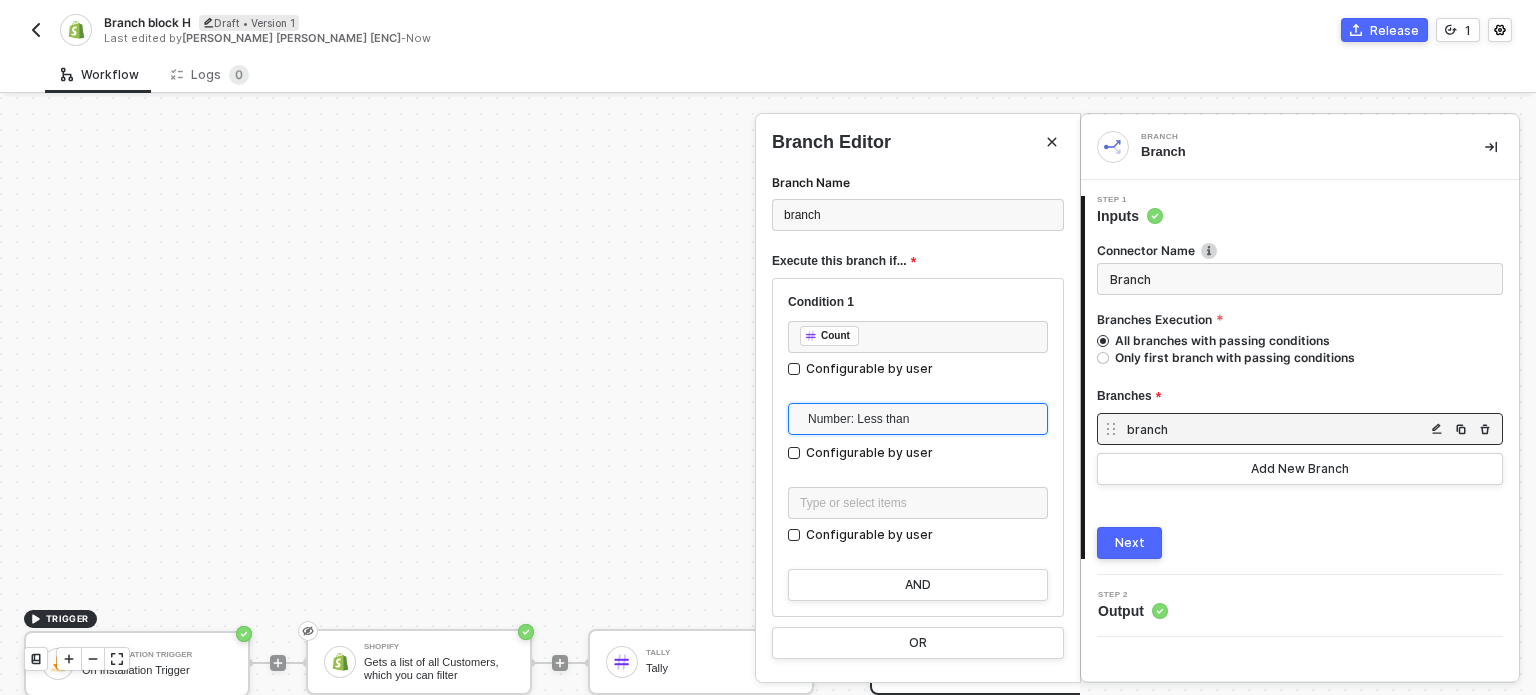 click on "Number: Less than" at bounding box center [922, 419] 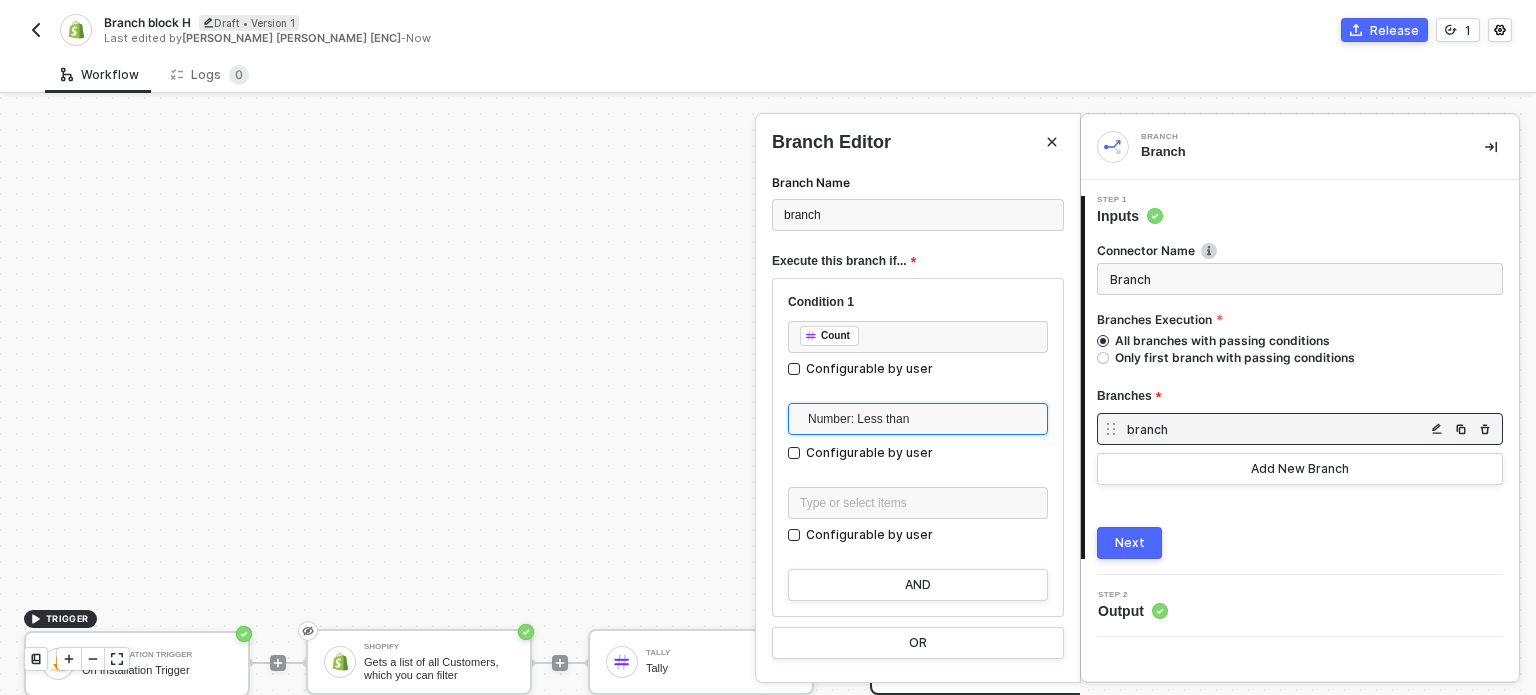 click on "Number: Less than" at bounding box center [922, 419] 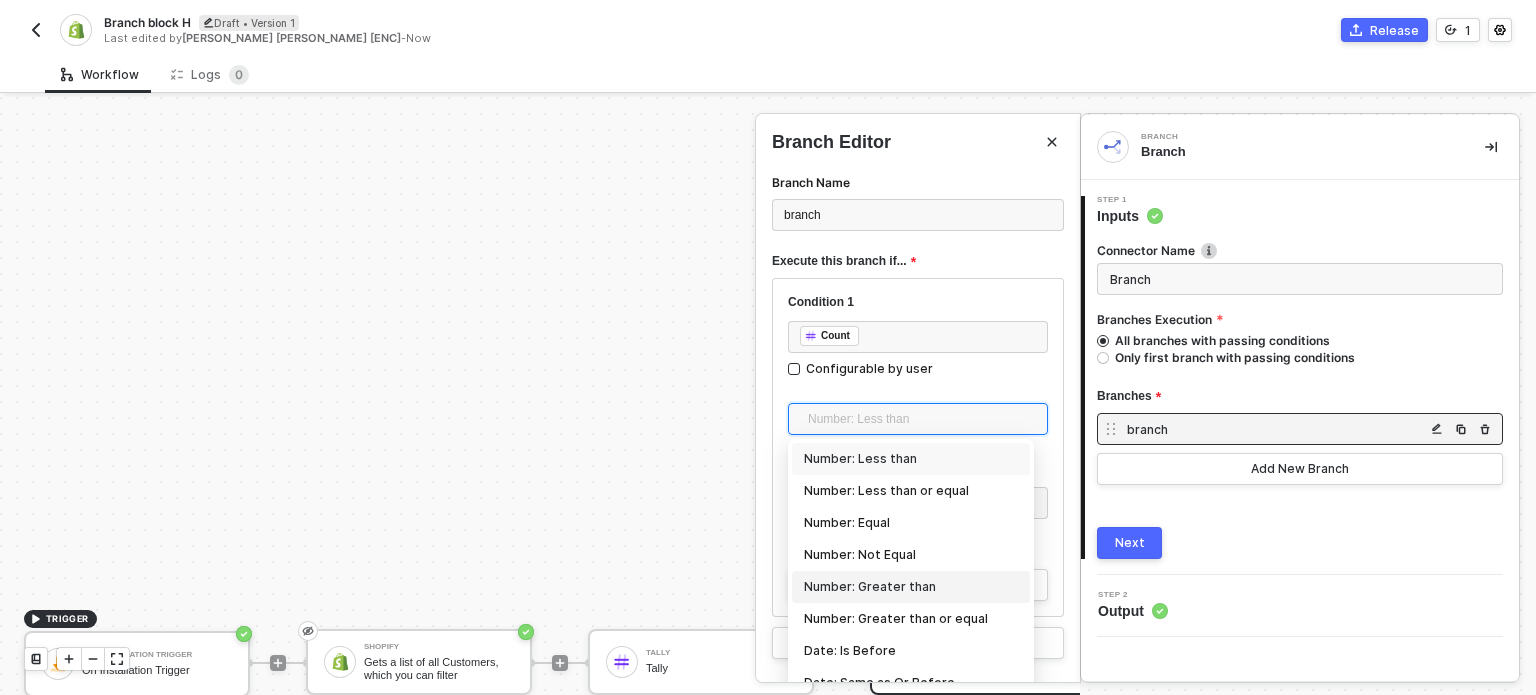 click on "Number: Greater than" at bounding box center [911, 587] 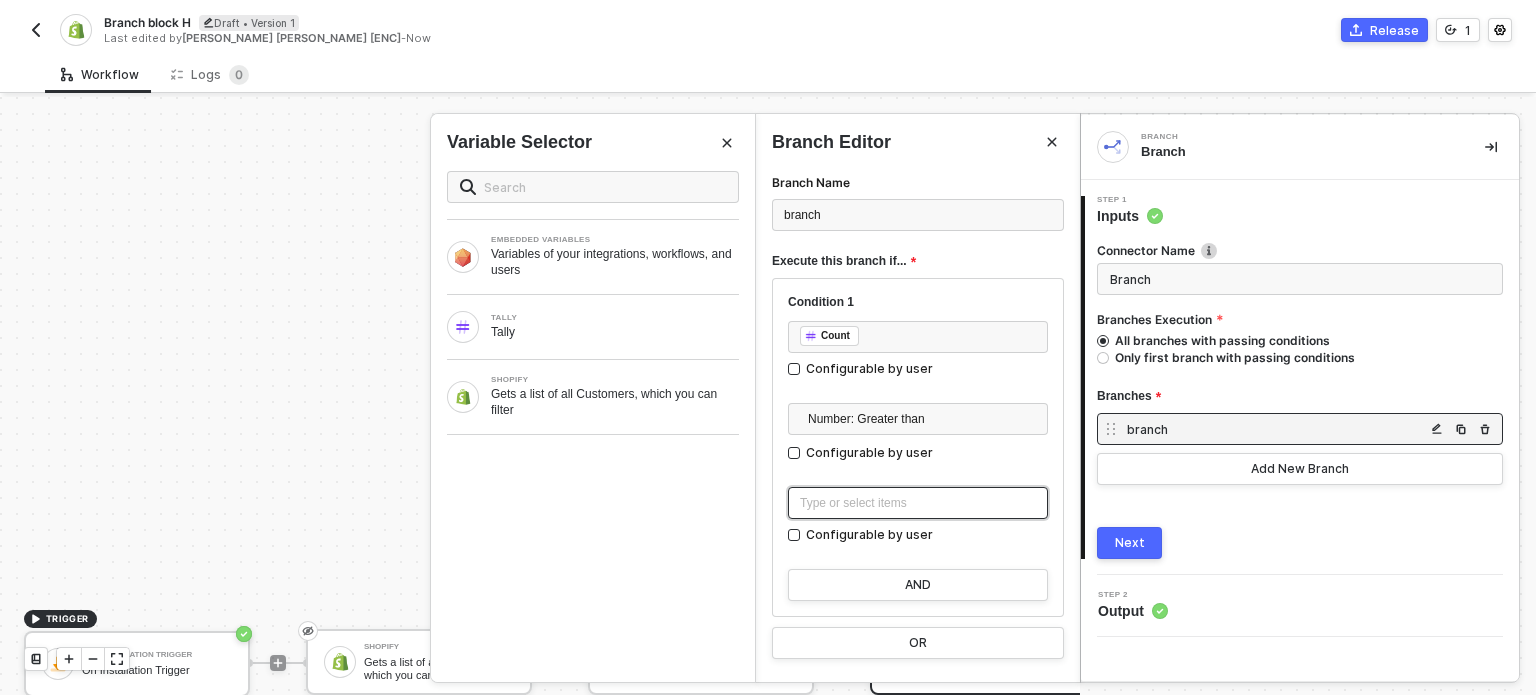 drag, startPoint x: 859, startPoint y: 503, endPoint x: 869, endPoint y: 443, distance: 60.827625 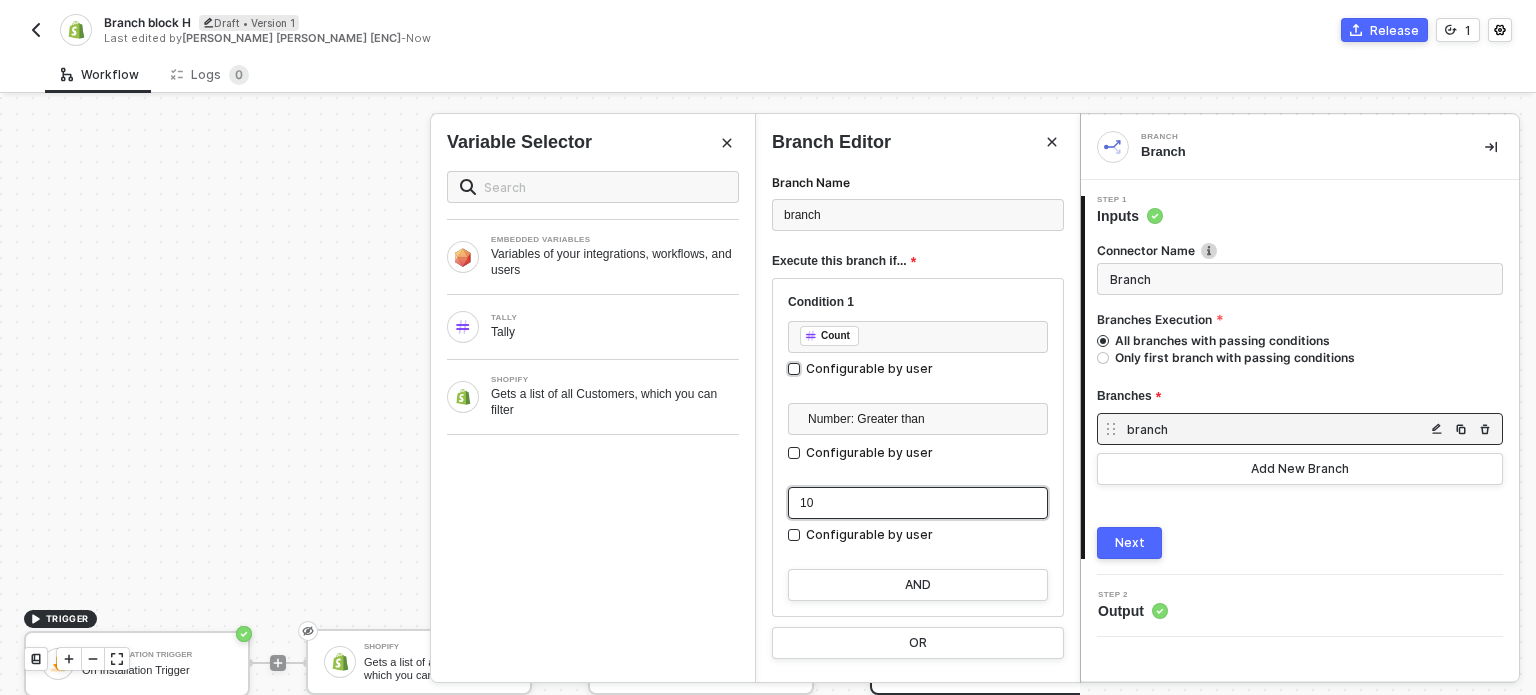 scroll, scrollTop: 19, scrollLeft: 0, axis: vertical 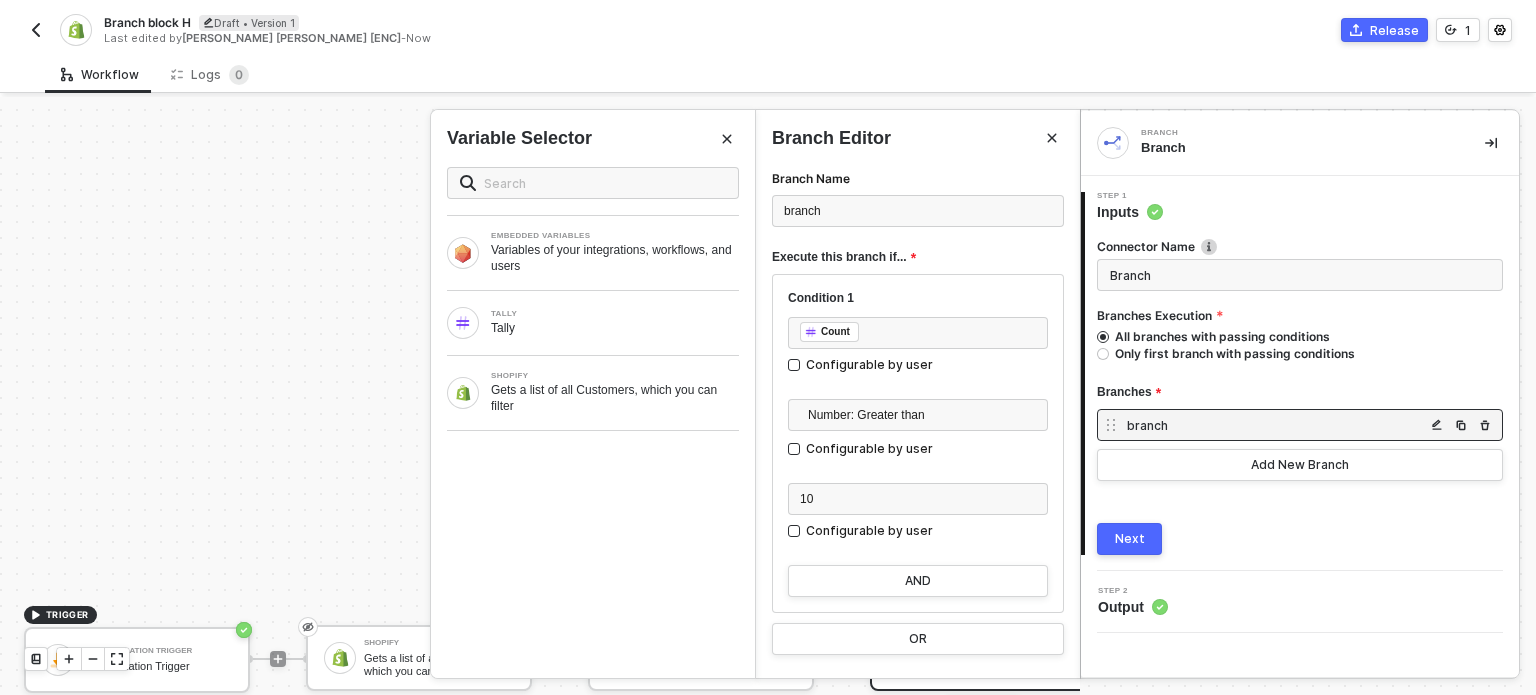 click on "Next" at bounding box center [1130, 539] 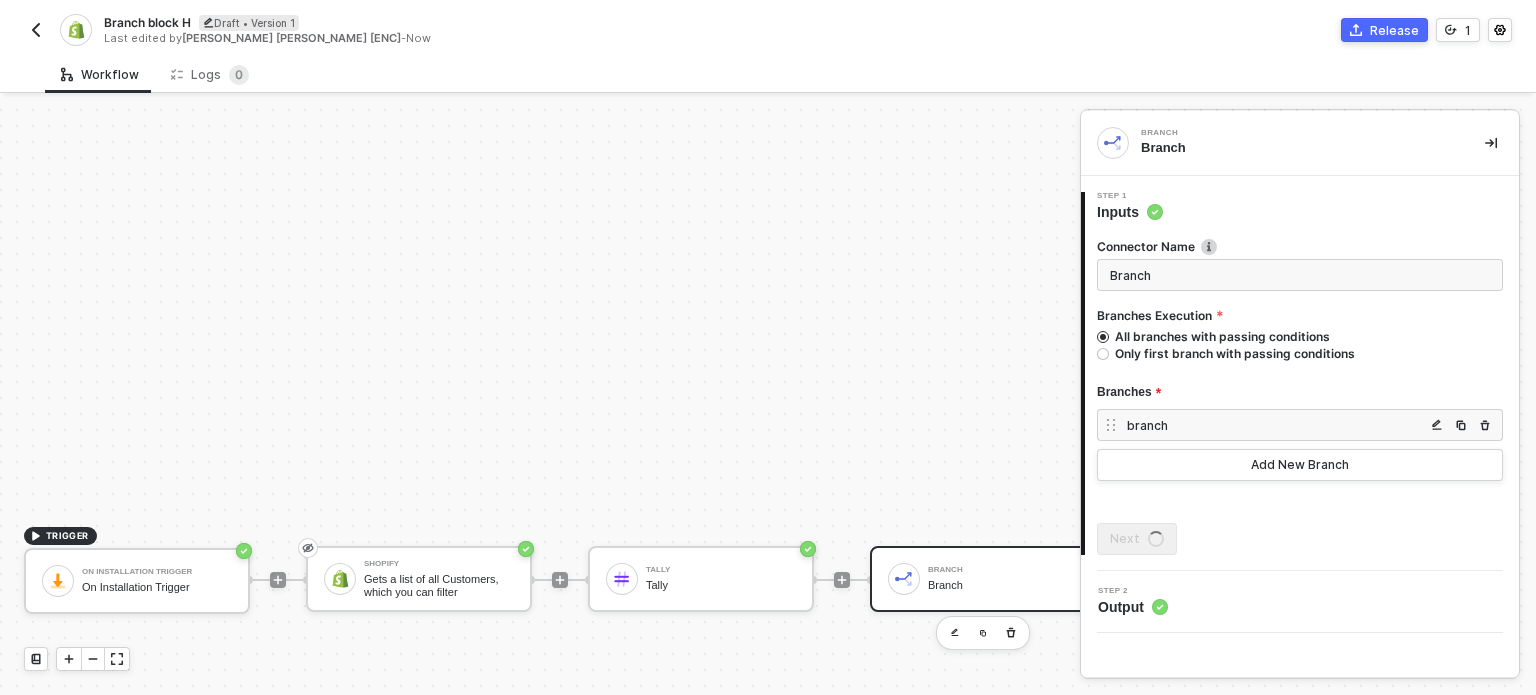 scroll, scrollTop: 232, scrollLeft: 0, axis: vertical 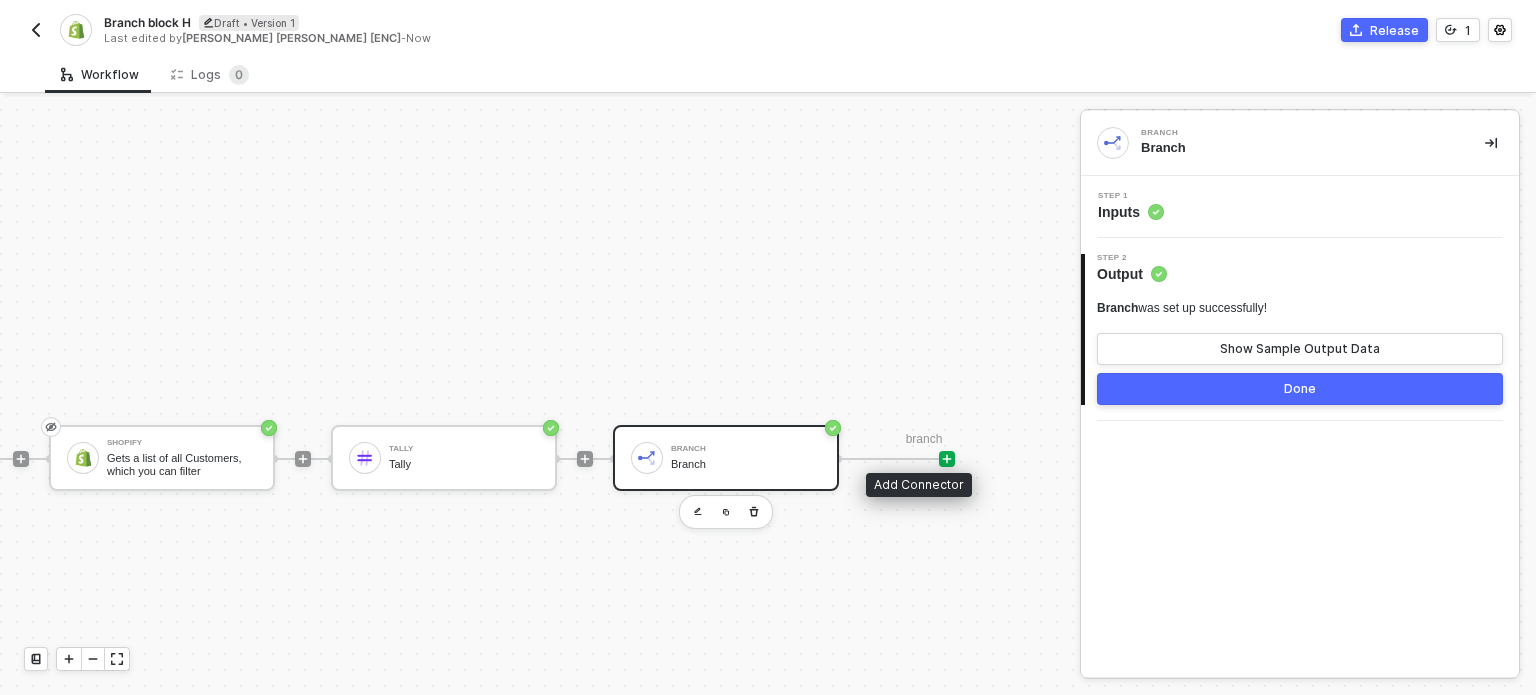 click 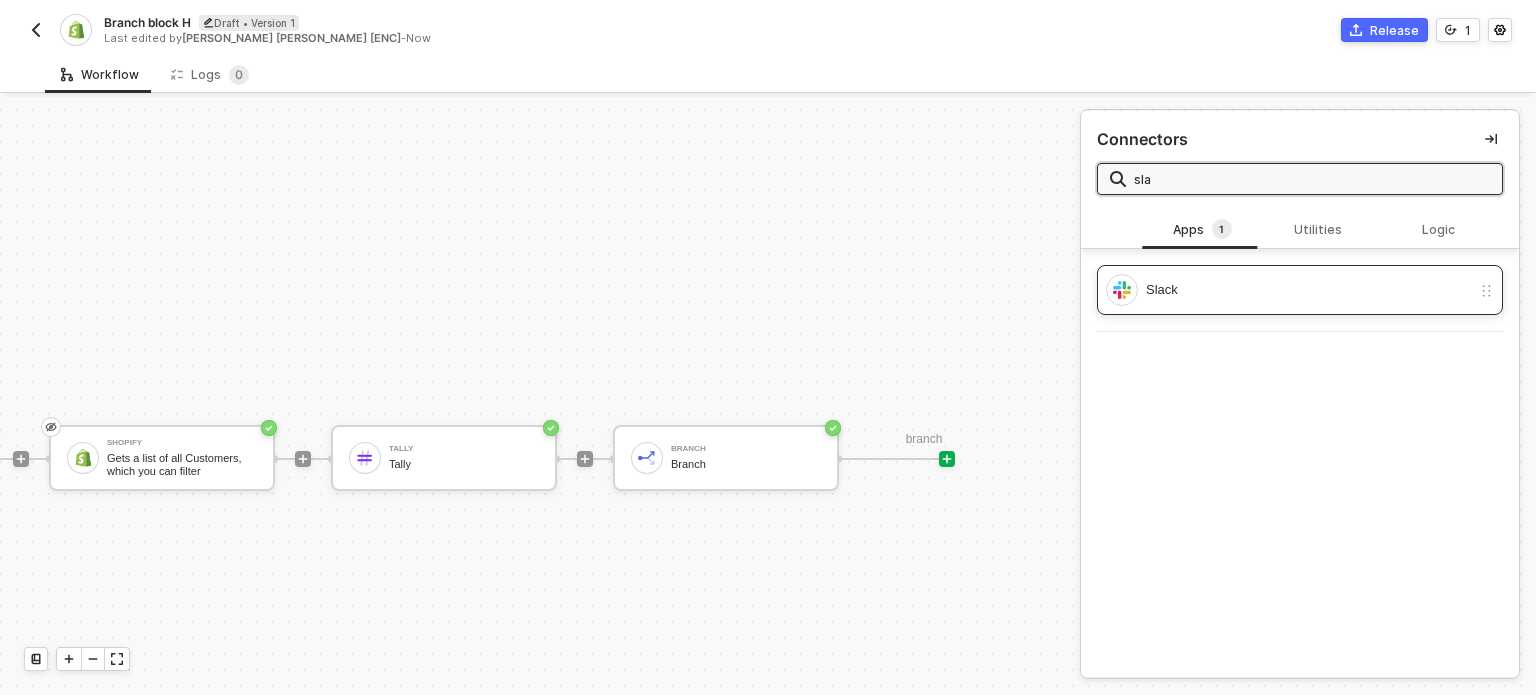 type on "sla" 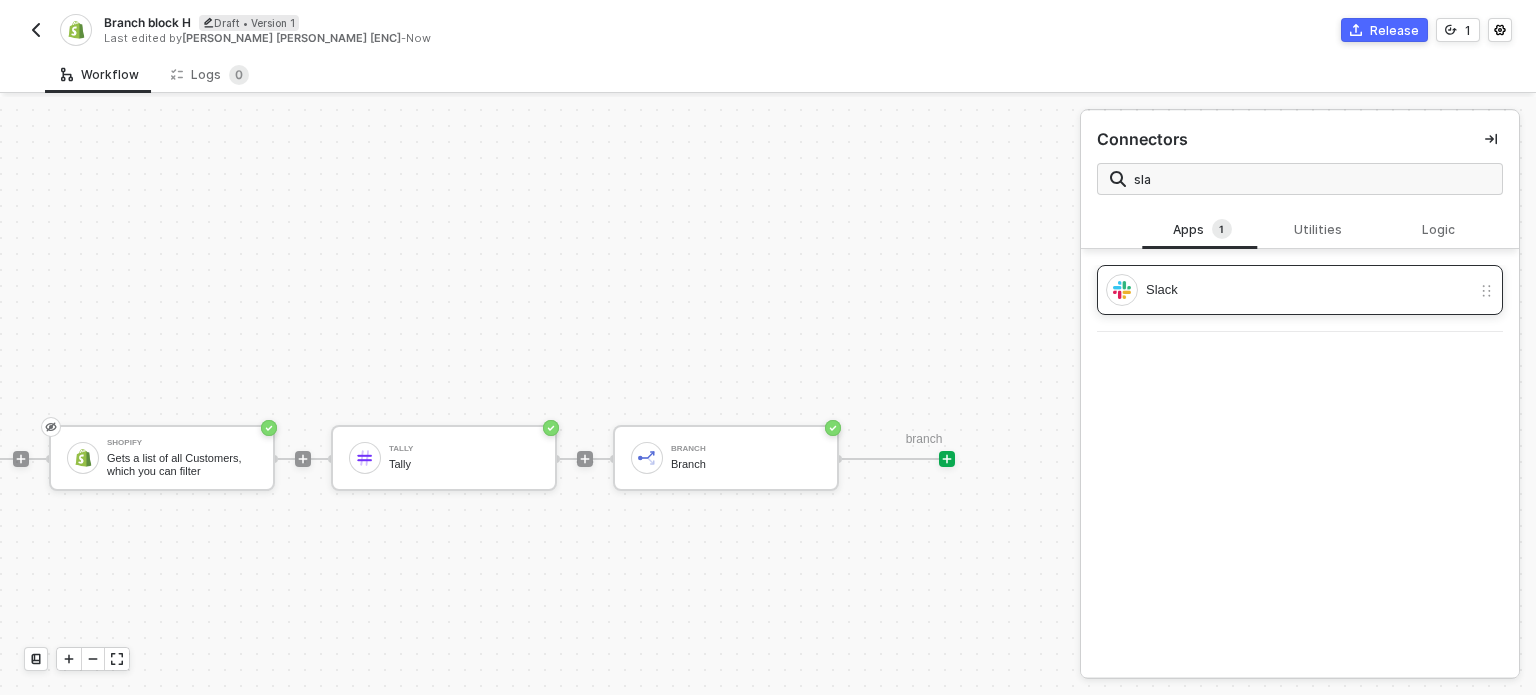click on "Slack" at bounding box center [1308, 290] 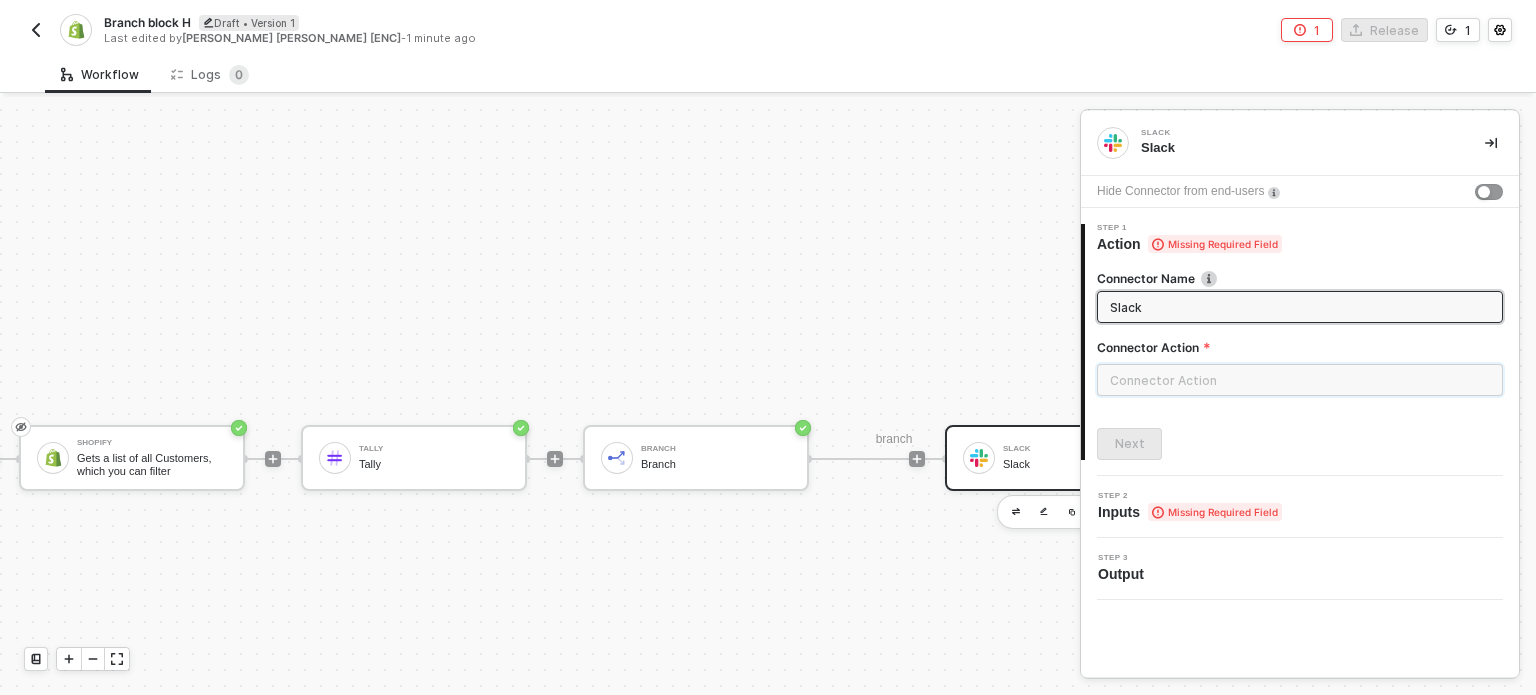 click at bounding box center [1300, 380] 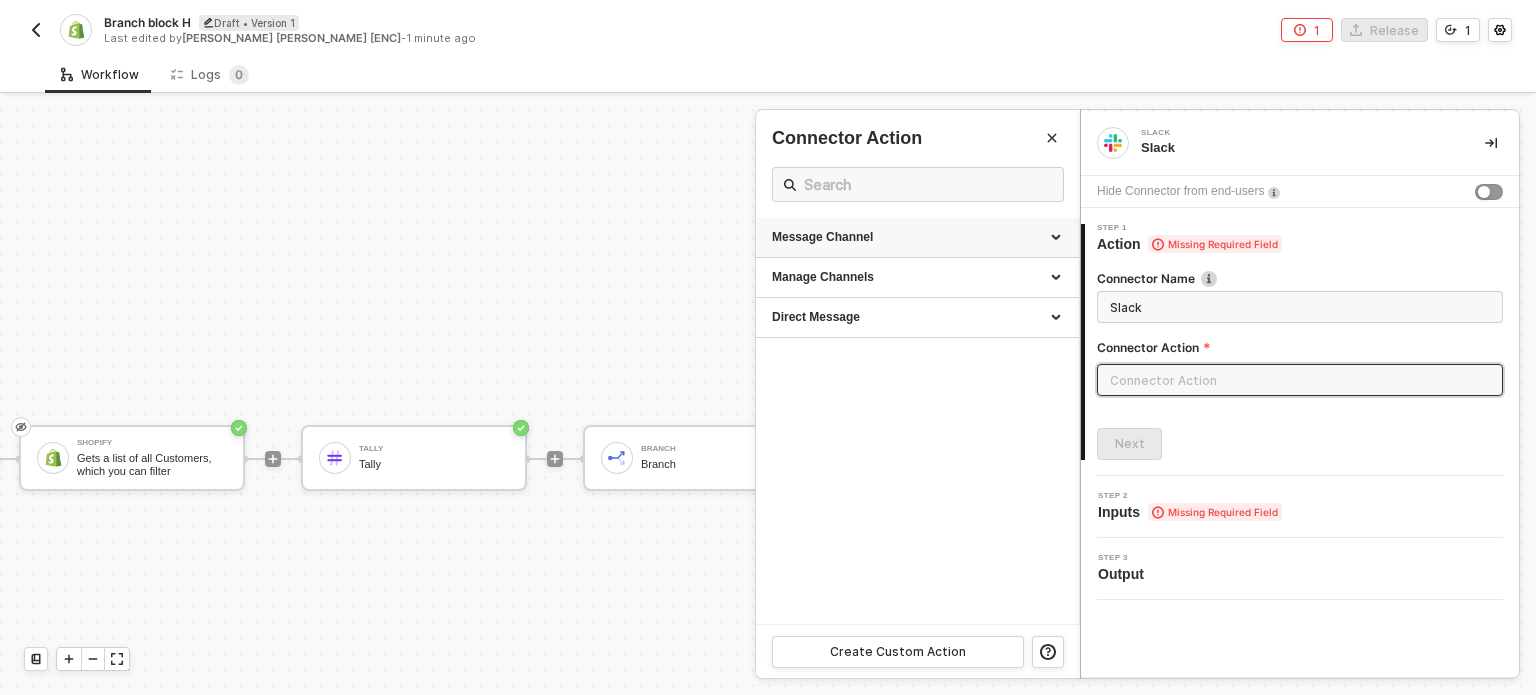 click on "Message Channel" at bounding box center [917, 237] 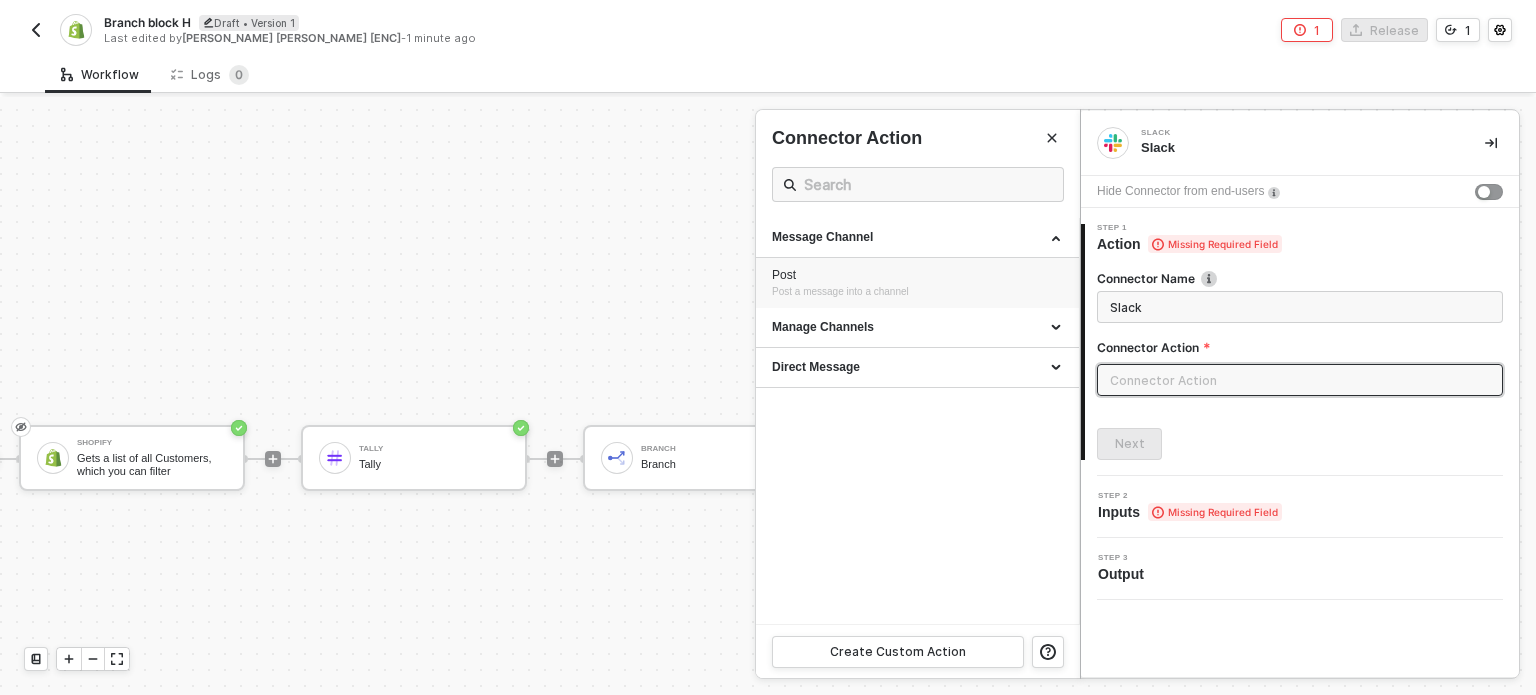 click on "Post a message into a channel" at bounding box center (840, 291) 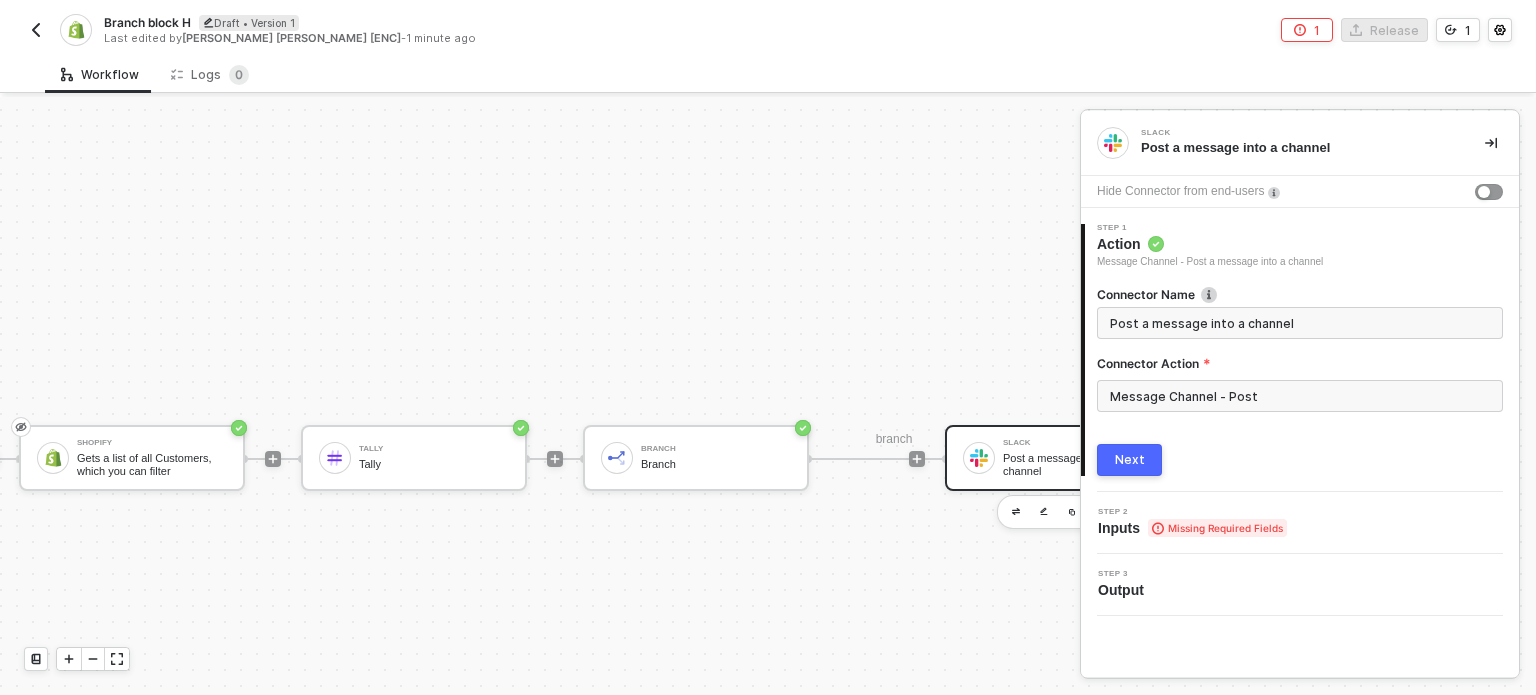 click on "Next" at bounding box center [1129, 460] 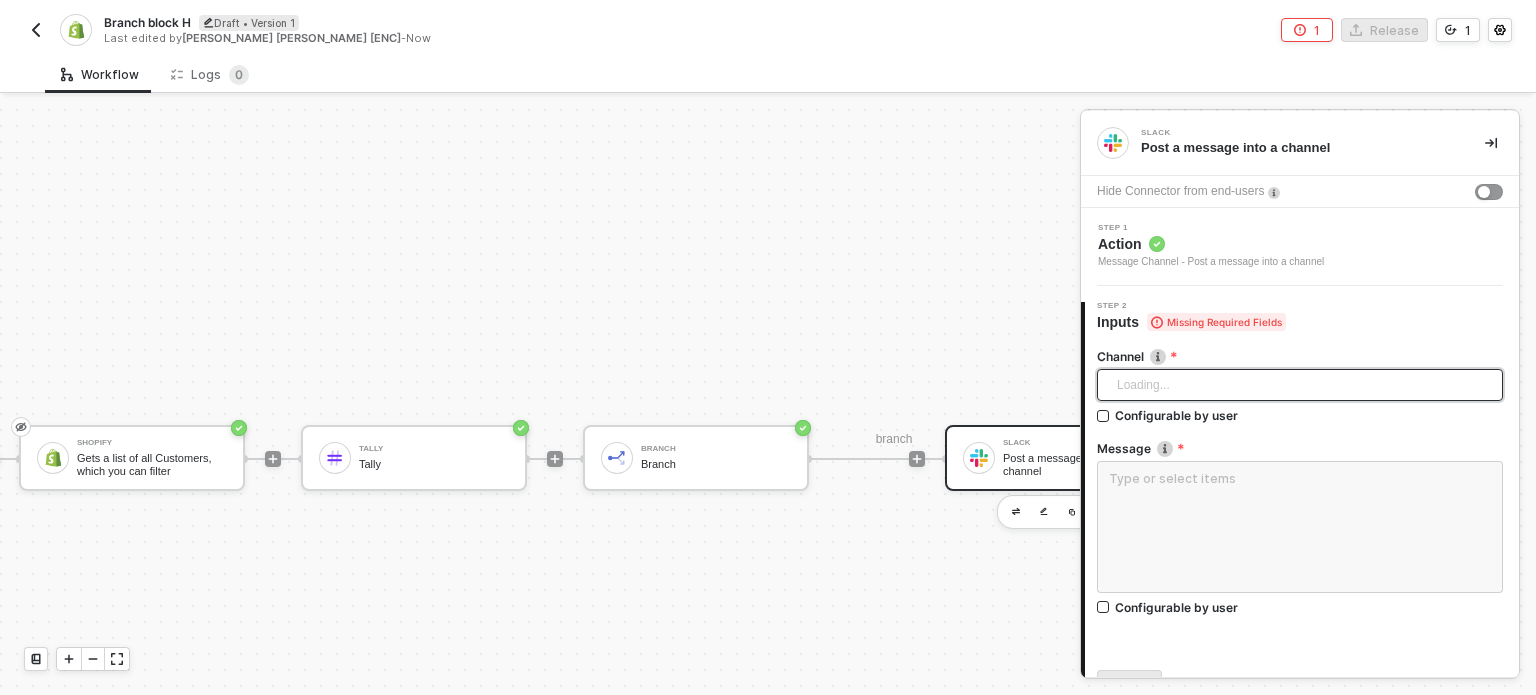 click on "Loading..." at bounding box center [1300, 385] 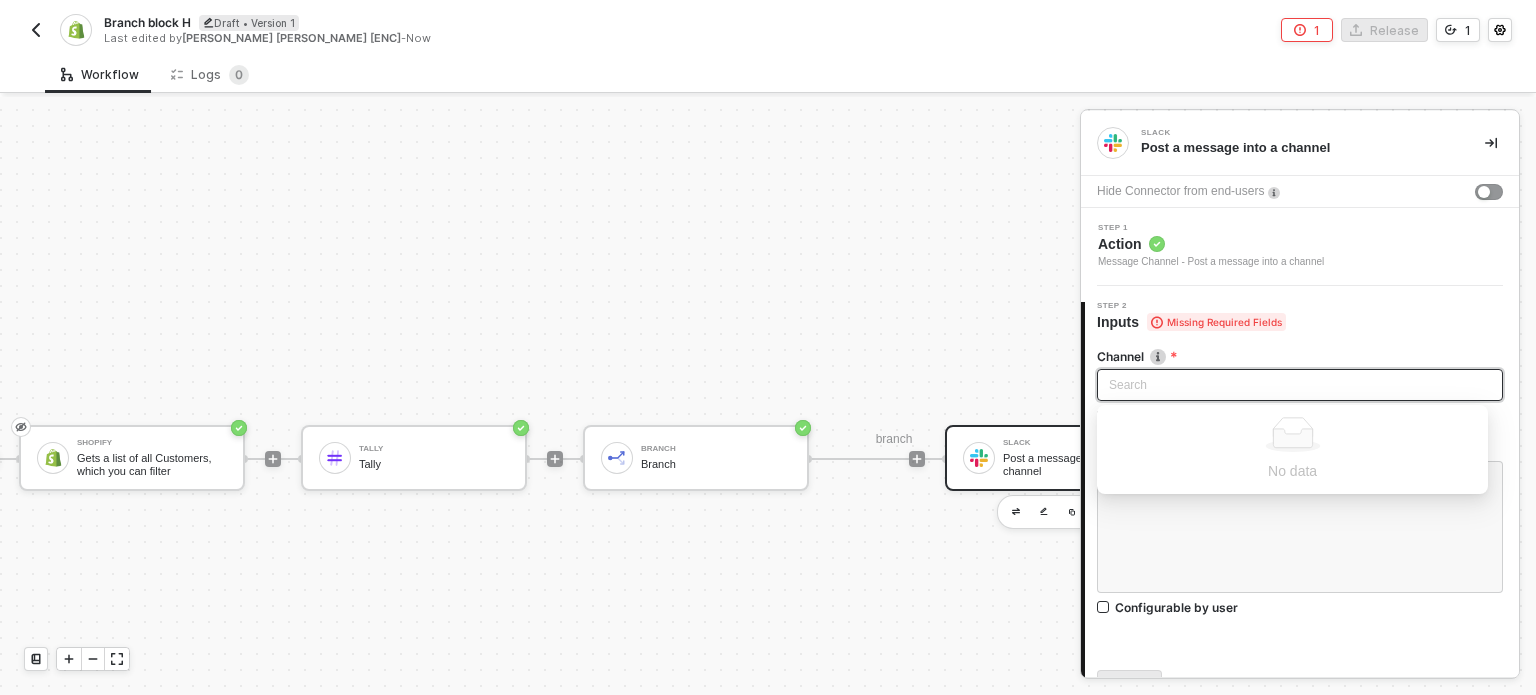 click at bounding box center [1300, 385] 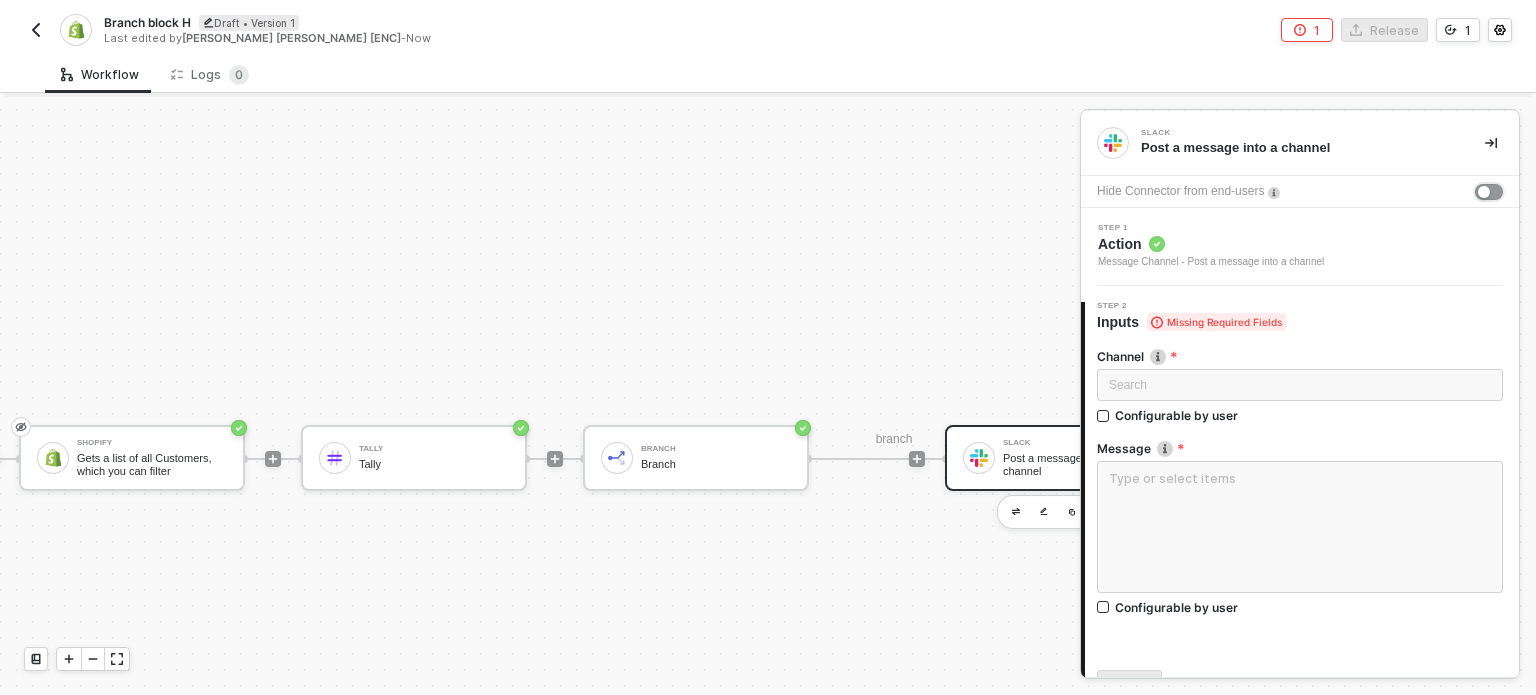 drag, startPoint x: 1464, startPoint y: 172, endPoint x: 1409, endPoint y: 256, distance: 100.40418 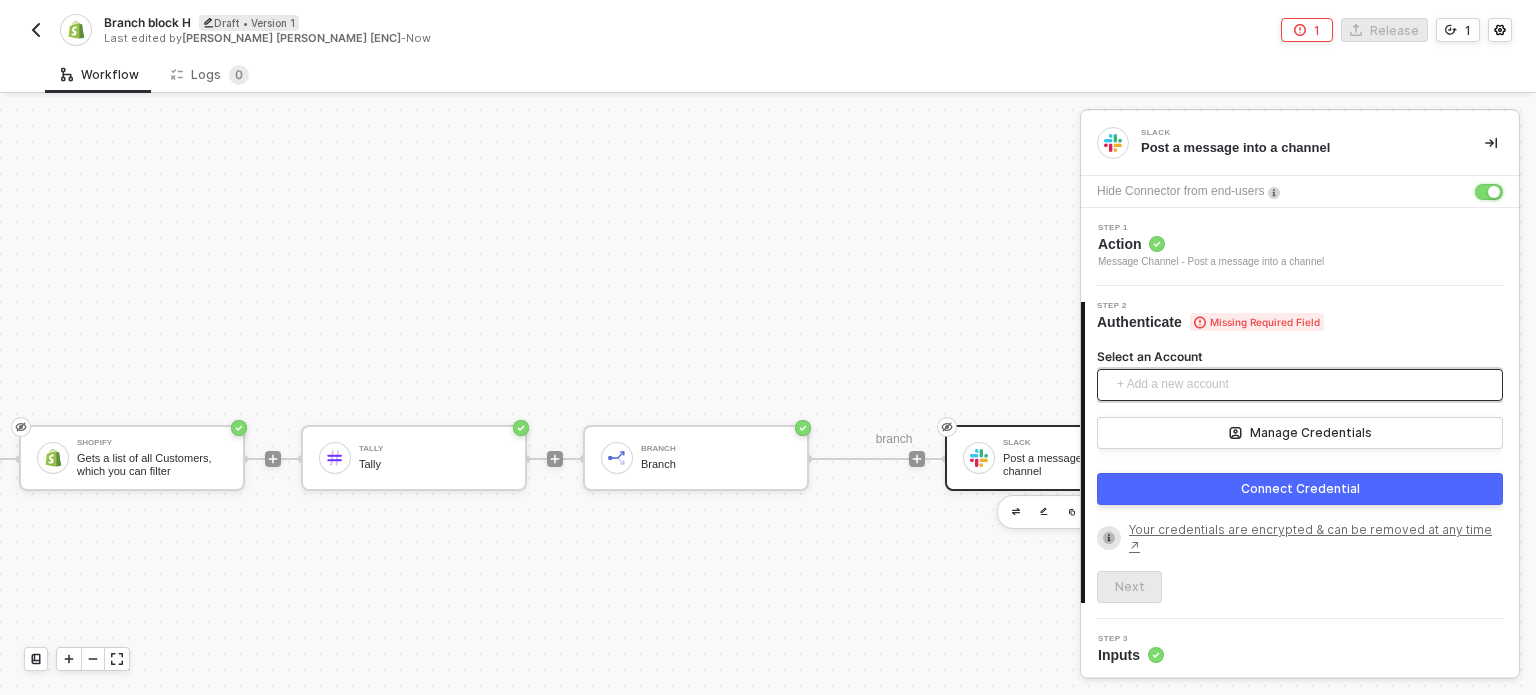 click on "+ Add a new account" at bounding box center (1304, 385) 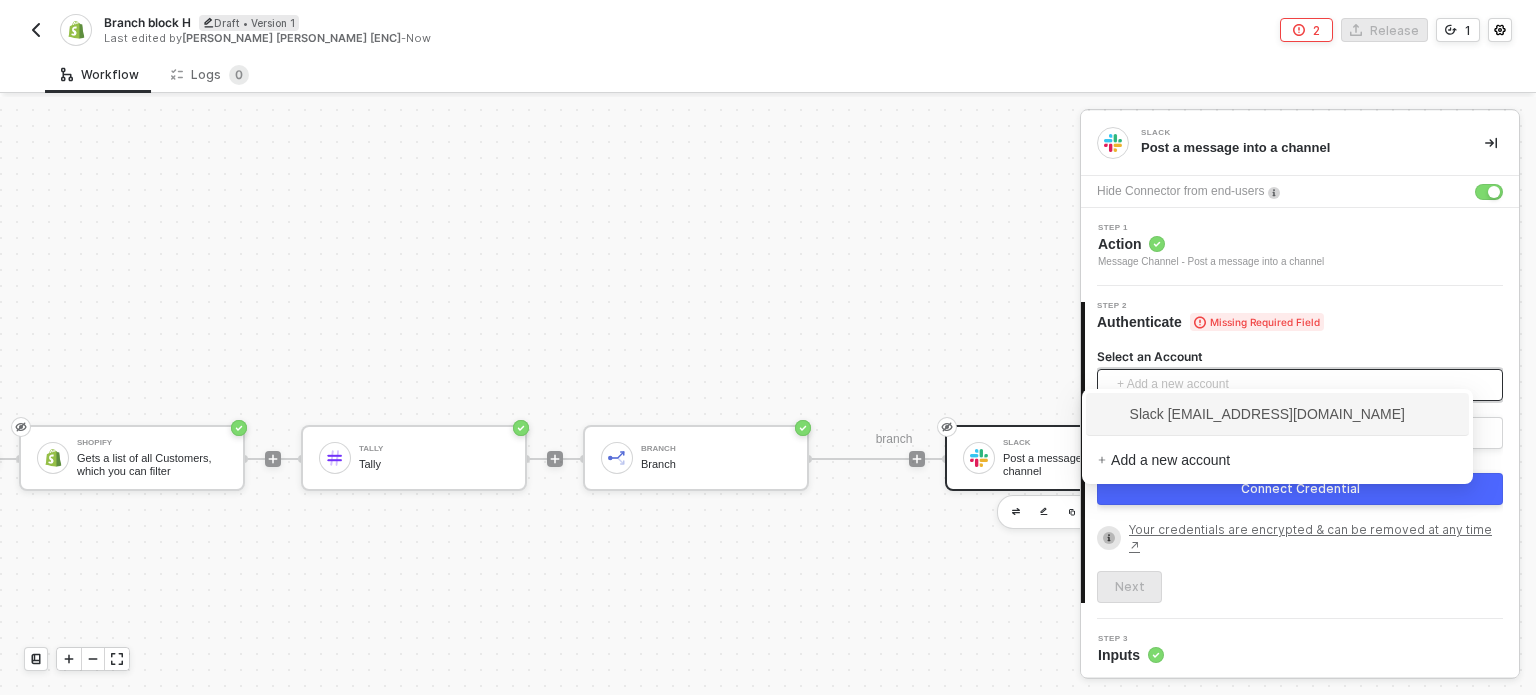 click on "Slack michellemae@runalloy.com" at bounding box center [1251, 414] 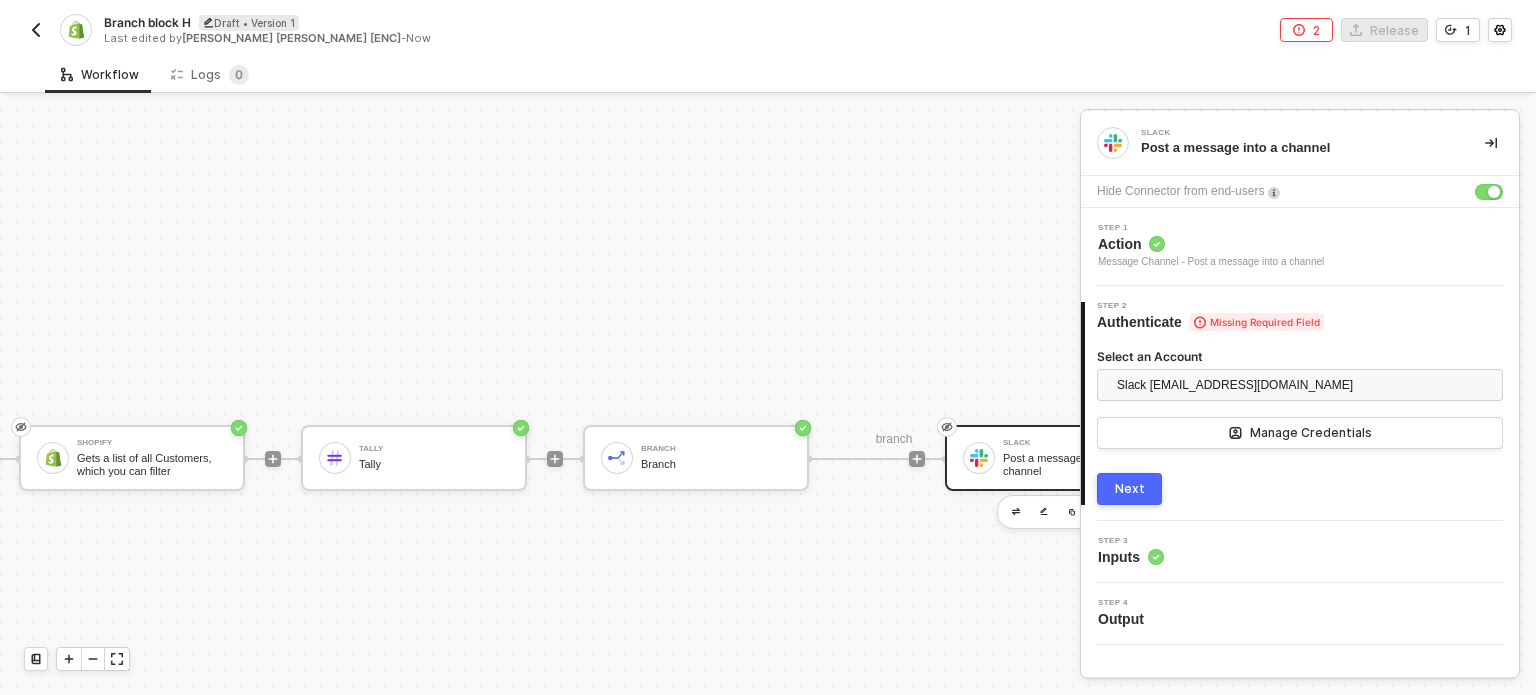 click on "Next" at bounding box center [1130, 489] 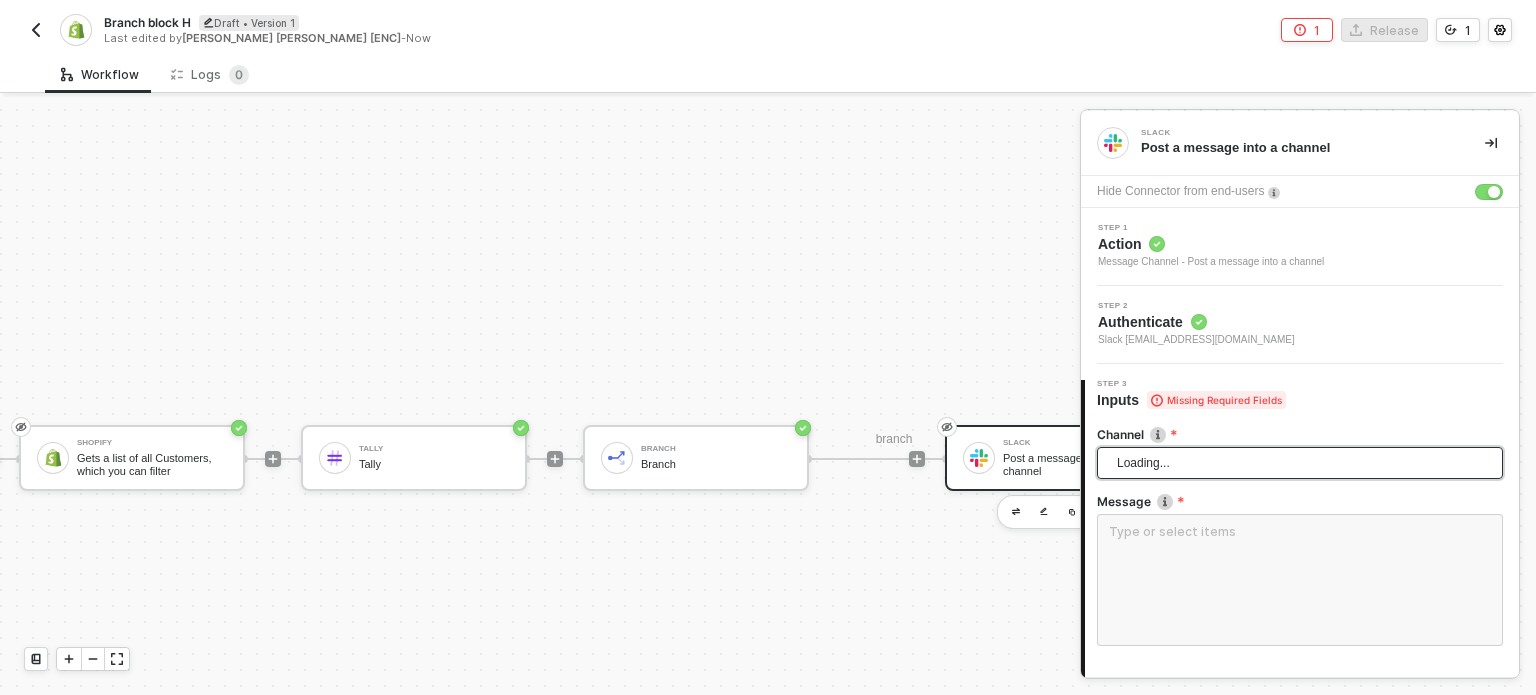 type 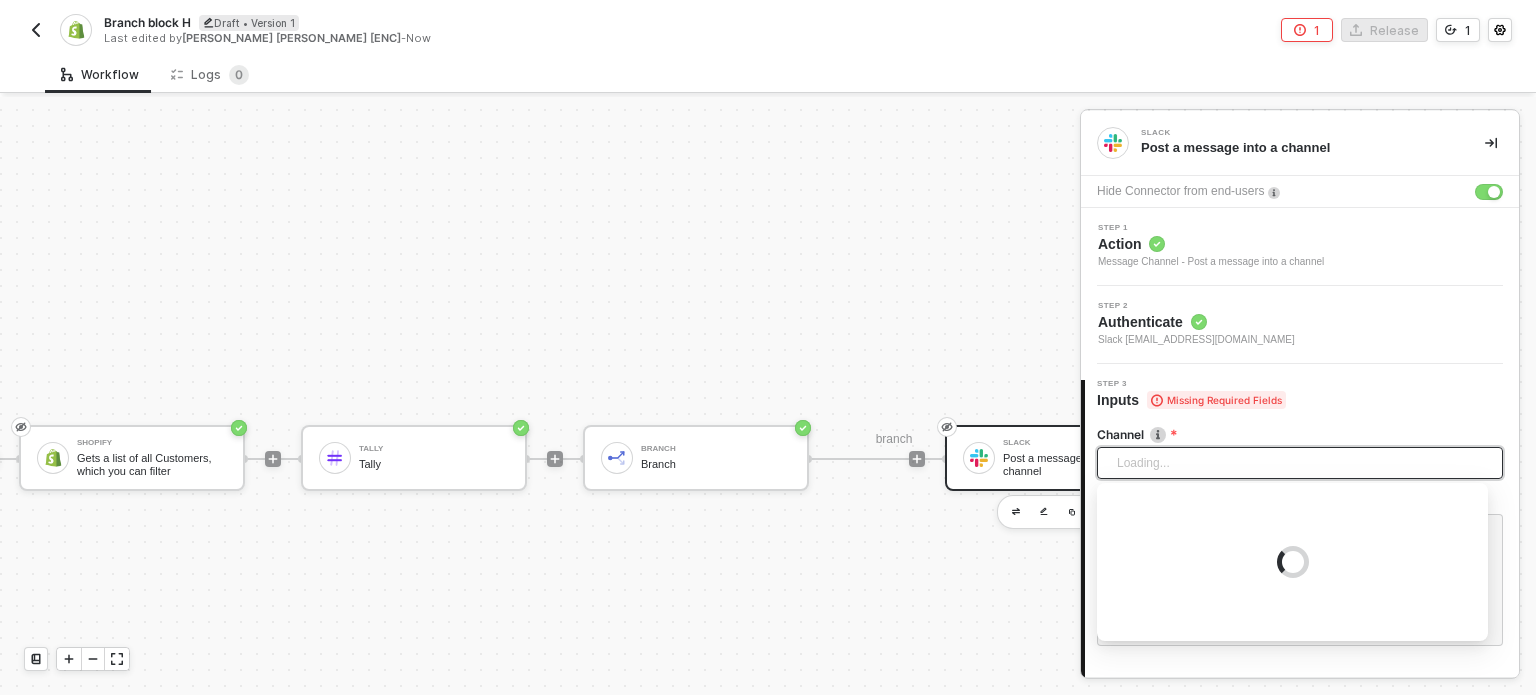 click on "Loading..." at bounding box center (1304, 463) 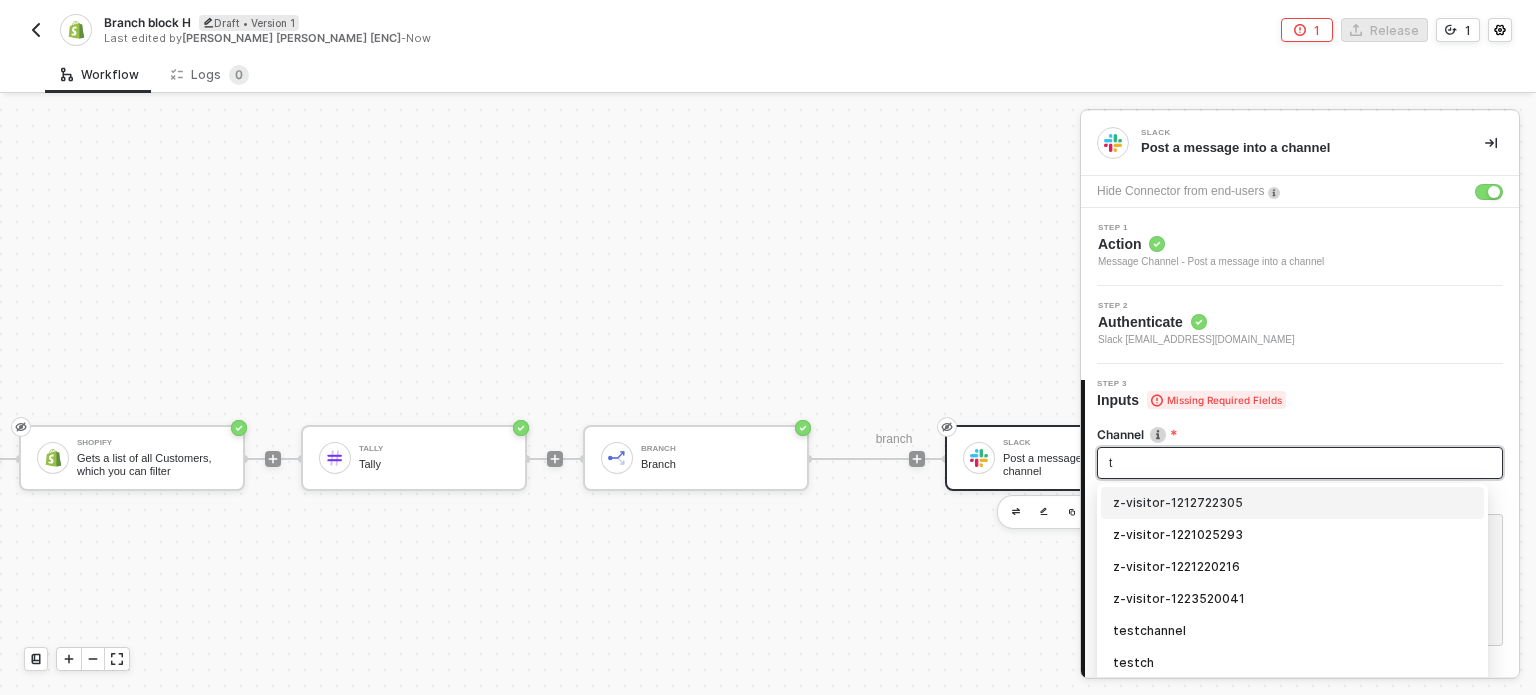 type on "tr" 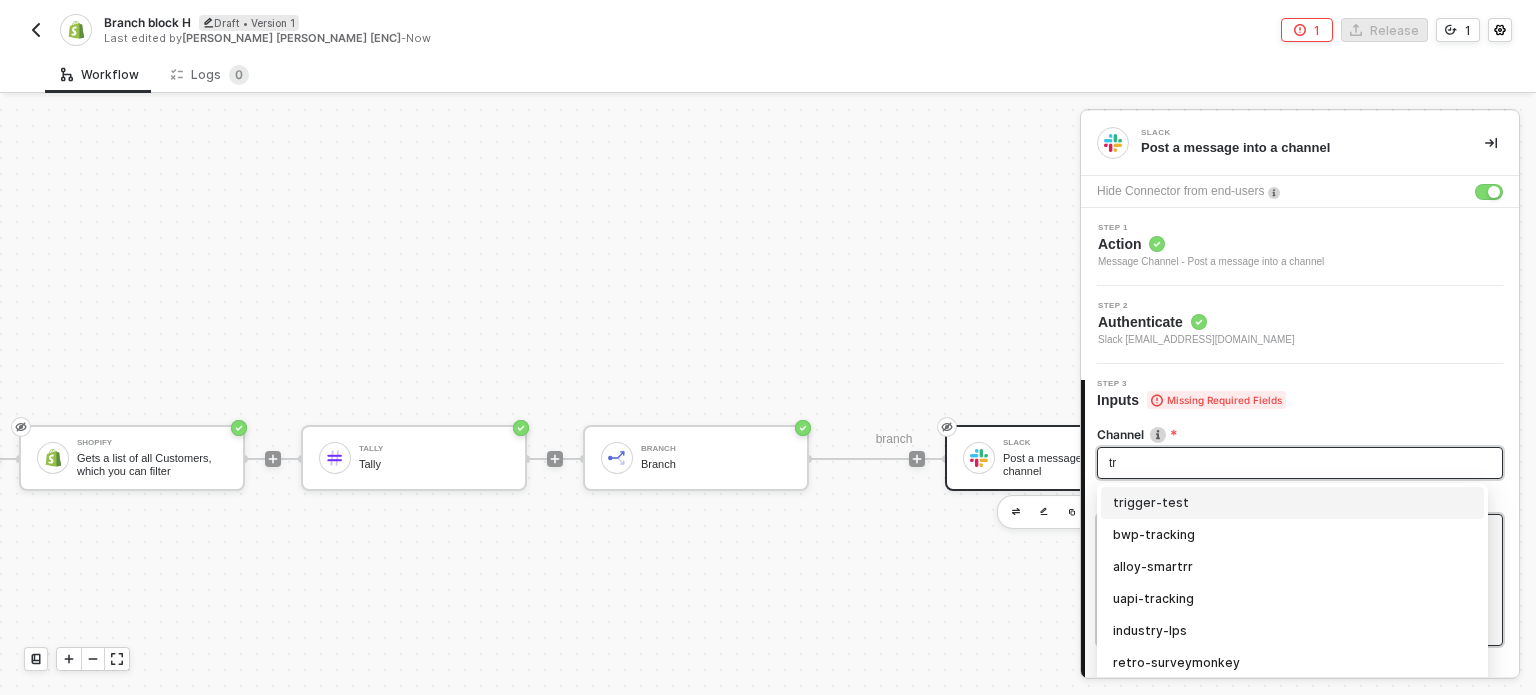 drag, startPoint x: 1160, startPoint y: 484, endPoint x: 1148, endPoint y: 499, distance: 19.209373 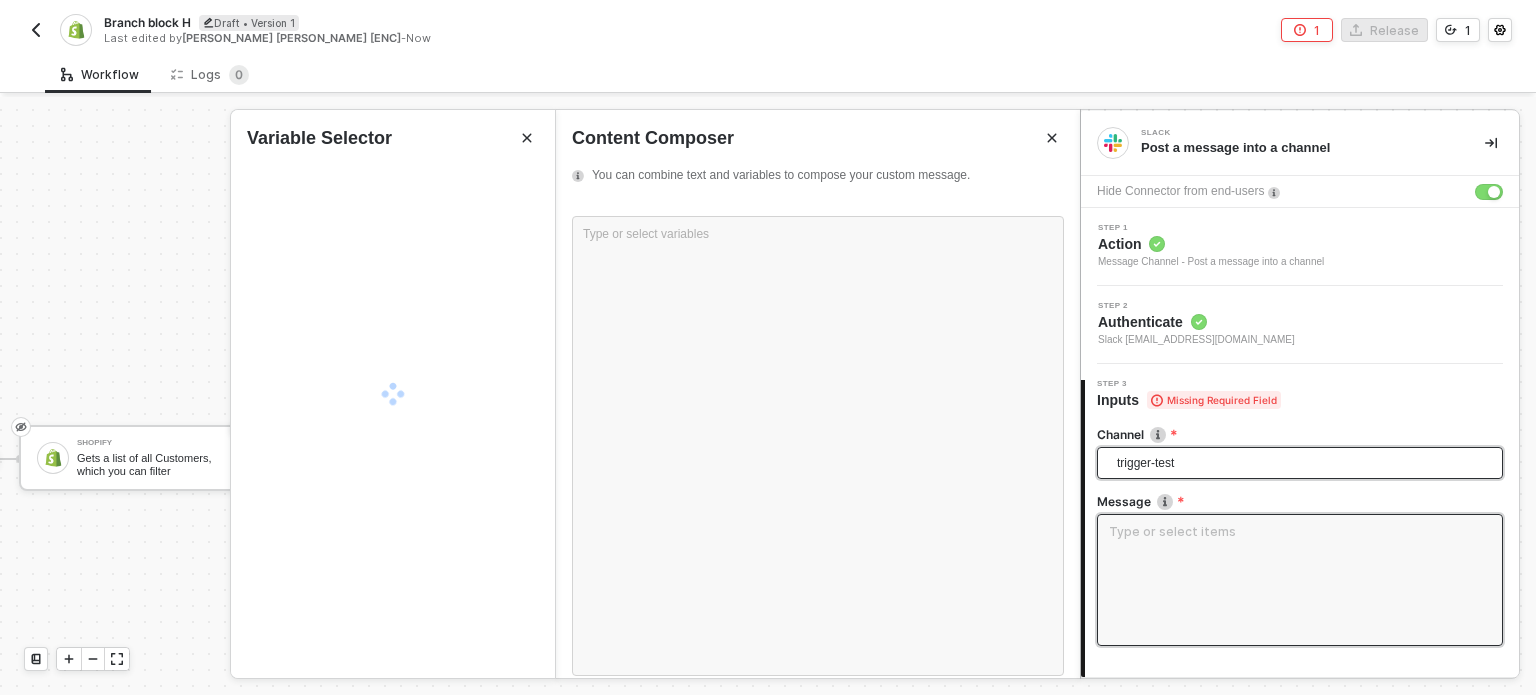 click at bounding box center [1300, 580] 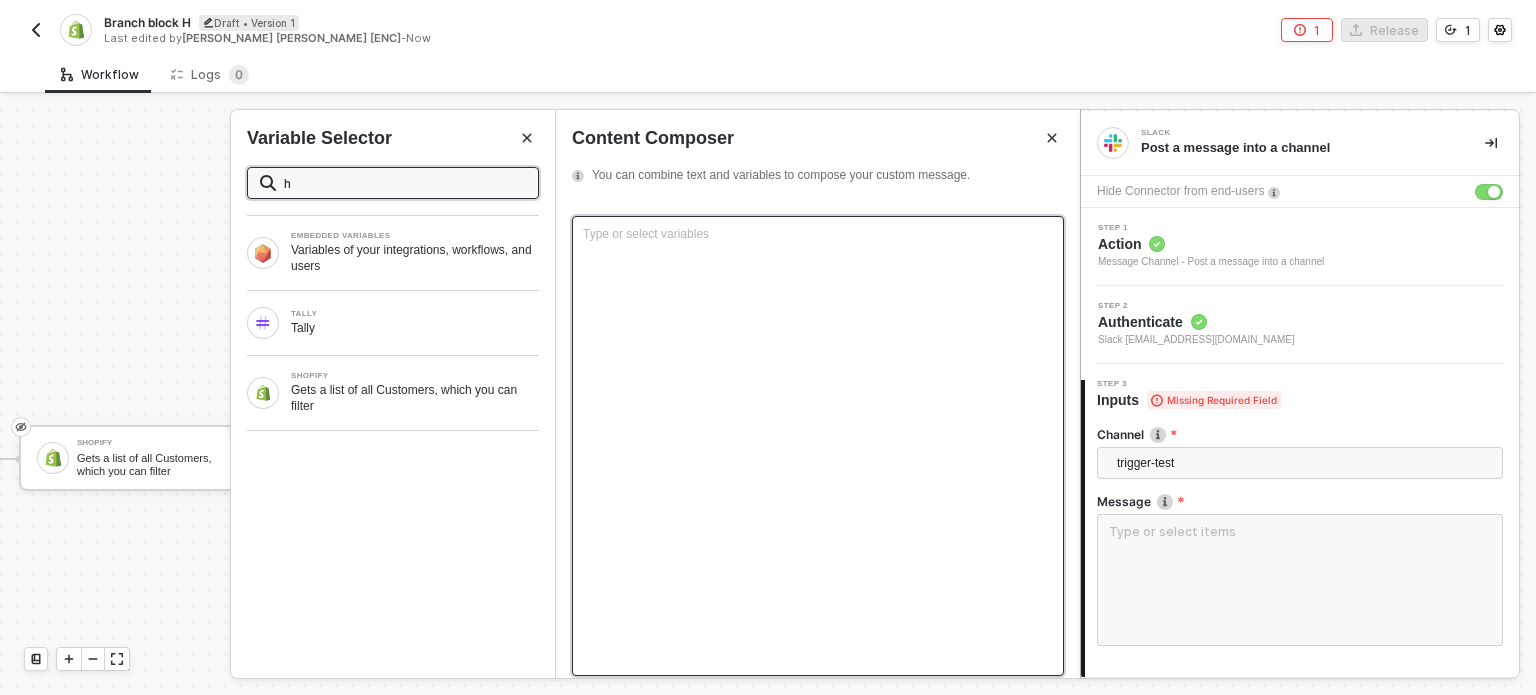 type on "he" 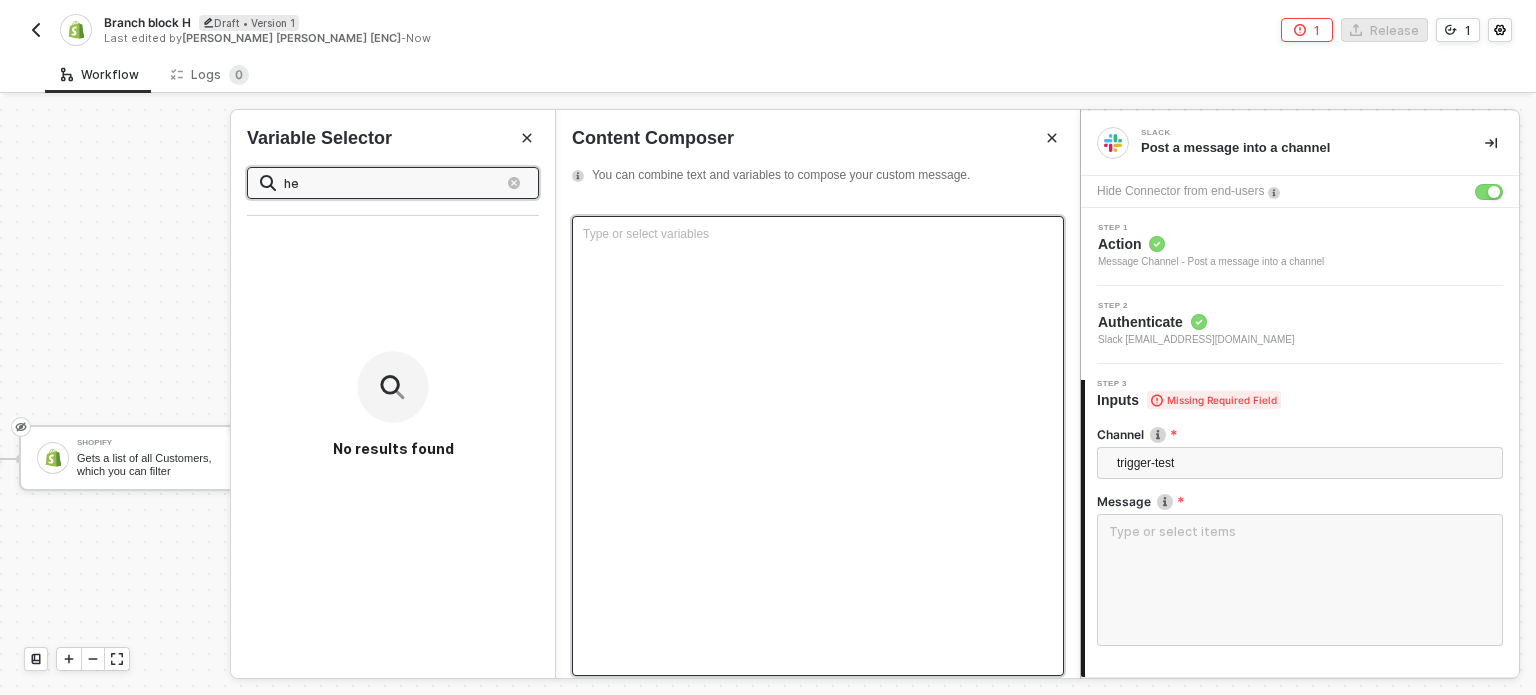 type 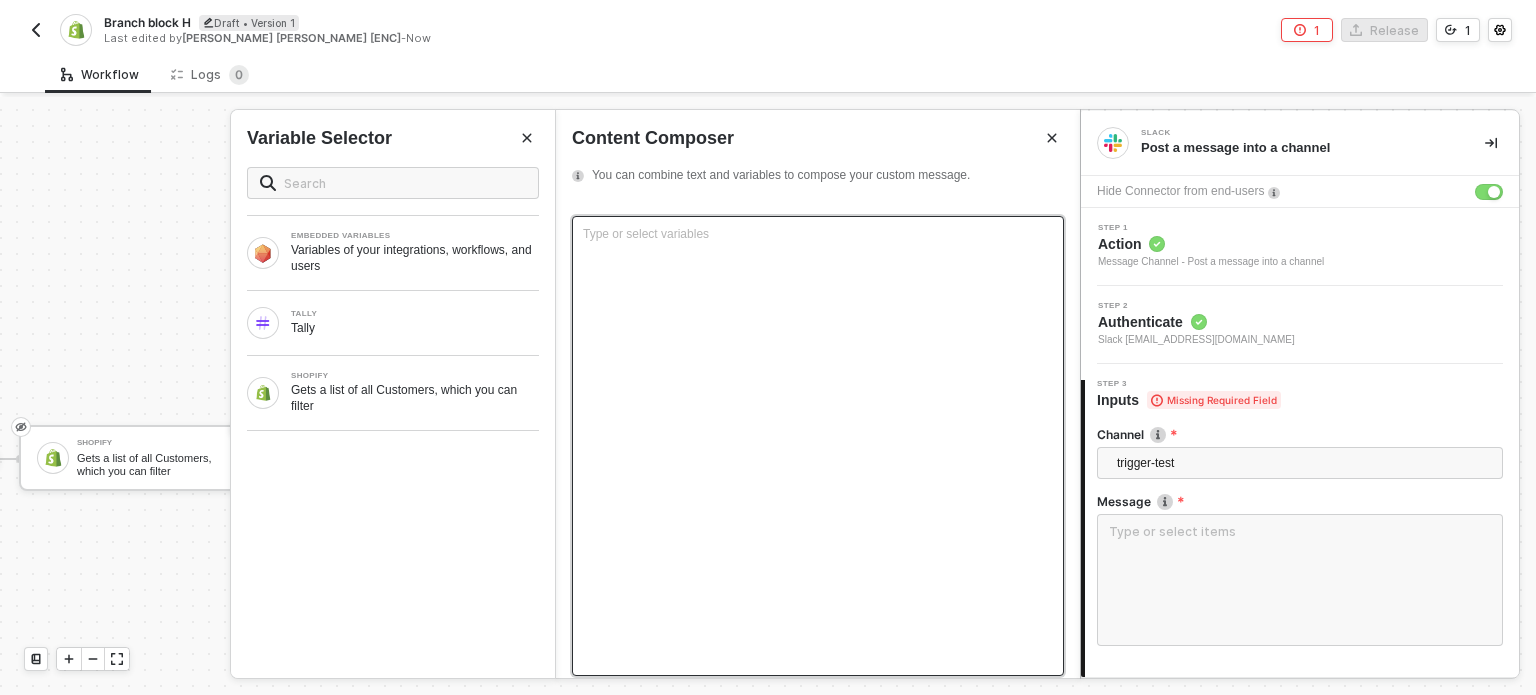 click on "Type or select variables ﻿" at bounding box center (818, 446) 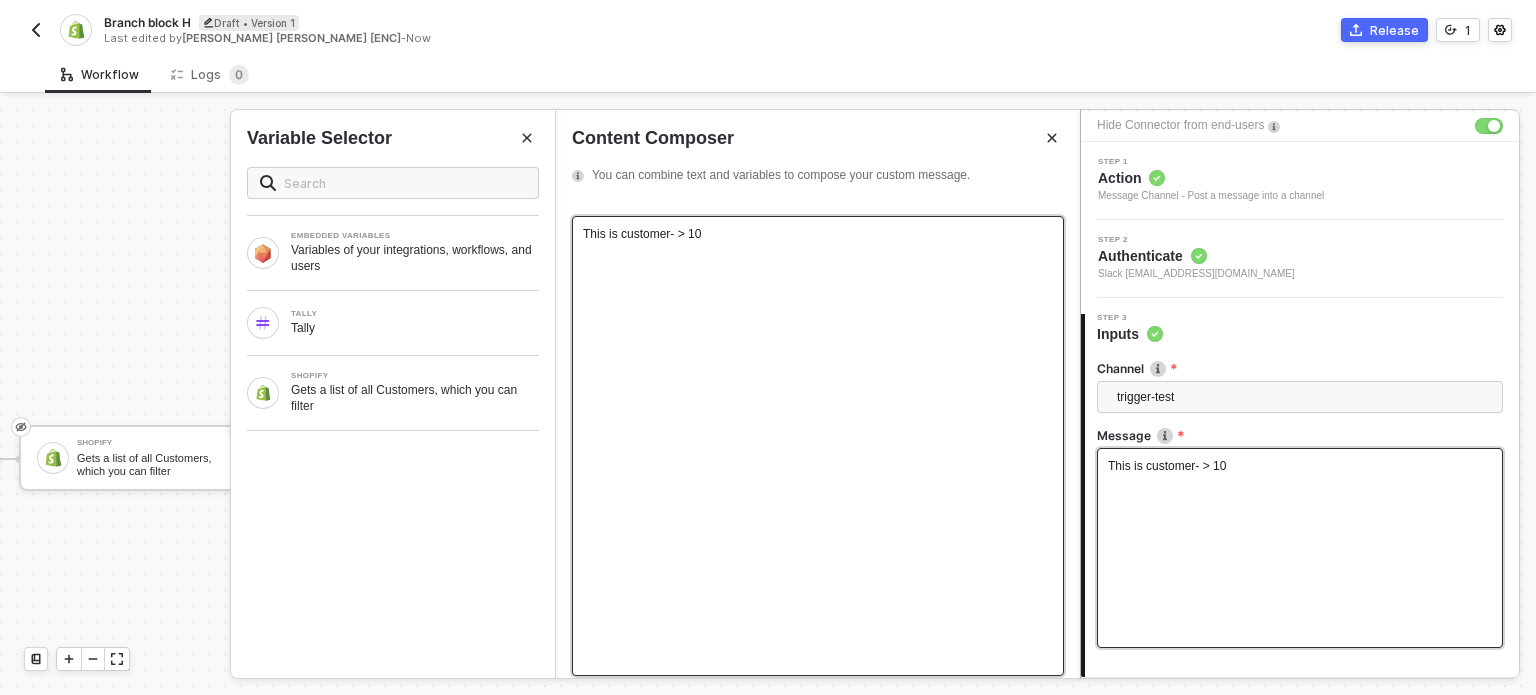 scroll, scrollTop: 198, scrollLeft: 0, axis: vertical 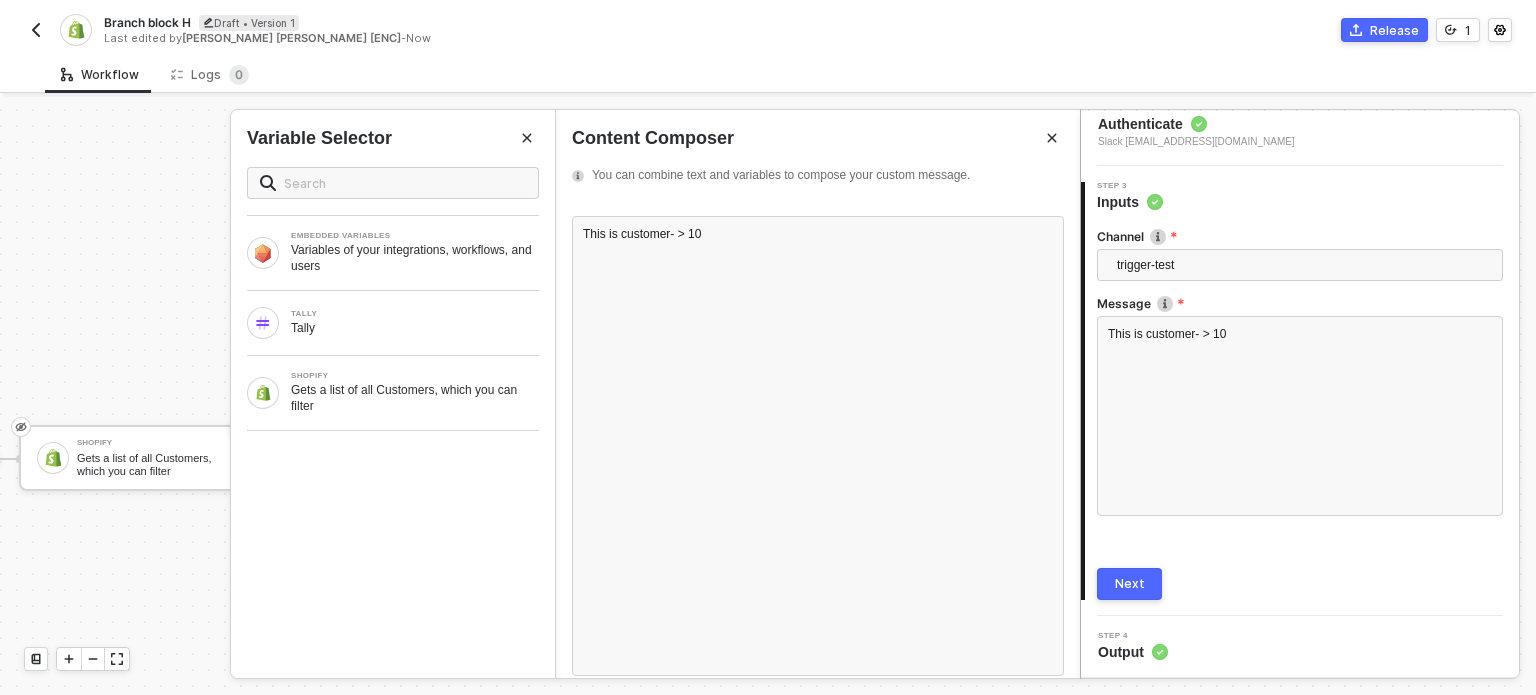 click on "3 Step 3 Inputs    Channel trigger-test trigger-test bwp-tracking alloy-smartrr uapi-tracking industry-lps retro-surveymonkey post-mortem-shopify-double-trigger tandym-destroyingourdb cross-training cofactr-sap streamlined-payments-trial embedded-cofactr internal-treet trials incard-alloy-trial littledata-smartrr-alloy alloy-earnin-trial bwp-servicedesk-tracker alloy-servicedesk-tracker nooks-alloy-trial Message This is customer- > 10 Next" at bounding box center (1300, 391) 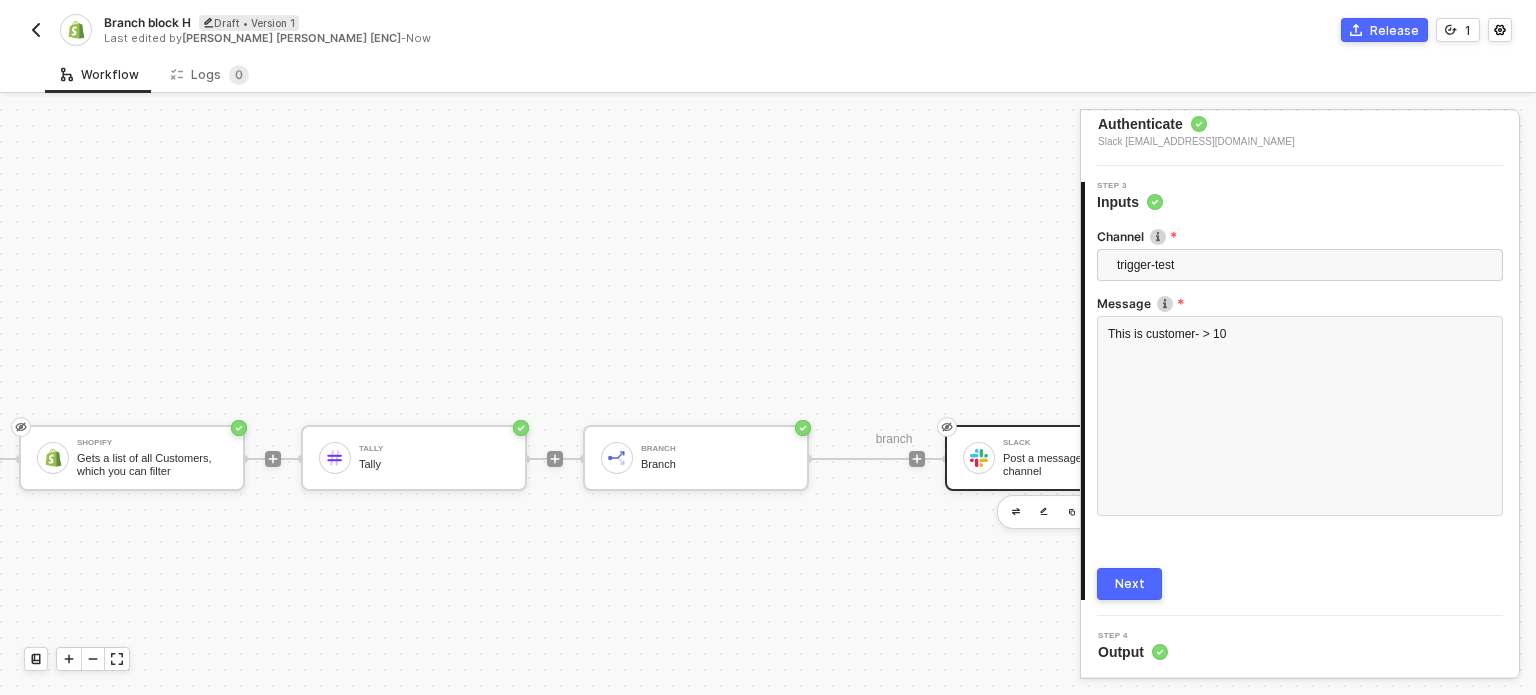 click on "Next" at bounding box center [1130, 584] 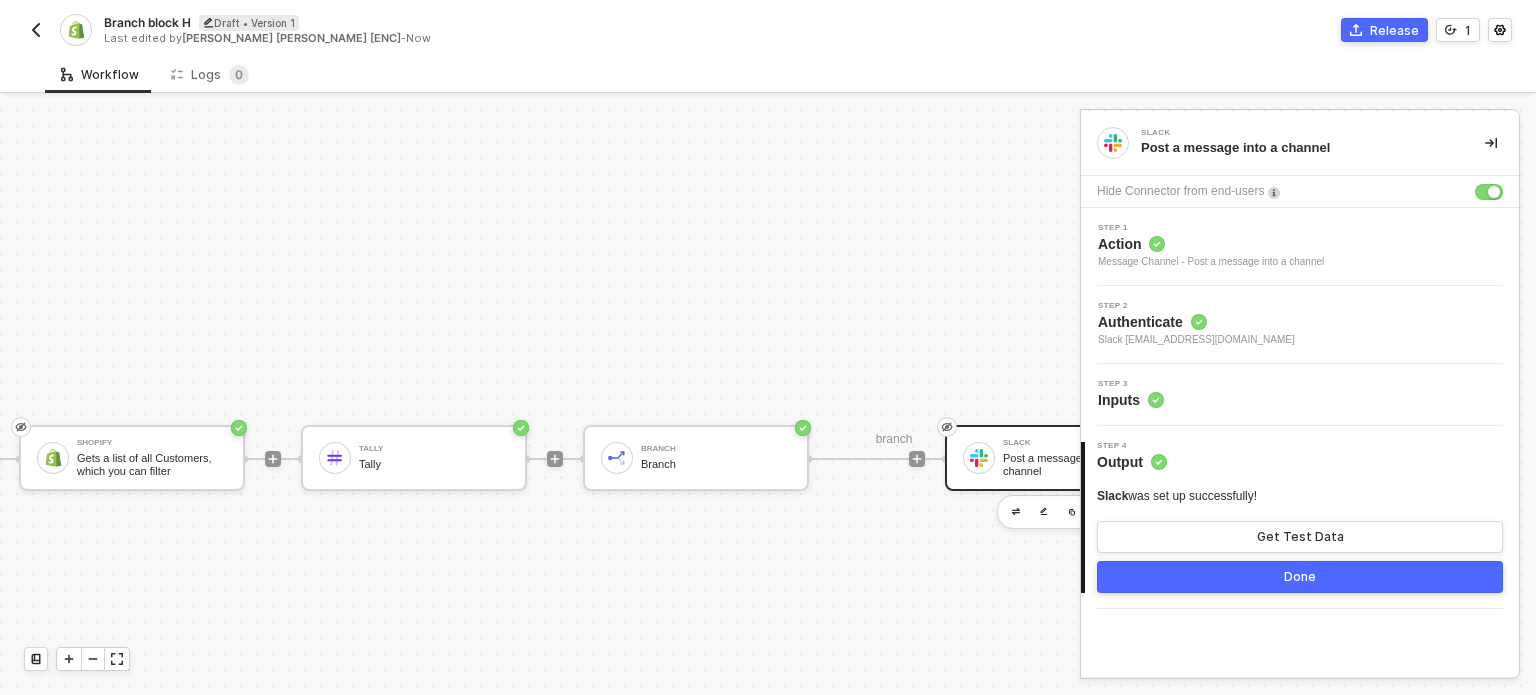 scroll, scrollTop: 0, scrollLeft: 0, axis: both 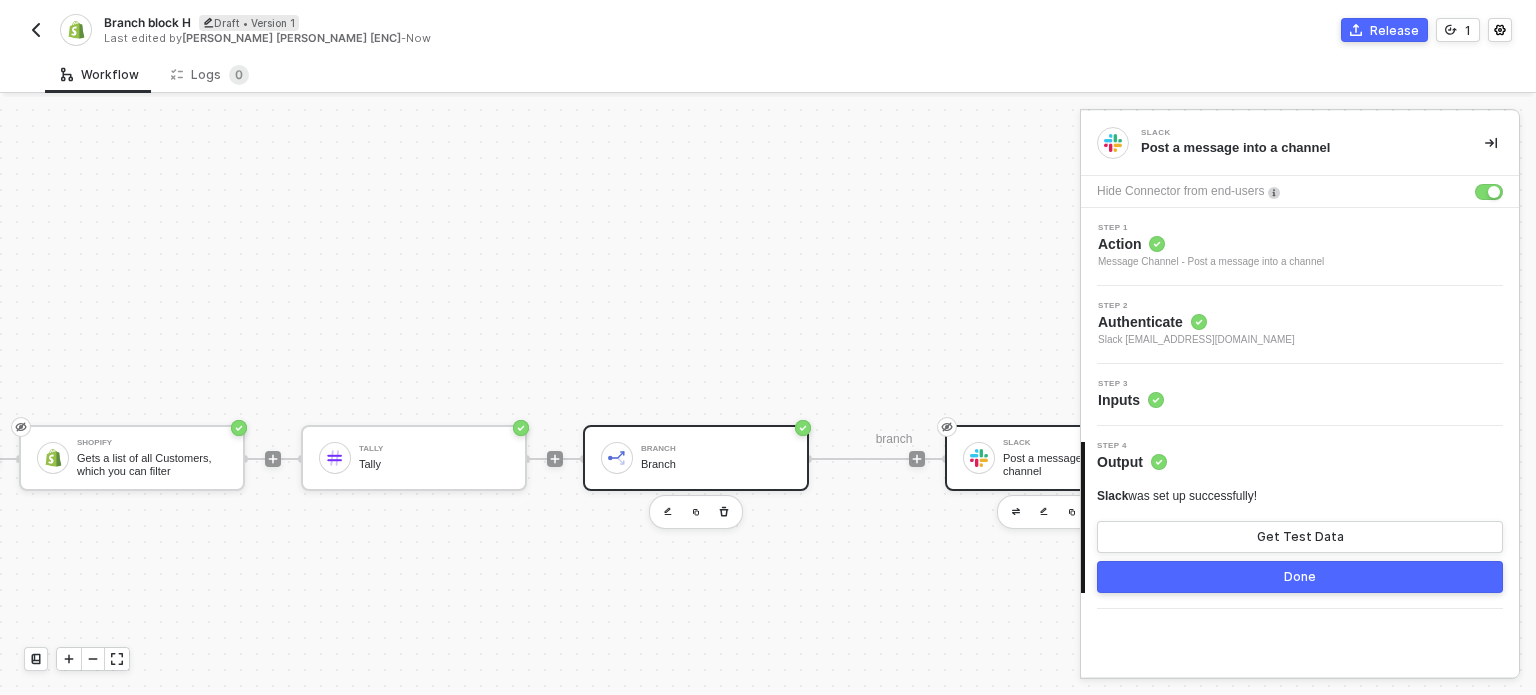 click on "Branch" at bounding box center [716, 464] 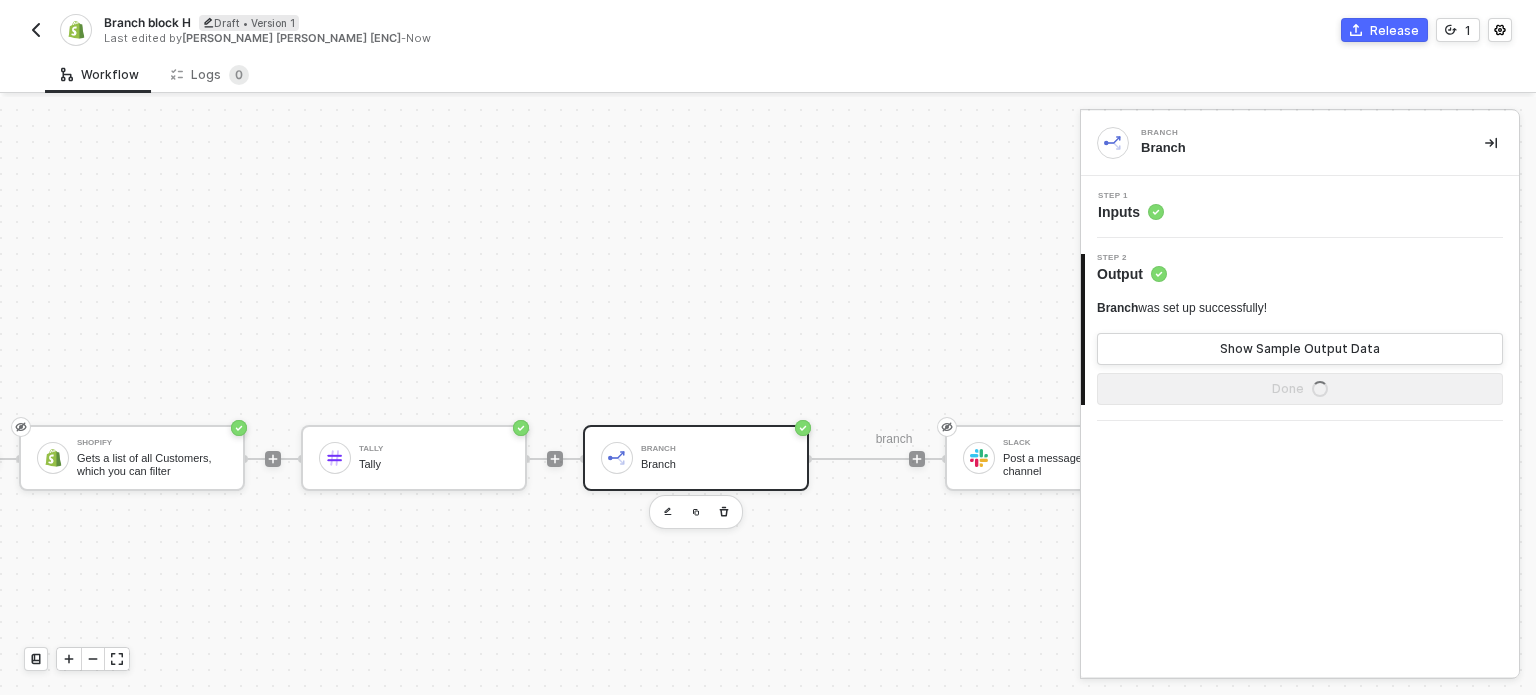 click 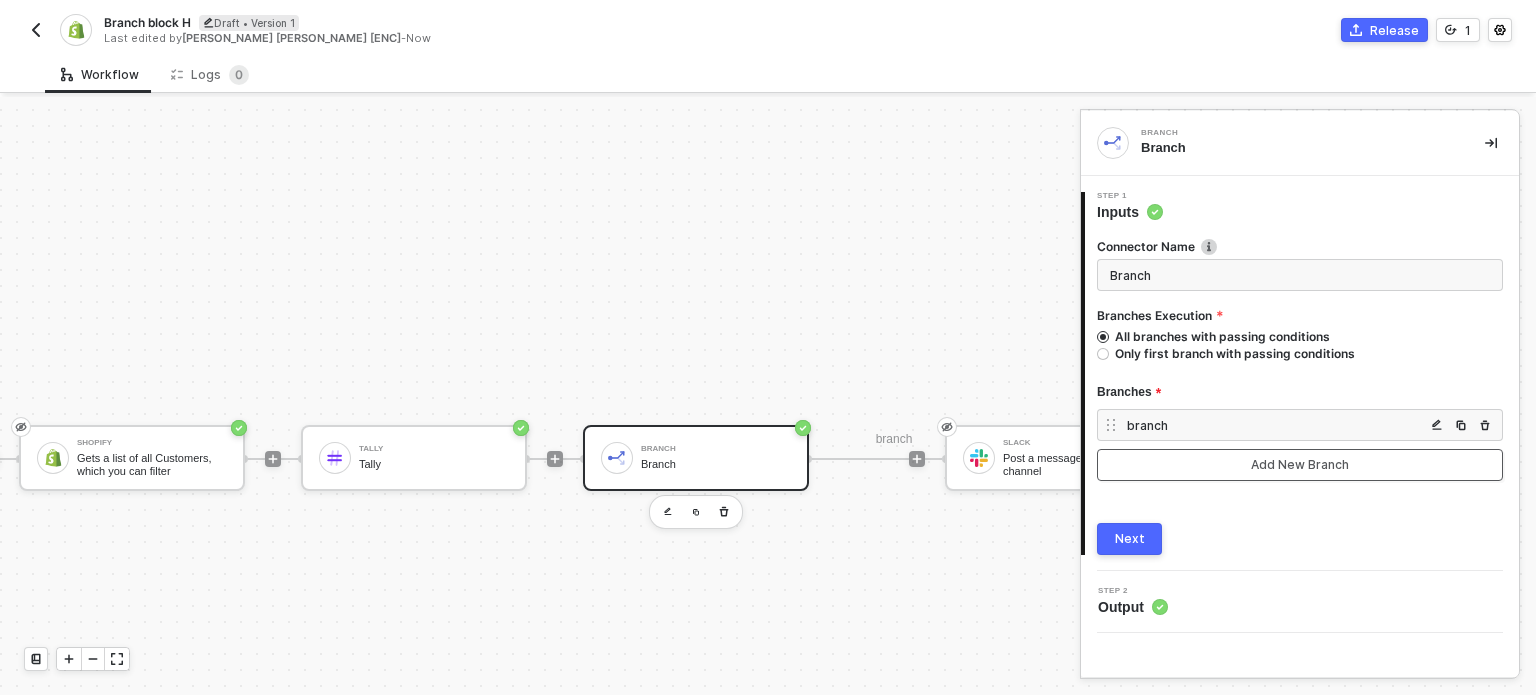 click on "Add New Branch" at bounding box center (1300, 465) 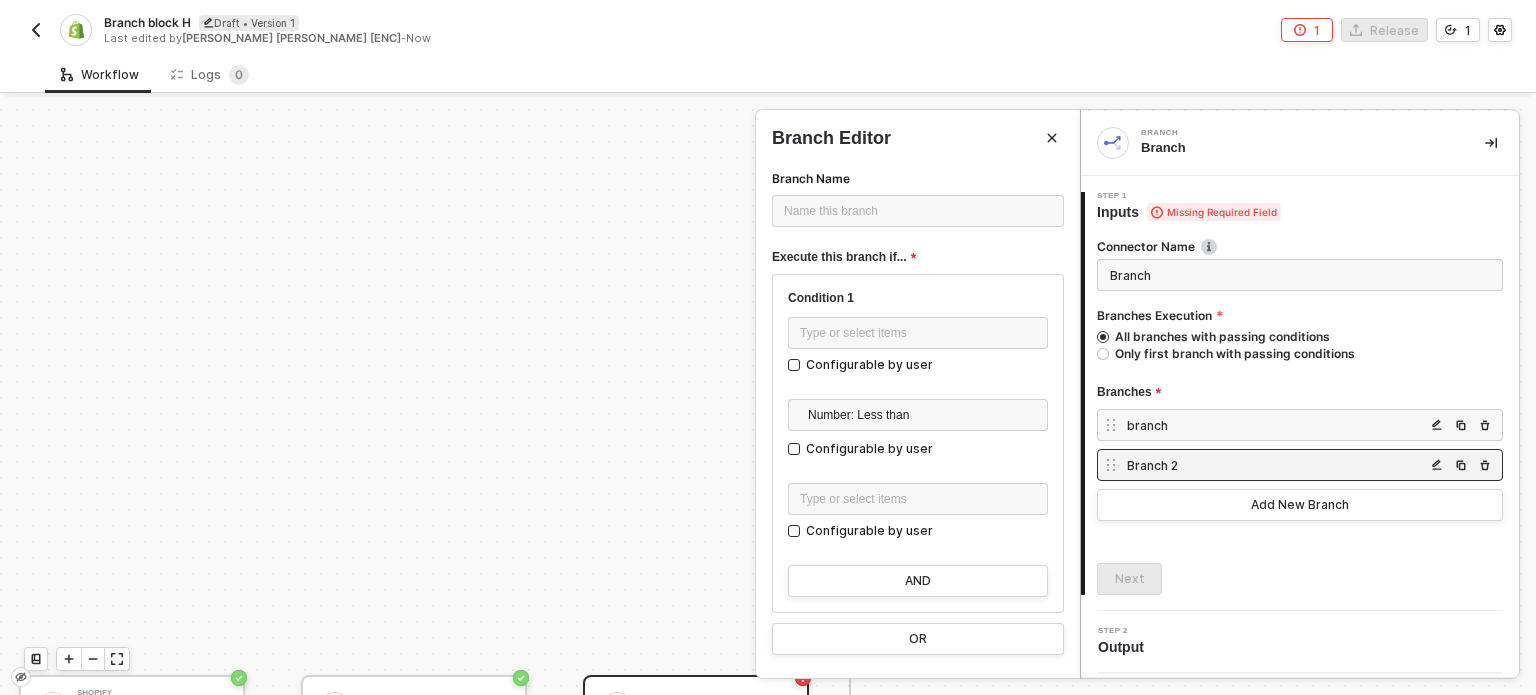 click on "Branch 2" at bounding box center [1300, 465] 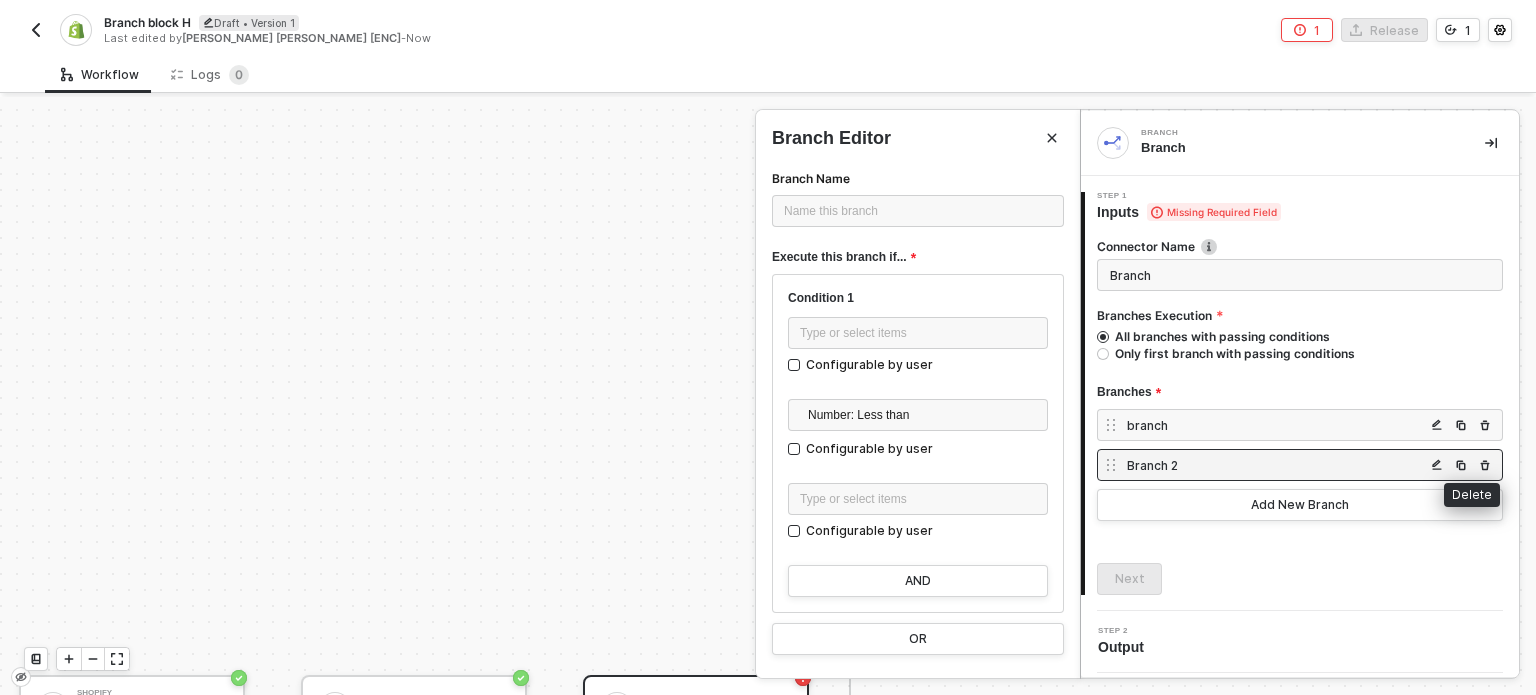 click at bounding box center [1485, 465] 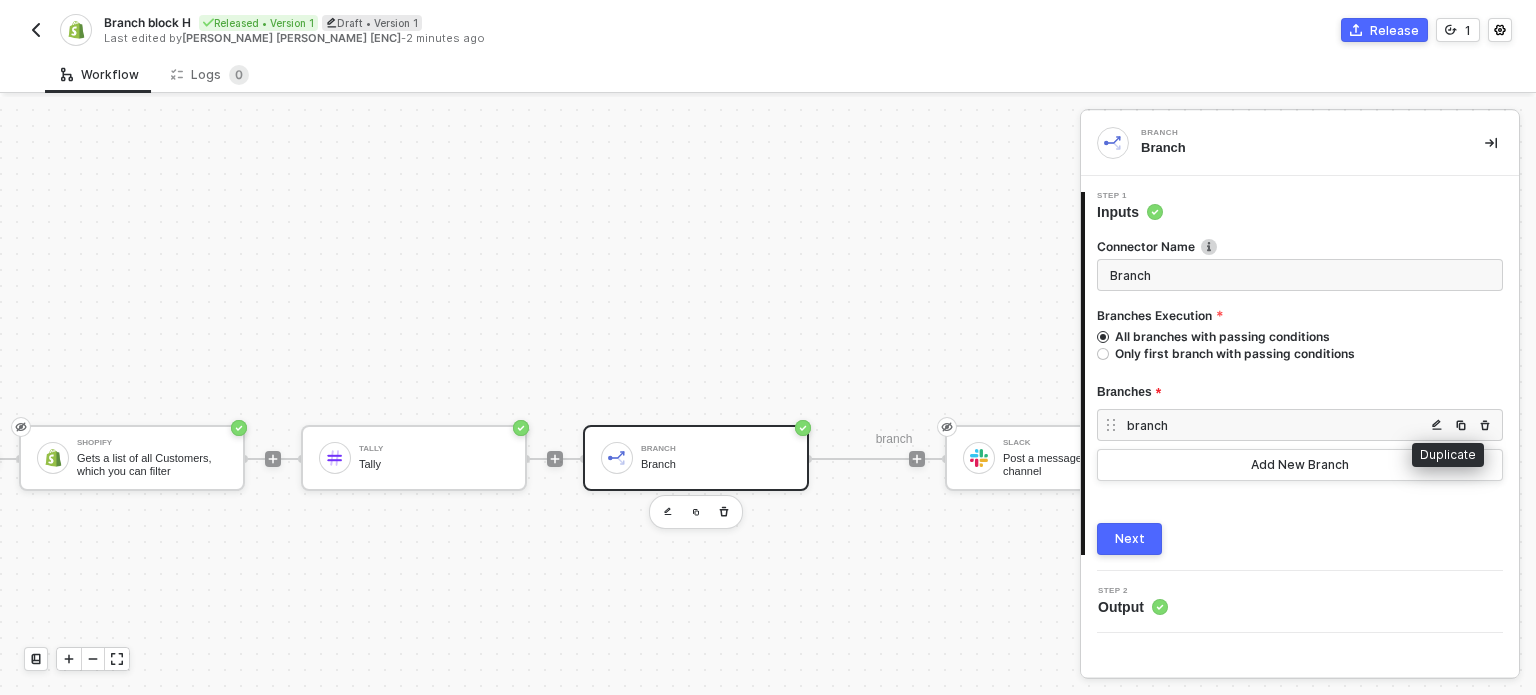 click at bounding box center (1461, 425) 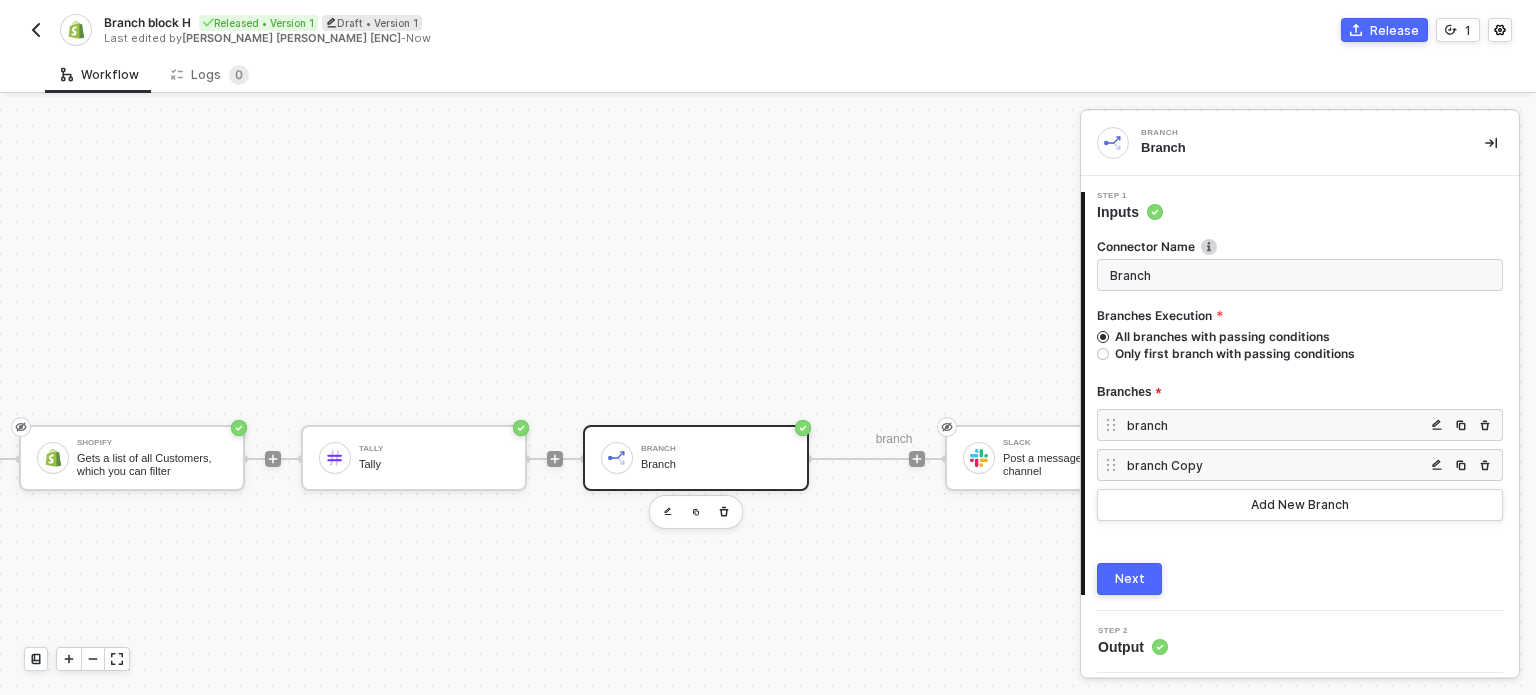click on "branch Copy" at bounding box center [1276, 465] 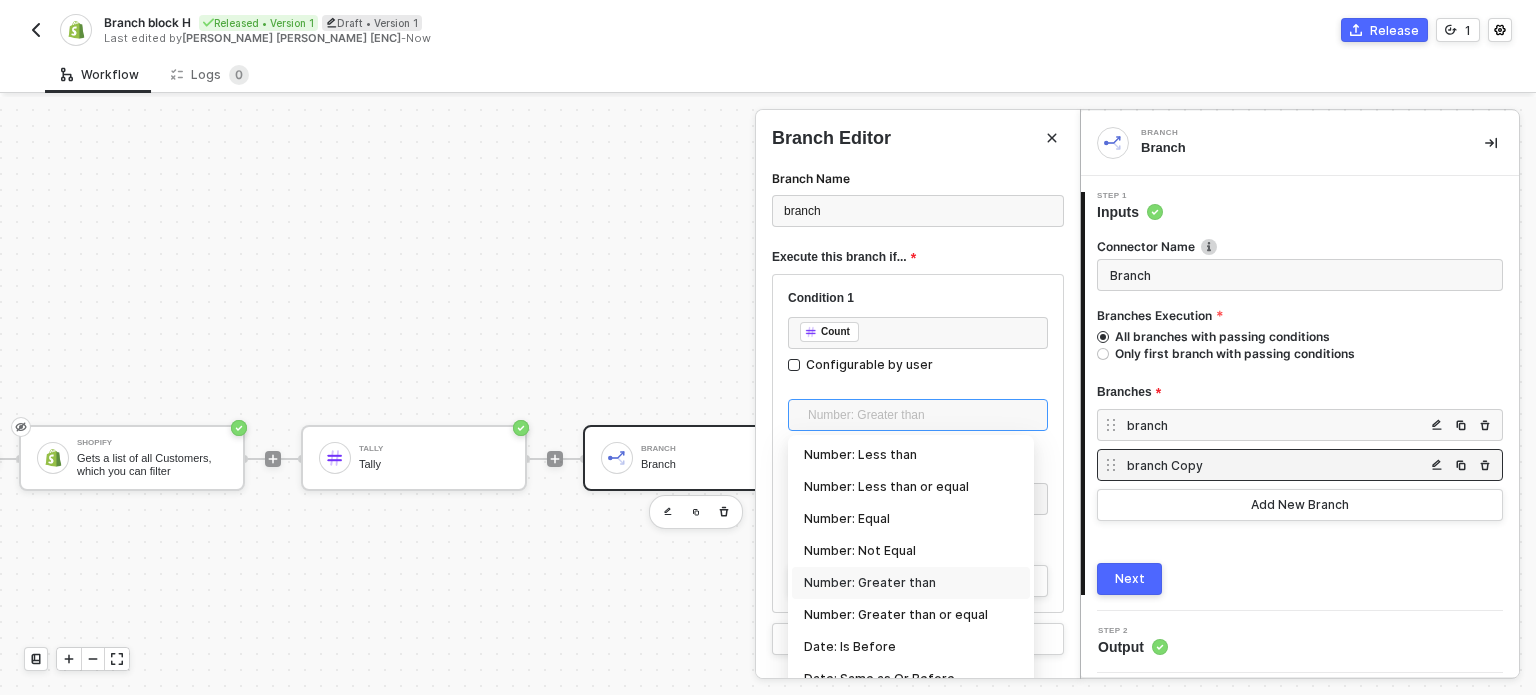 click on "Number: Greater than" at bounding box center [922, 415] 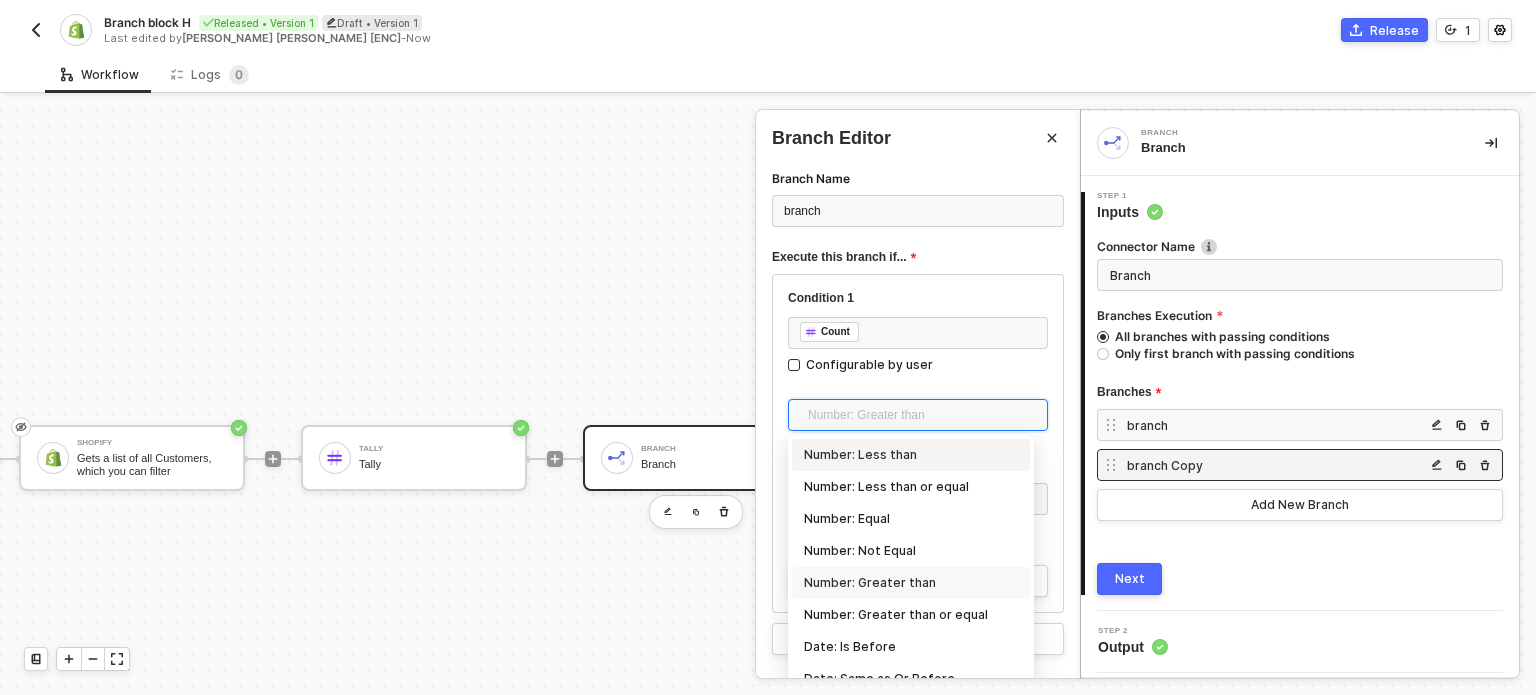 click on "Number: Less than" at bounding box center (911, 455) 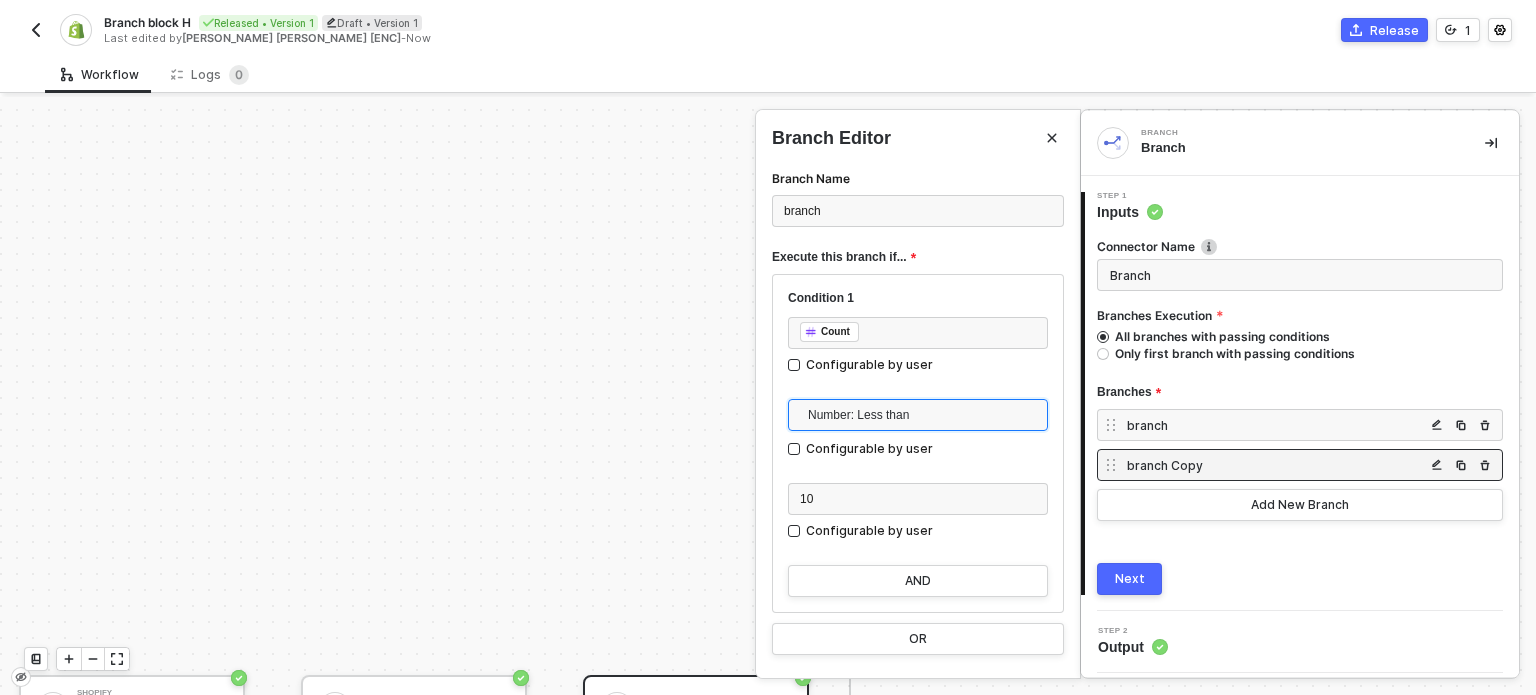 click on "Next" at bounding box center [1129, 579] 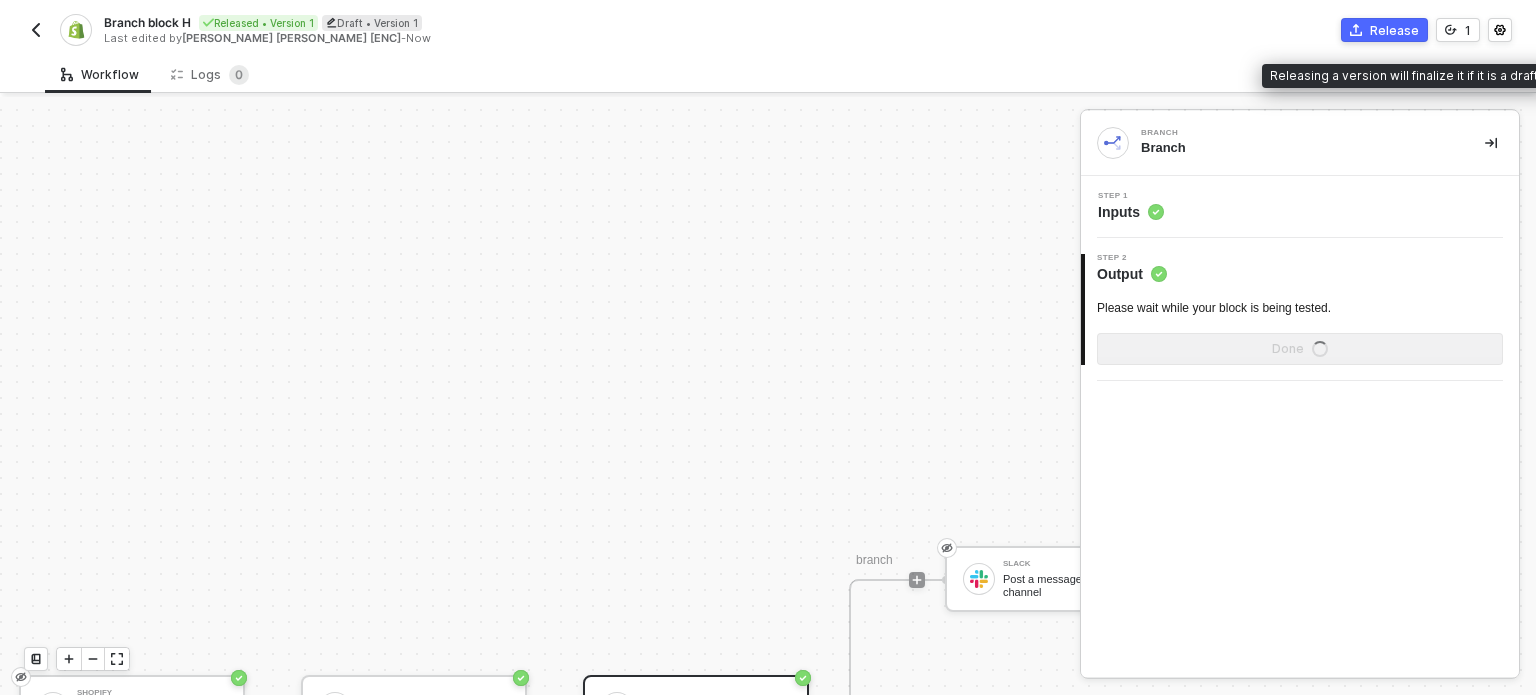 click on "Release" at bounding box center (1394, 30) 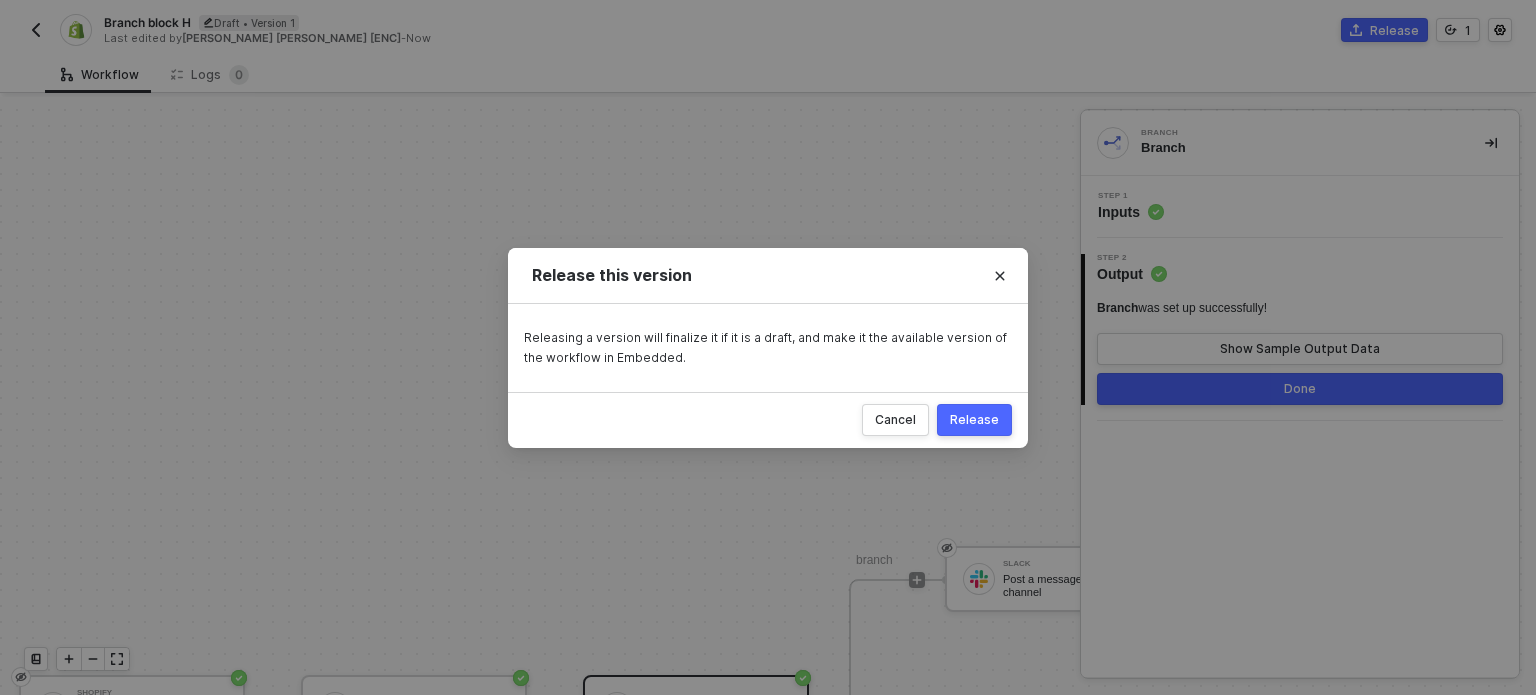 click on "Release" at bounding box center [974, 420] 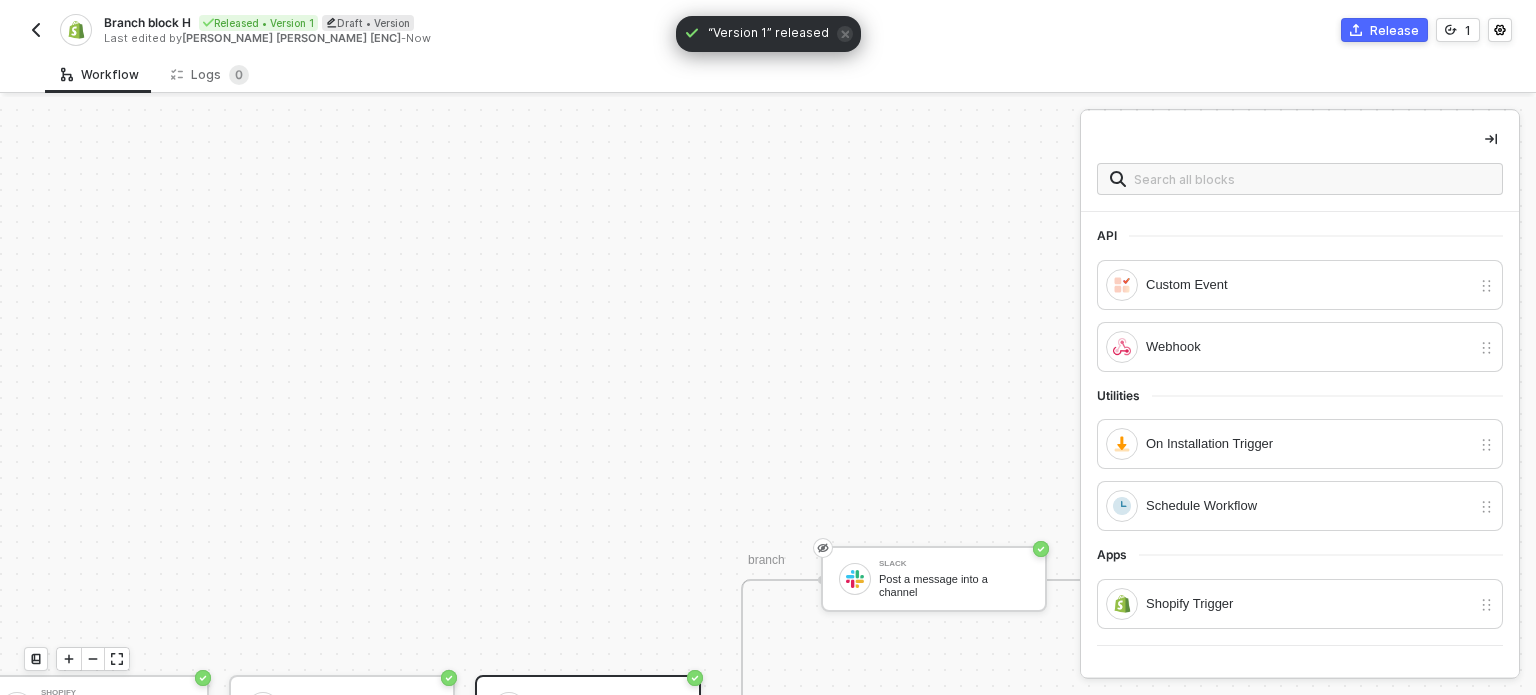 click at bounding box center (36, 30) 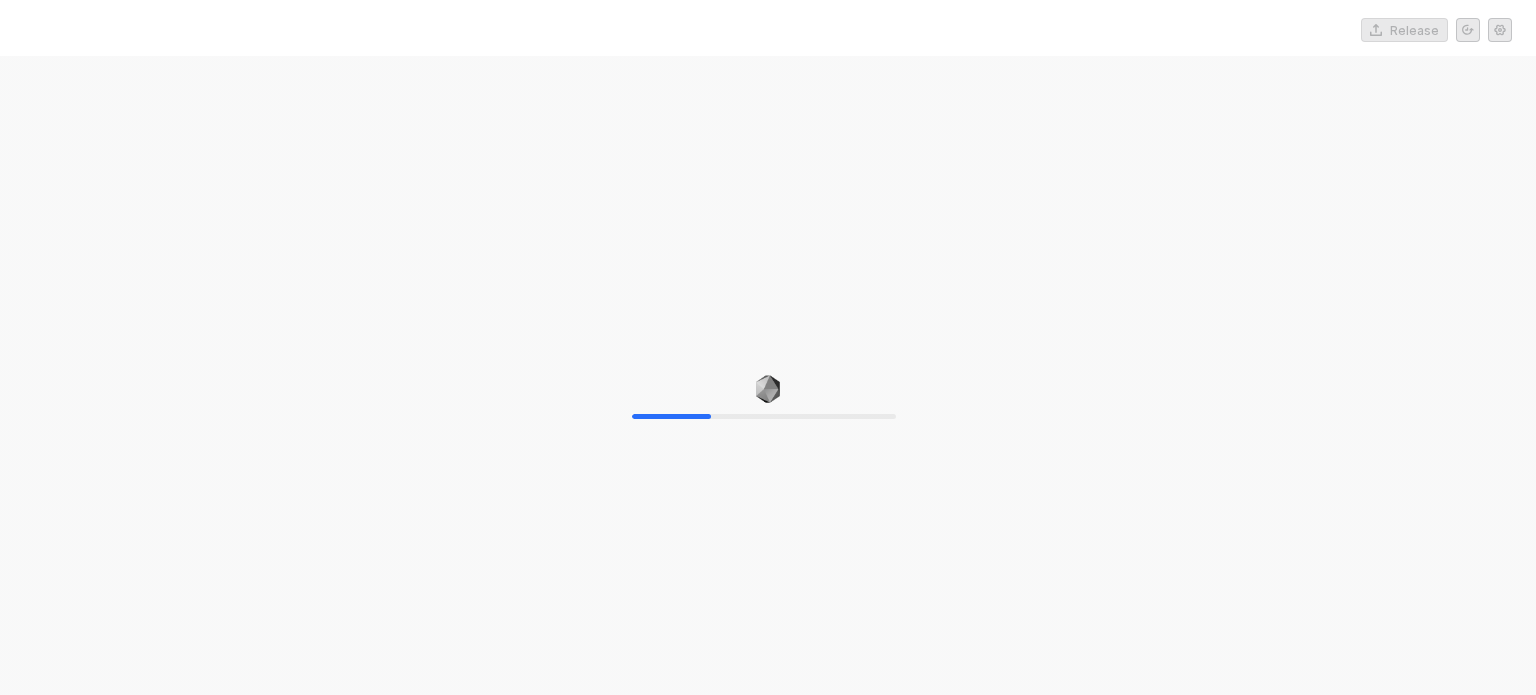 scroll, scrollTop: 0, scrollLeft: 0, axis: both 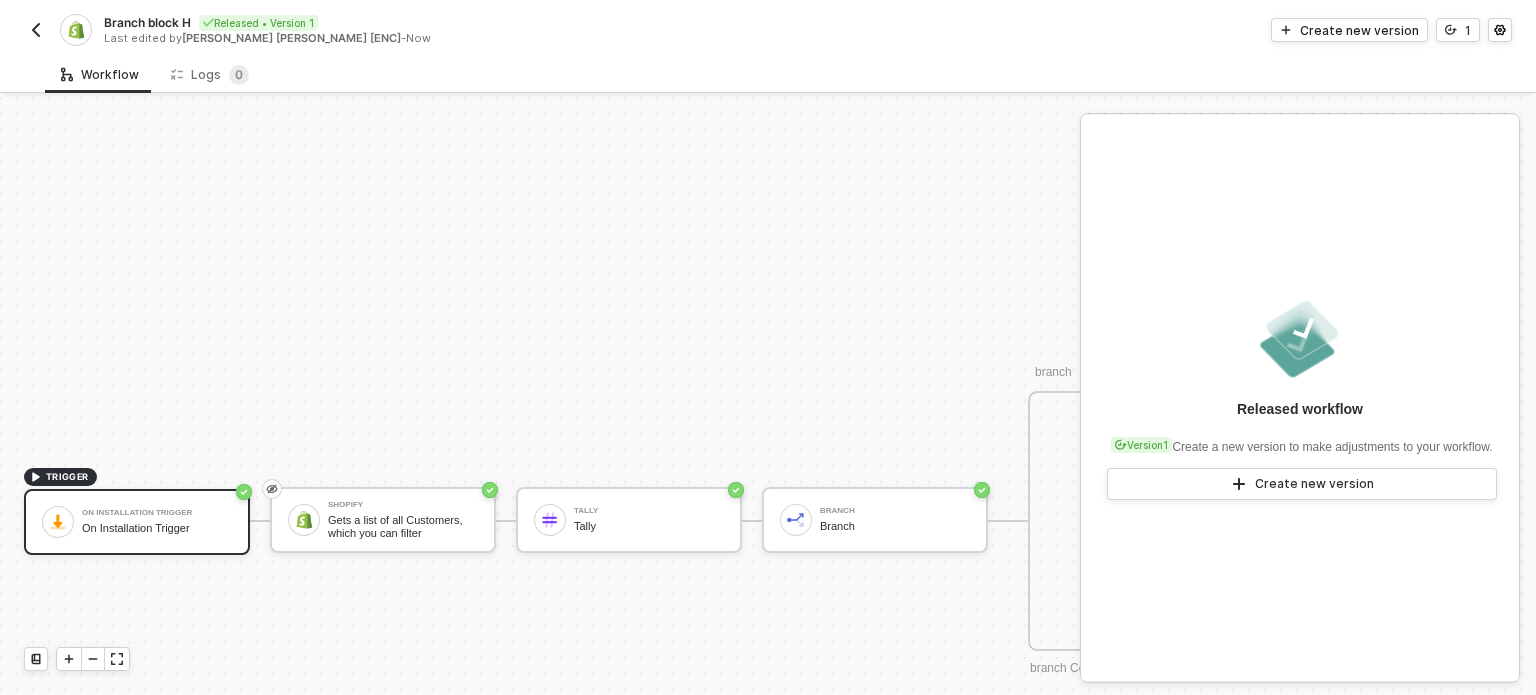 click on "Branch block H    Released • Version   1 Last edited by  [PERSON_NAME] [PERSON_NAME] [ENC]  -  Now Create new version 1" at bounding box center [768, 28] 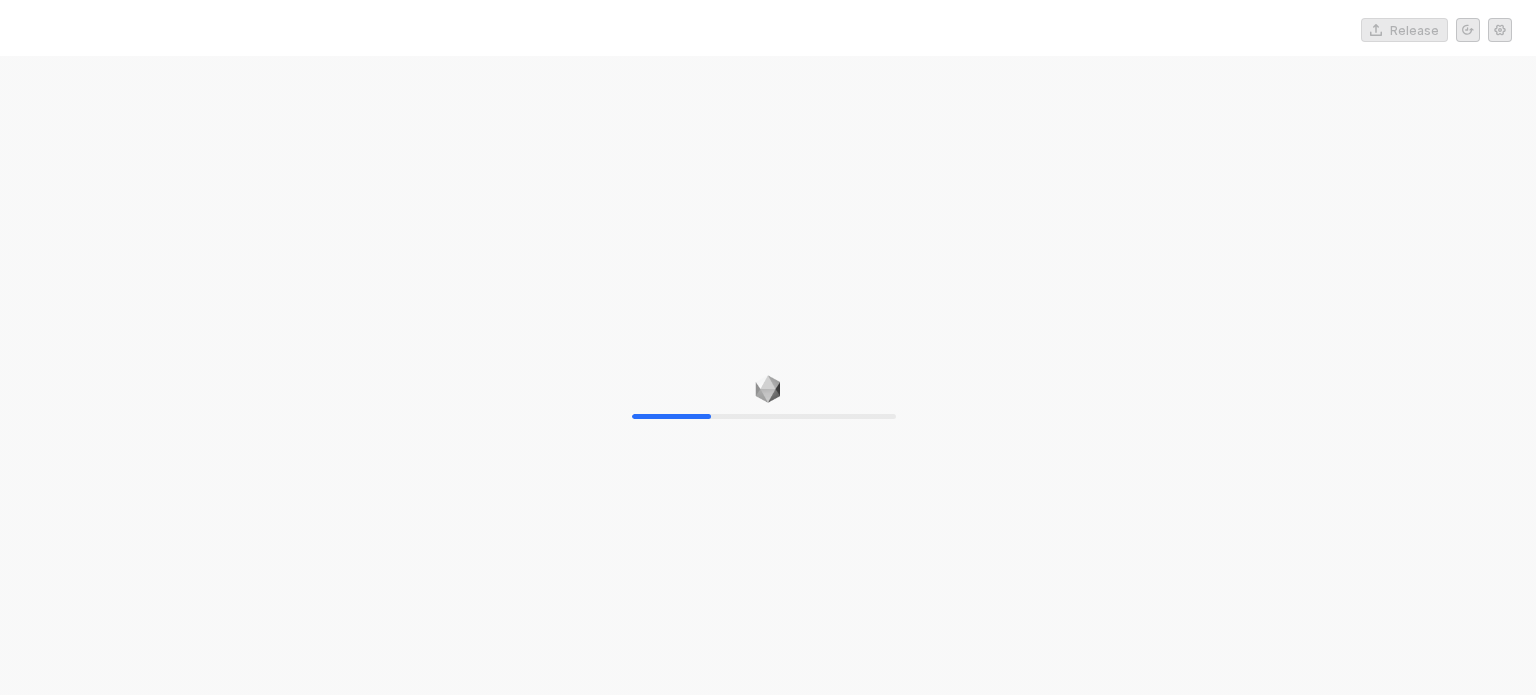 scroll, scrollTop: 0, scrollLeft: 0, axis: both 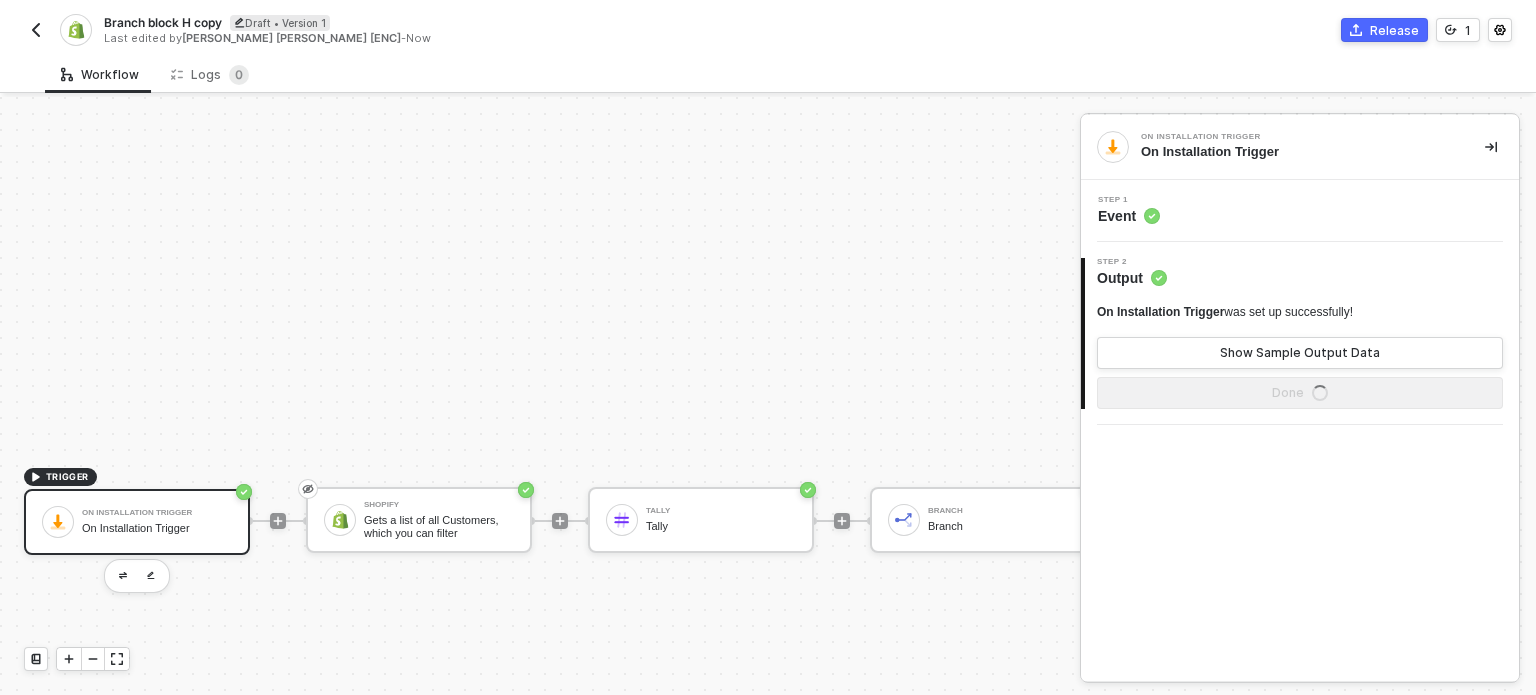 click on "Branch block H copy" at bounding box center [163, 22] 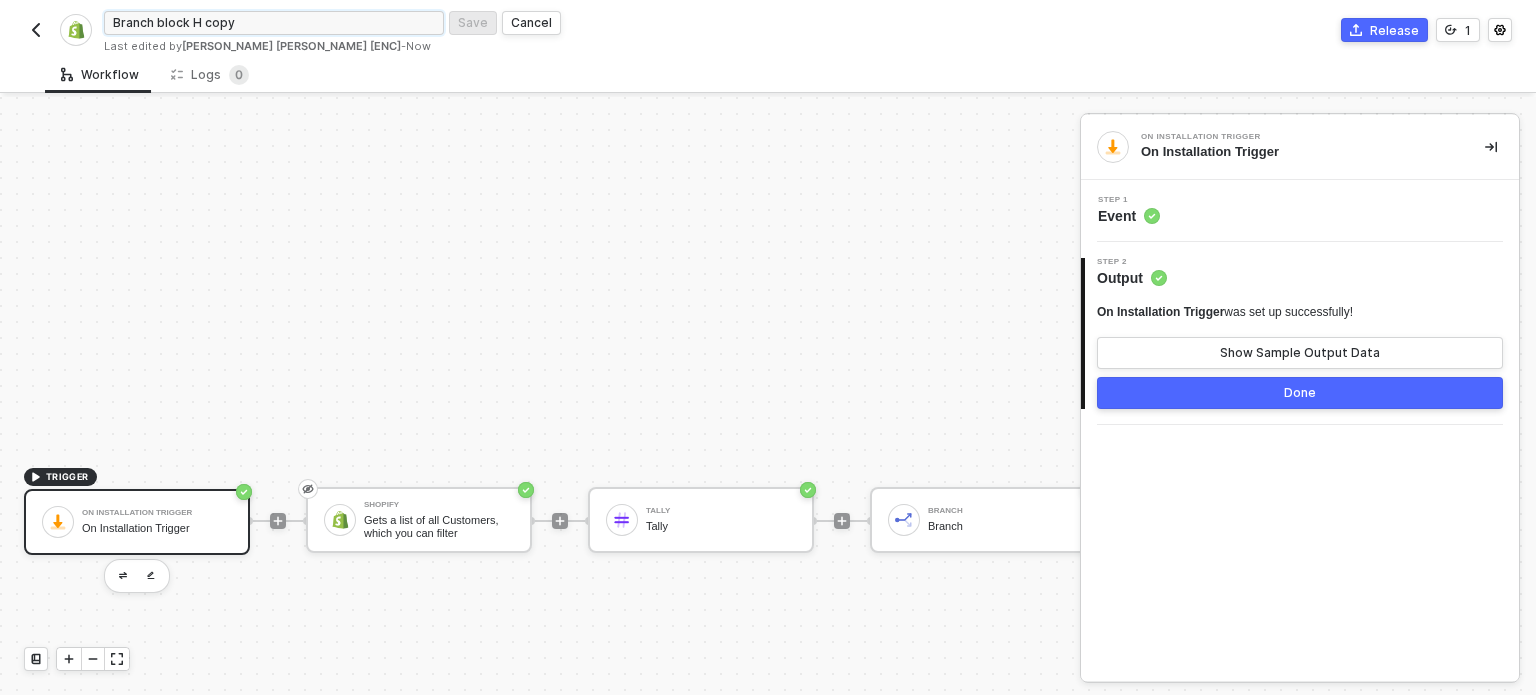 drag, startPoint x: 286, startPoint y: 24, endPoint x: 0, endPoint y: -10, distance: 288.0139 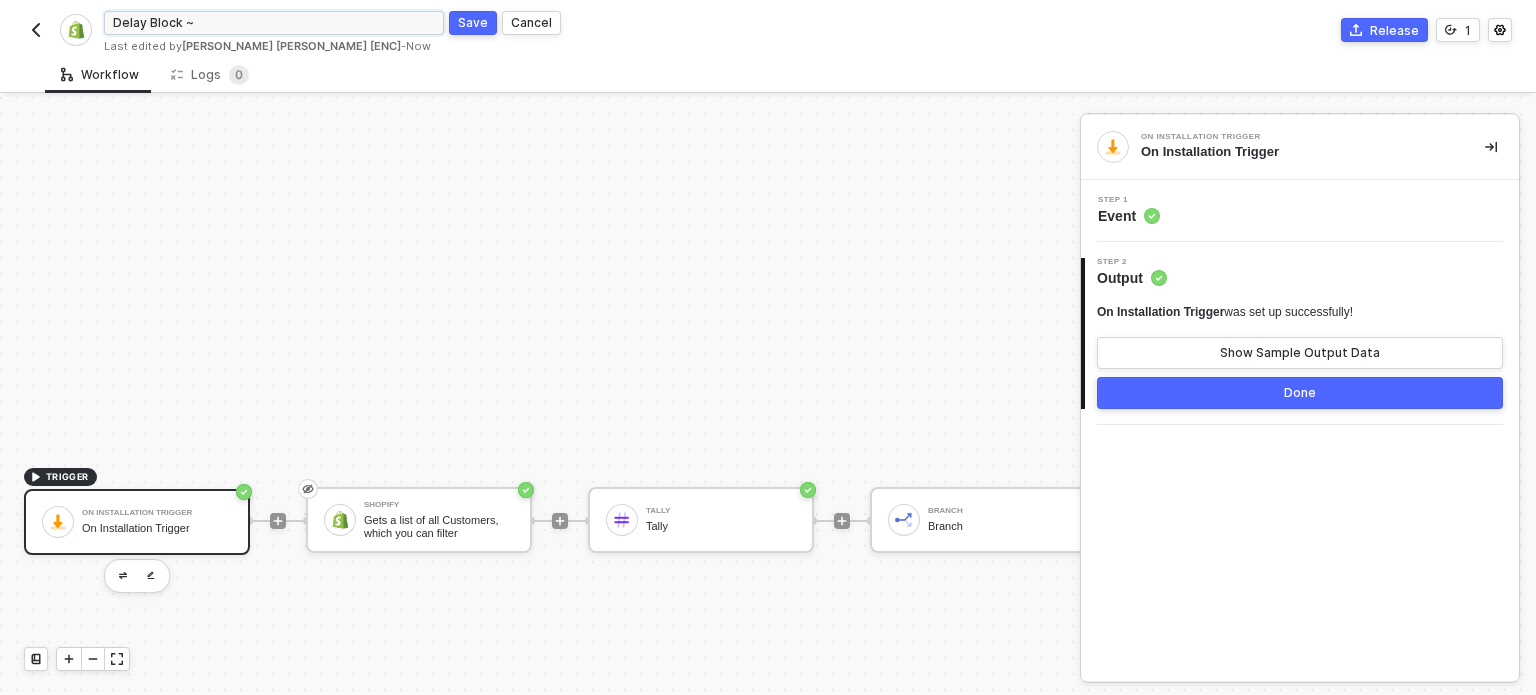 type on "Delay Block ~h" 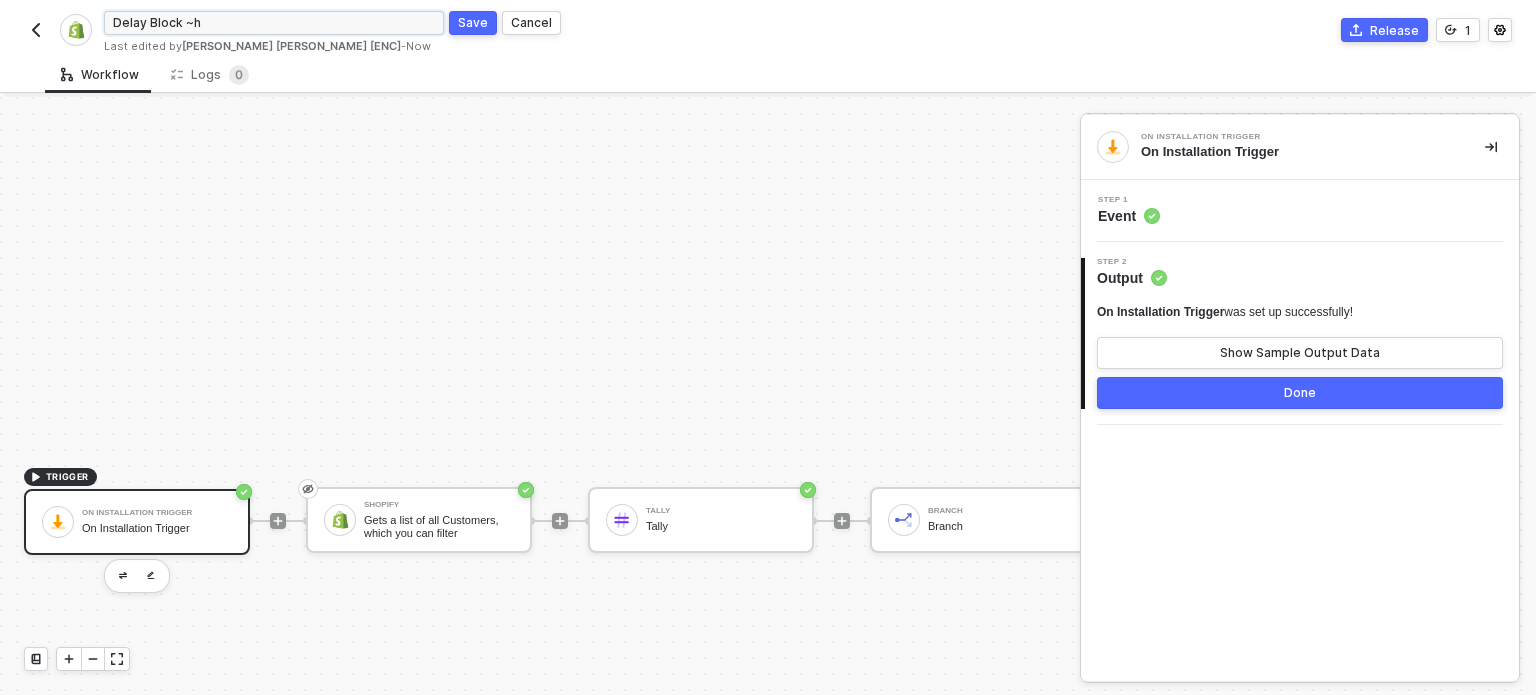 click on "Save" at bounding box center (473, 23) 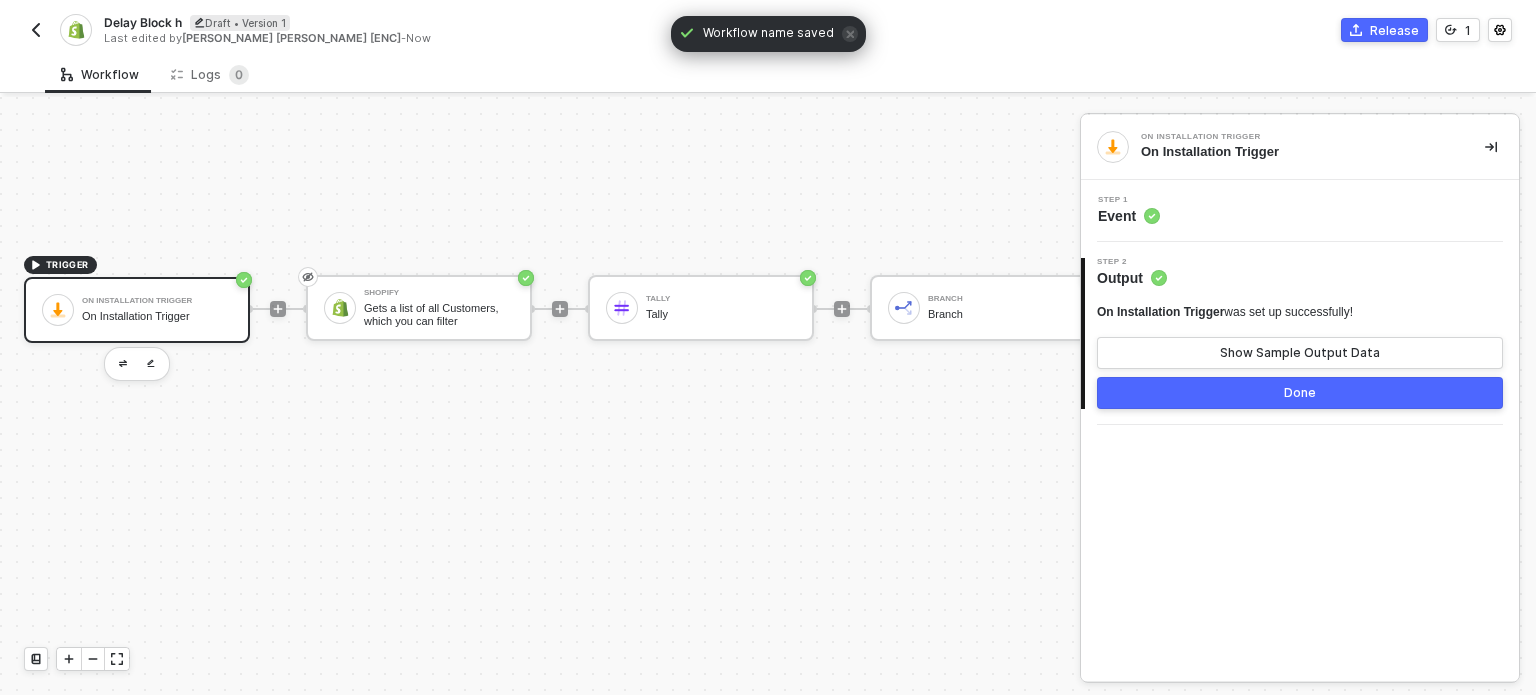 scroll, scrollTop: 624, scrollLeft: 0, axis: vertical 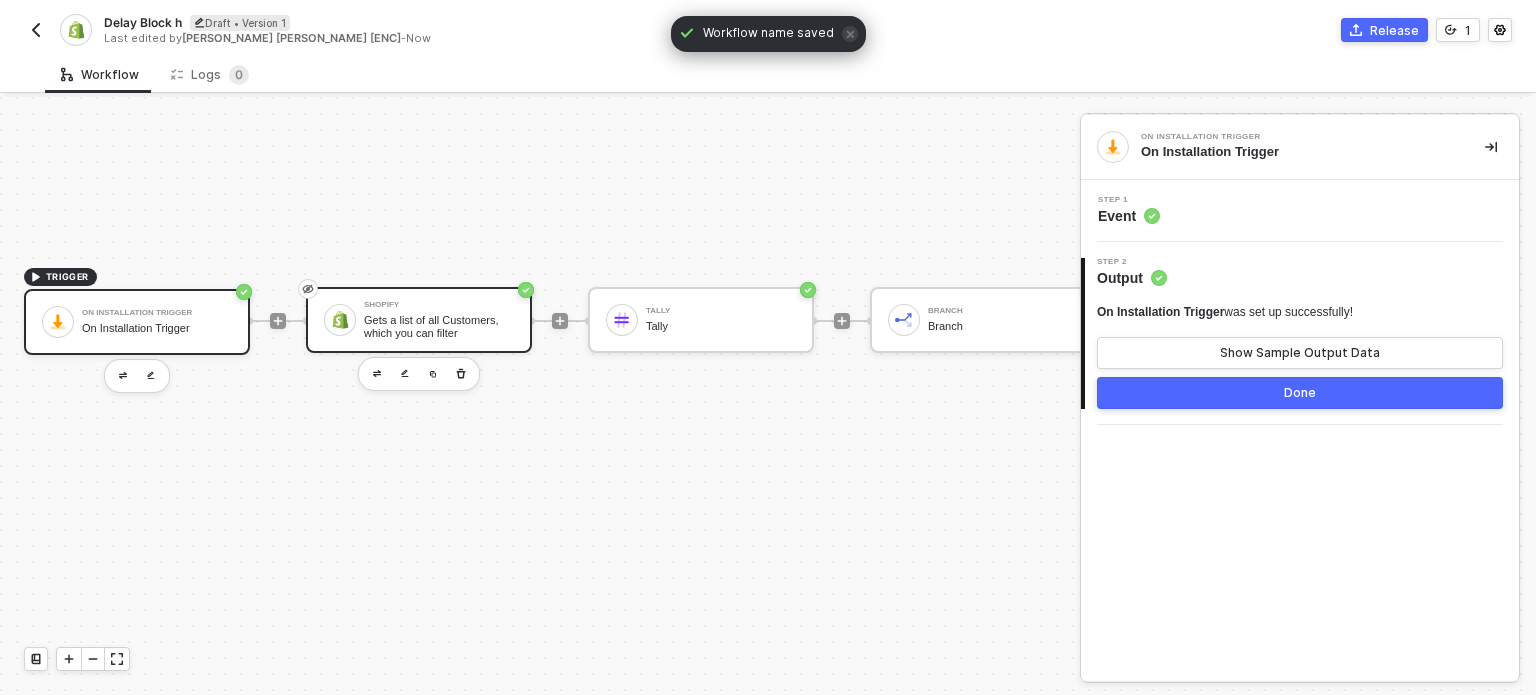 click on "Gets a list of all Customers, which you can filter" at bounding box center (439, 326) 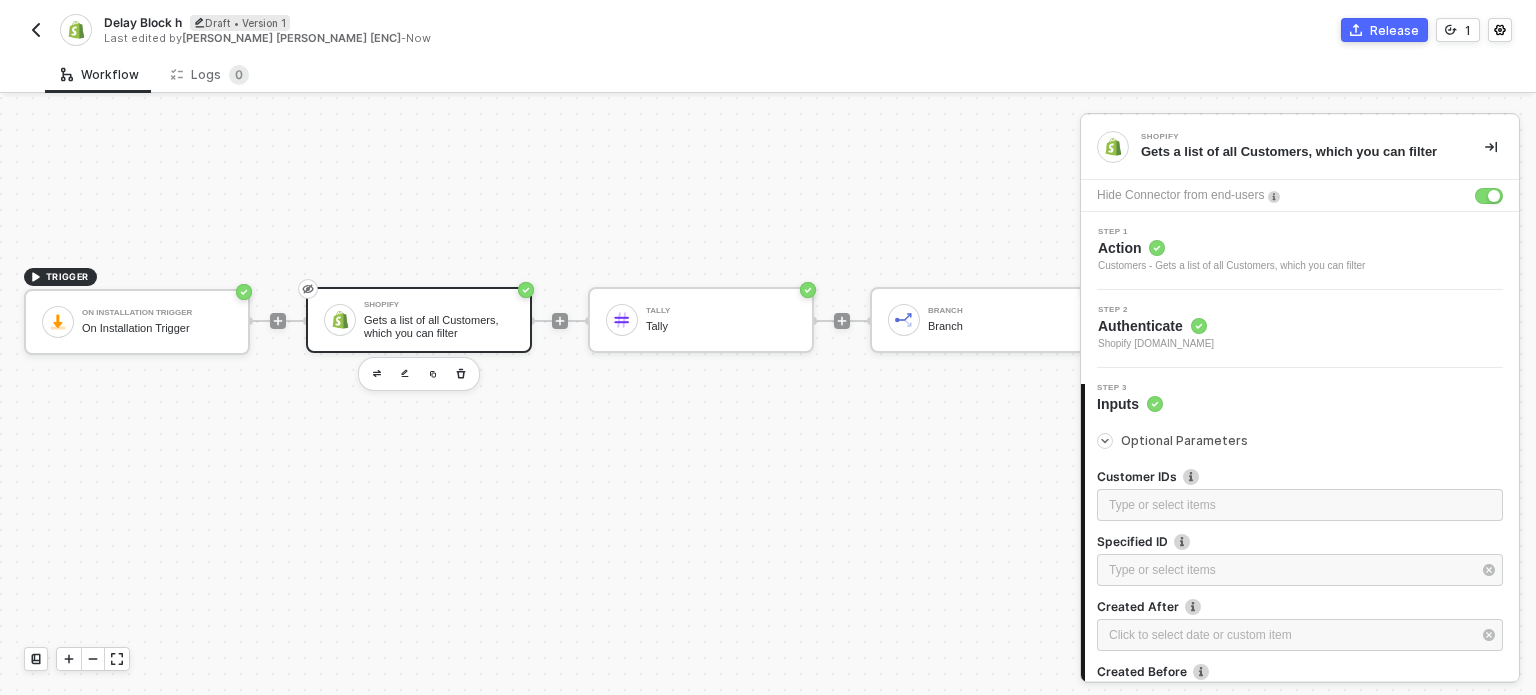scroll, scrollTop: 200, scrollLeft: 0, axis: vertical 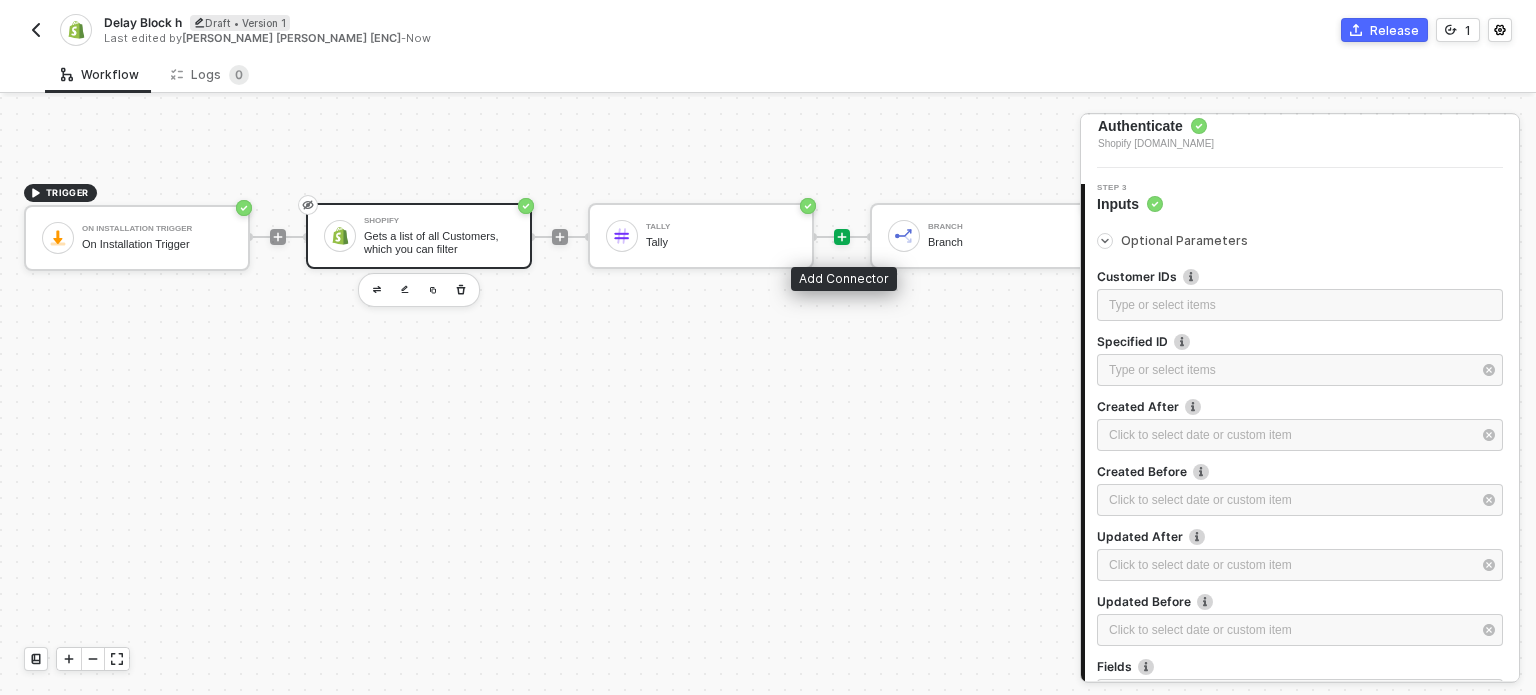 click 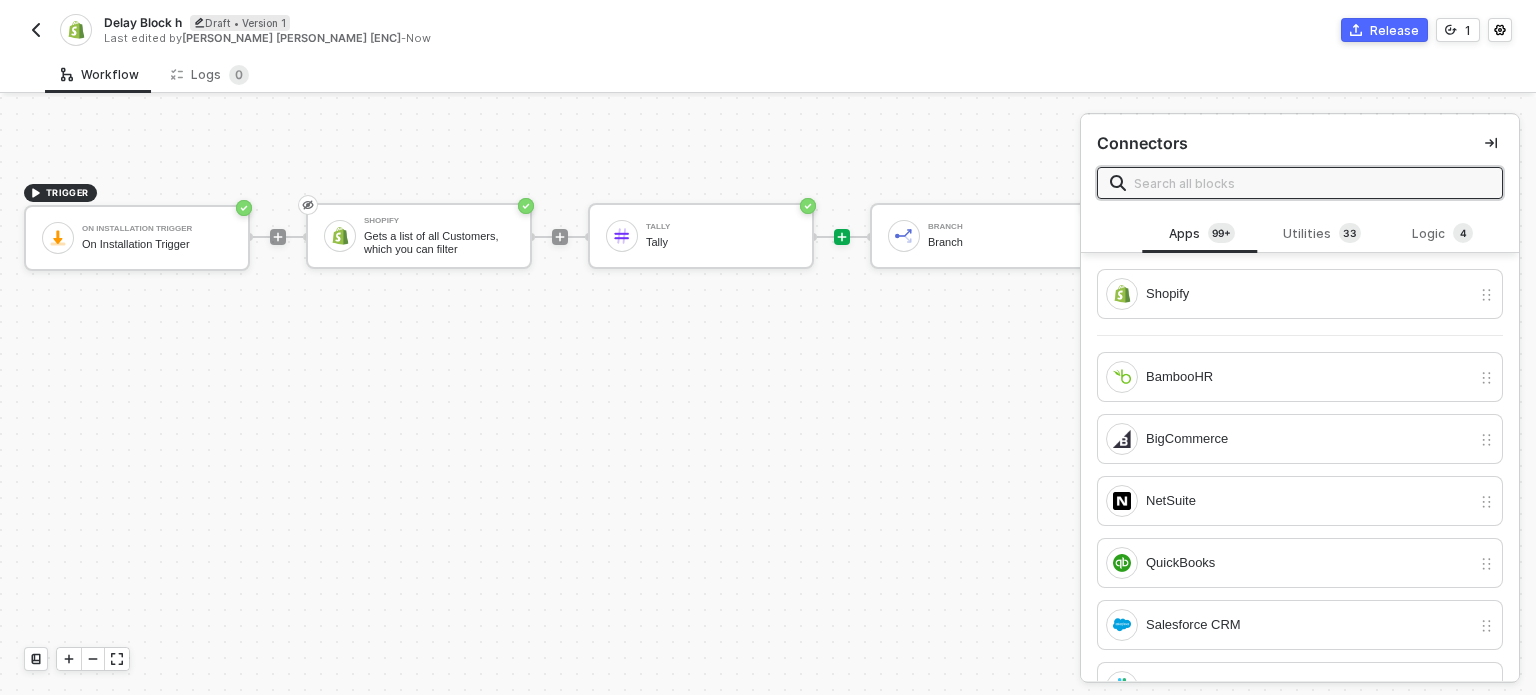click at bounding box center (1312, 183) 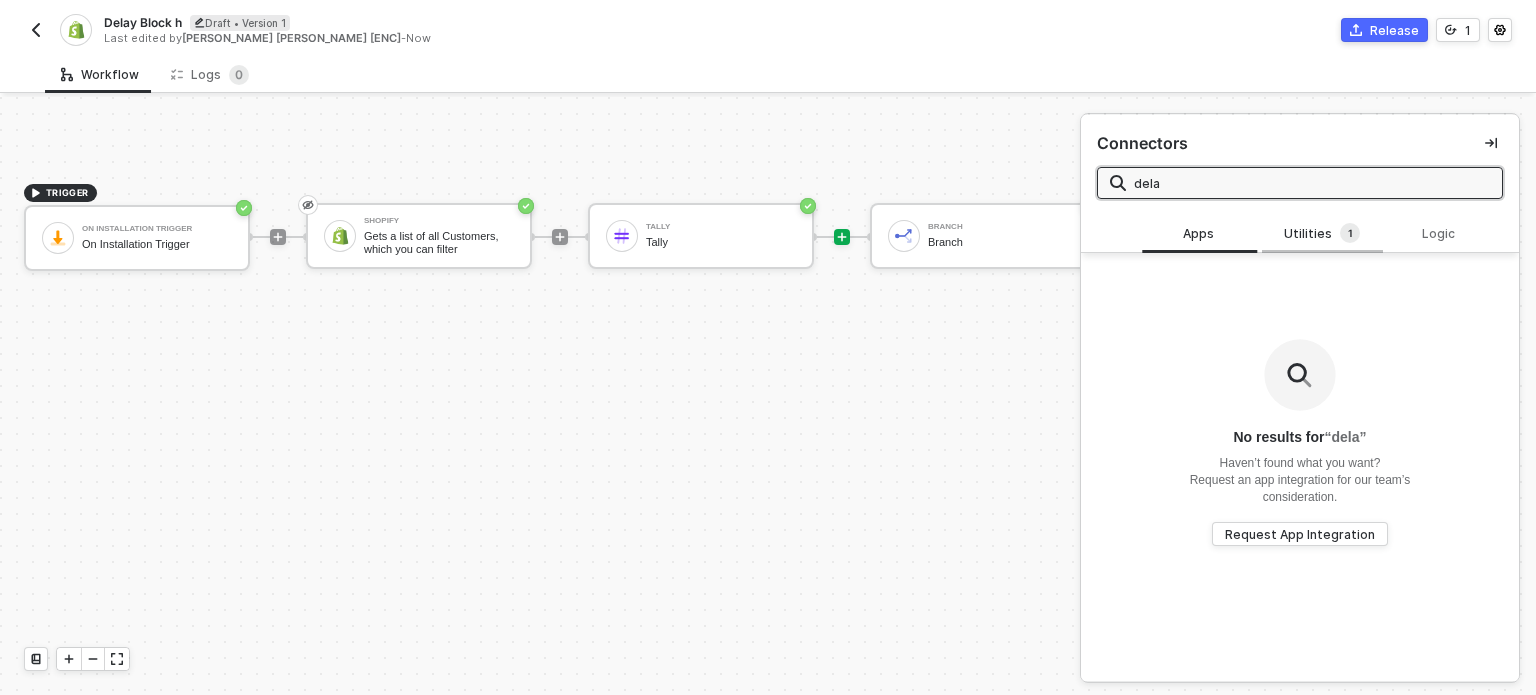 type on "dela" 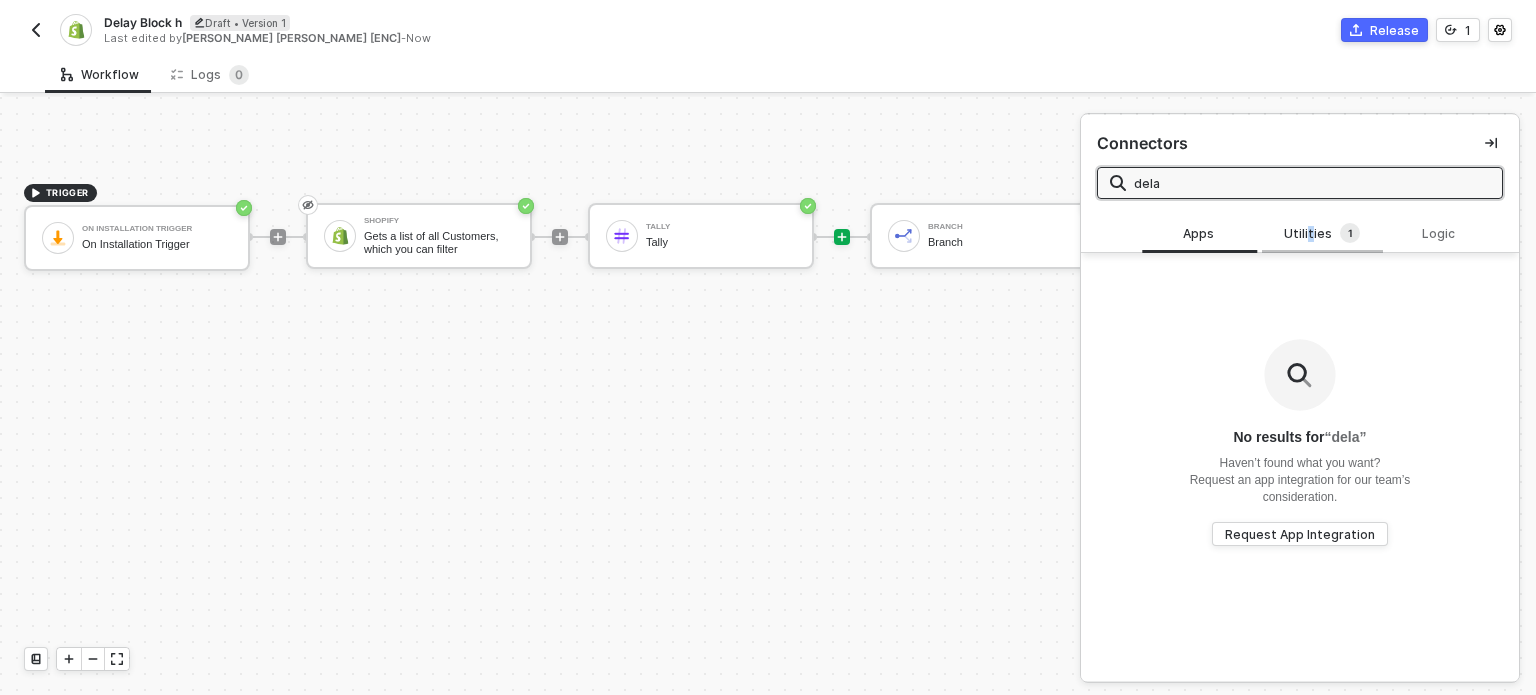 click on "Utilities 1" at bounding box center [1322, 234] 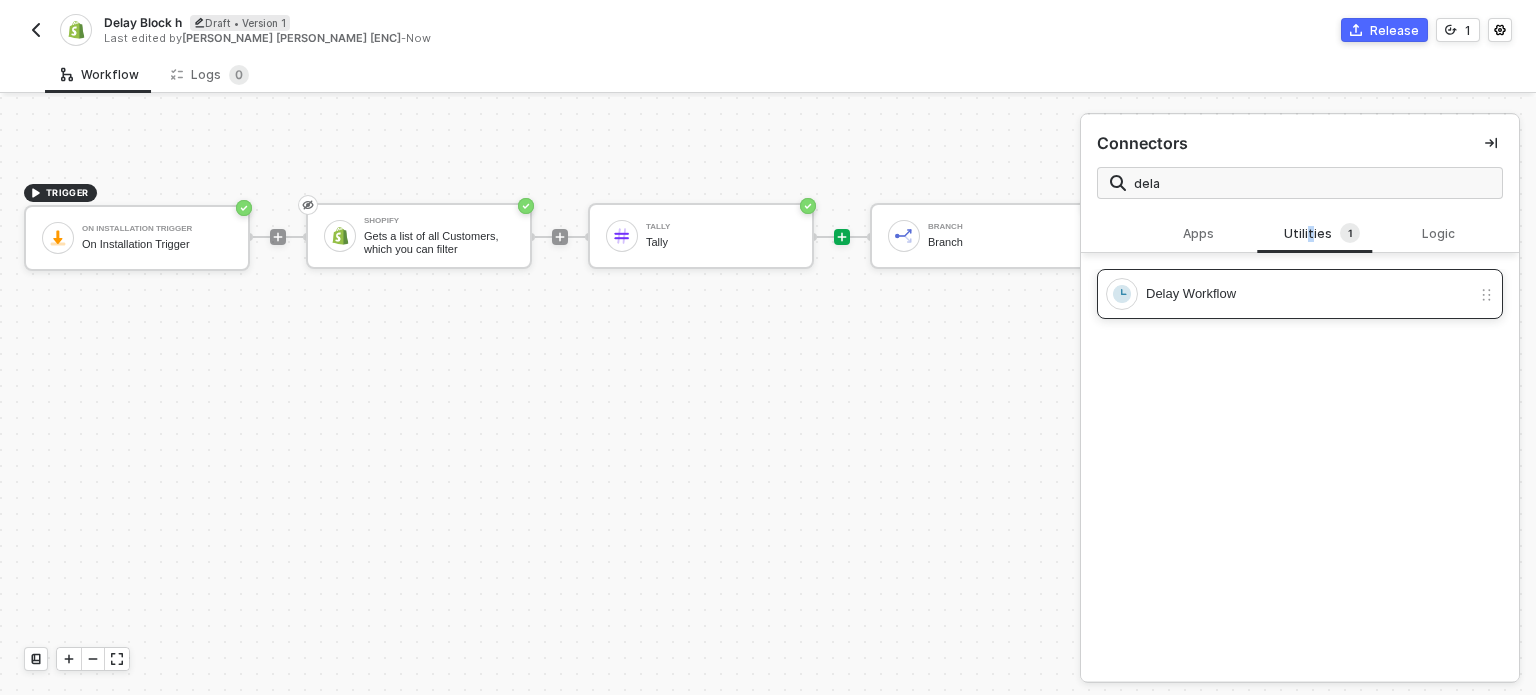 click on "Delay Workflow" at bounding box center (1308, 294) 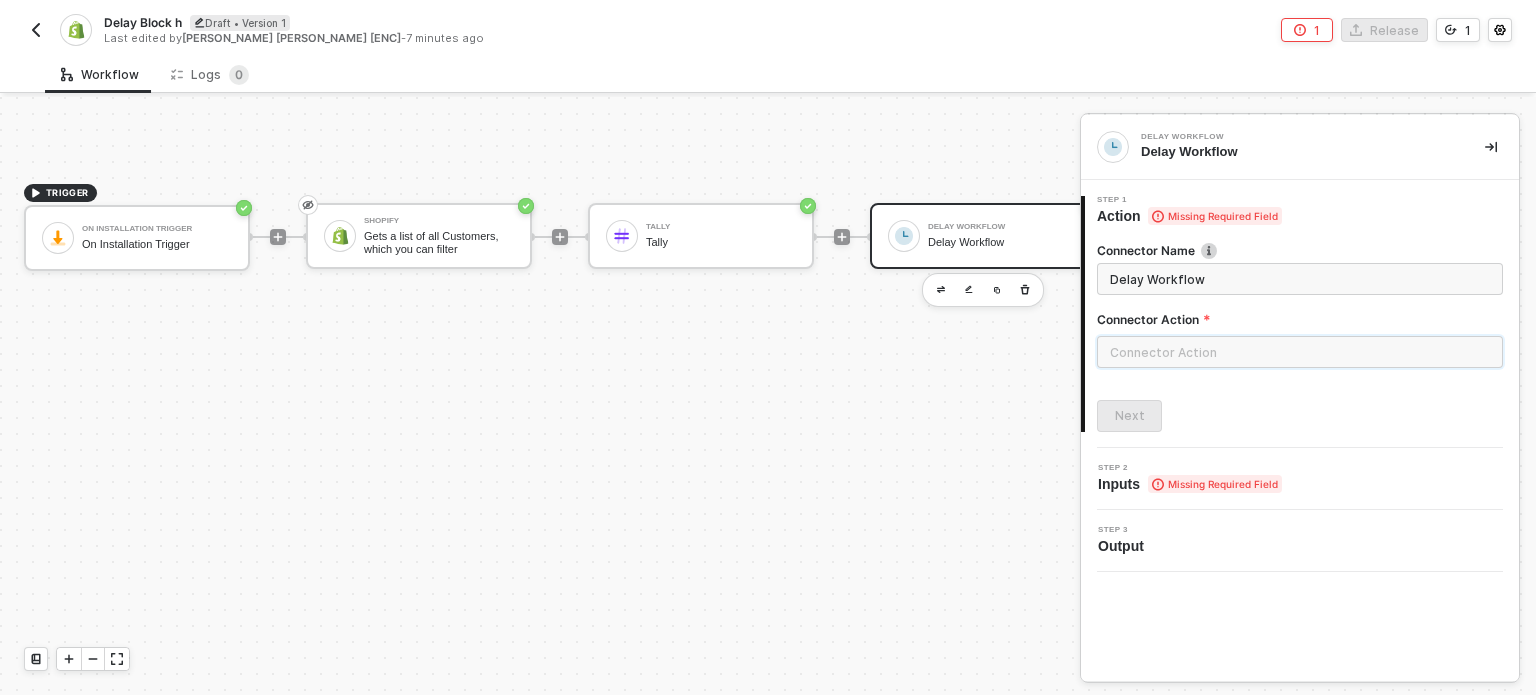click at bounding box center [1300, 352] 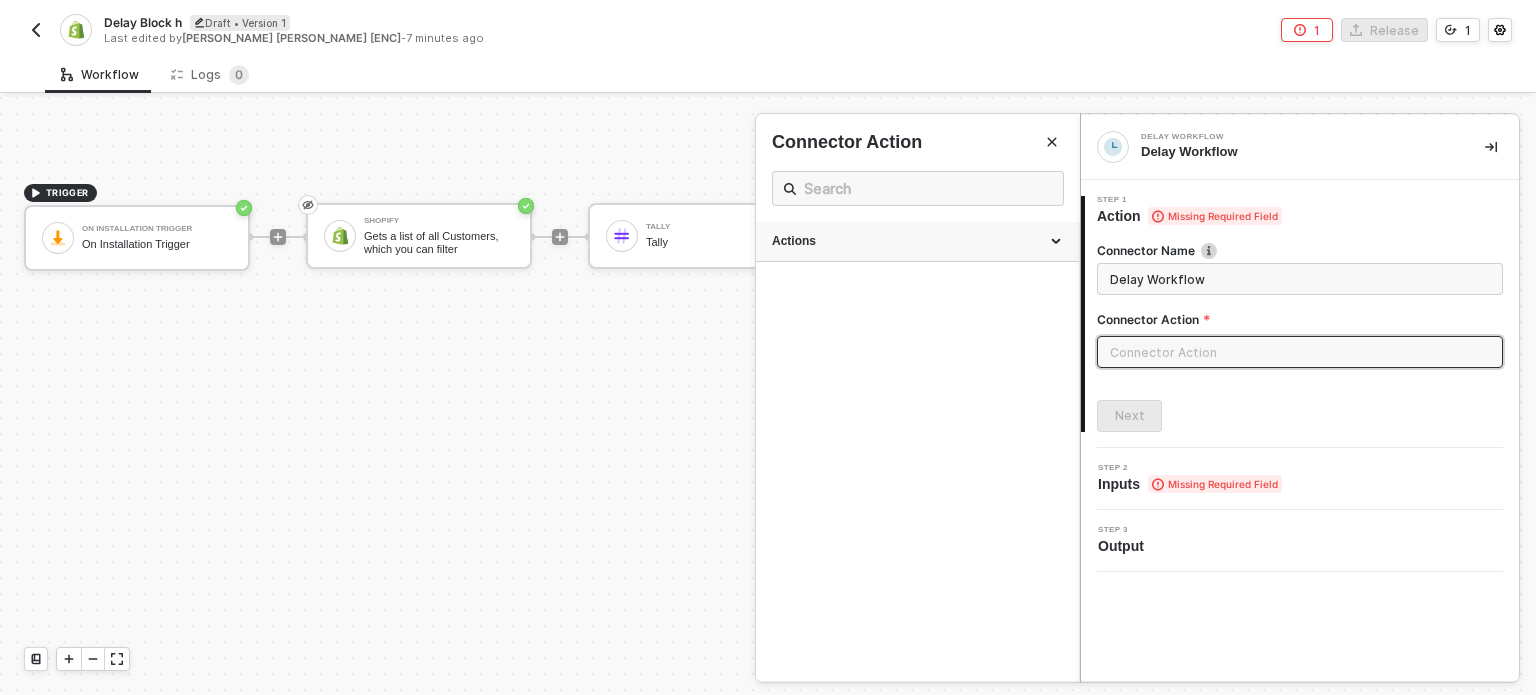 click on "Actions" at bounding box center (917, 241) 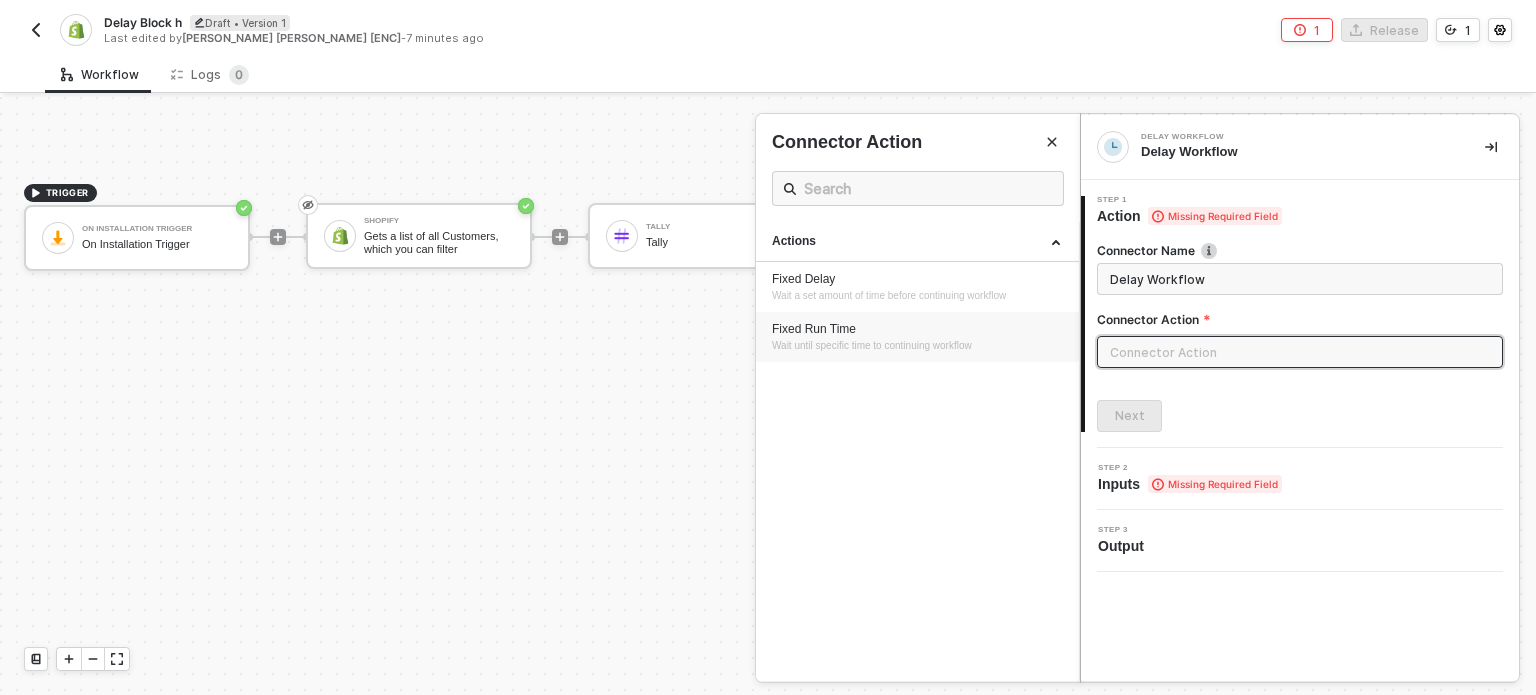 click on "Fixed Run Time" at bounding box center [917, 329] 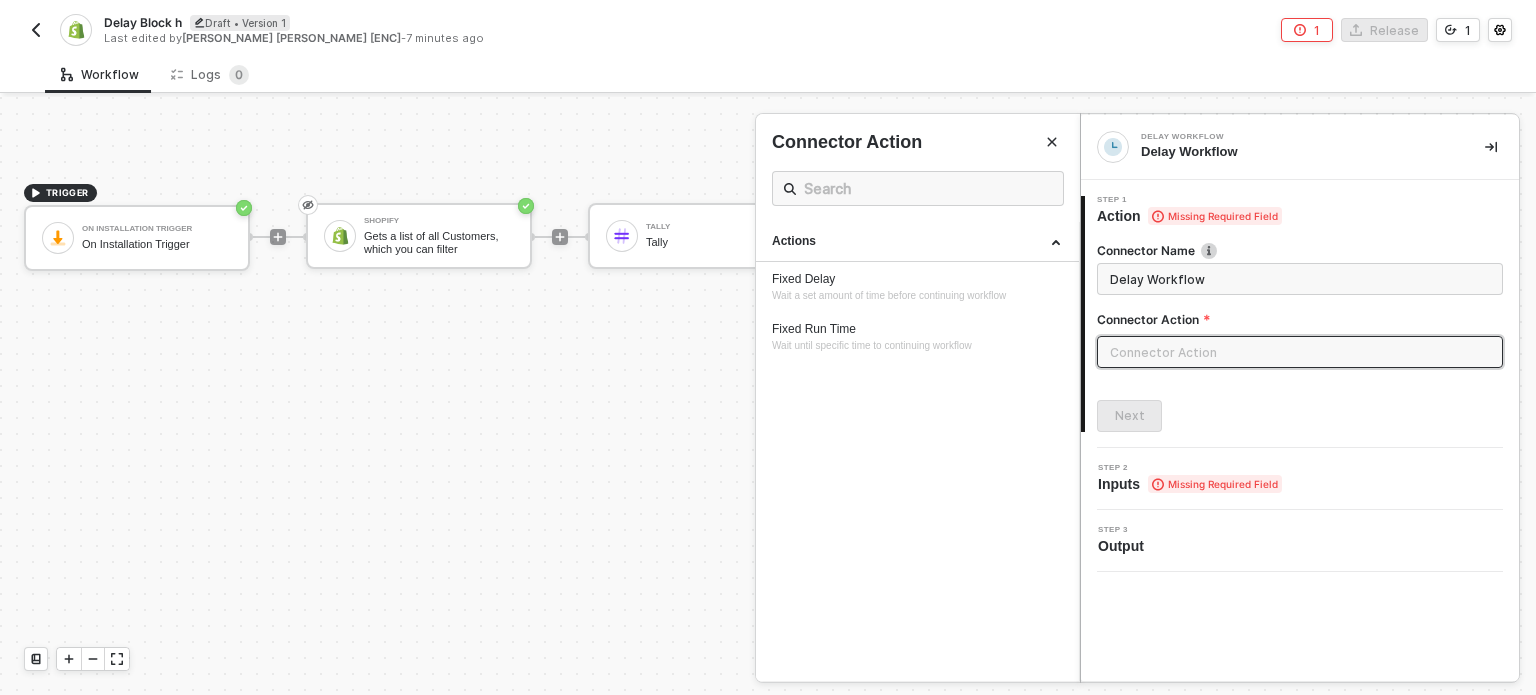 type on "Wait until specific time to continuing workflow" 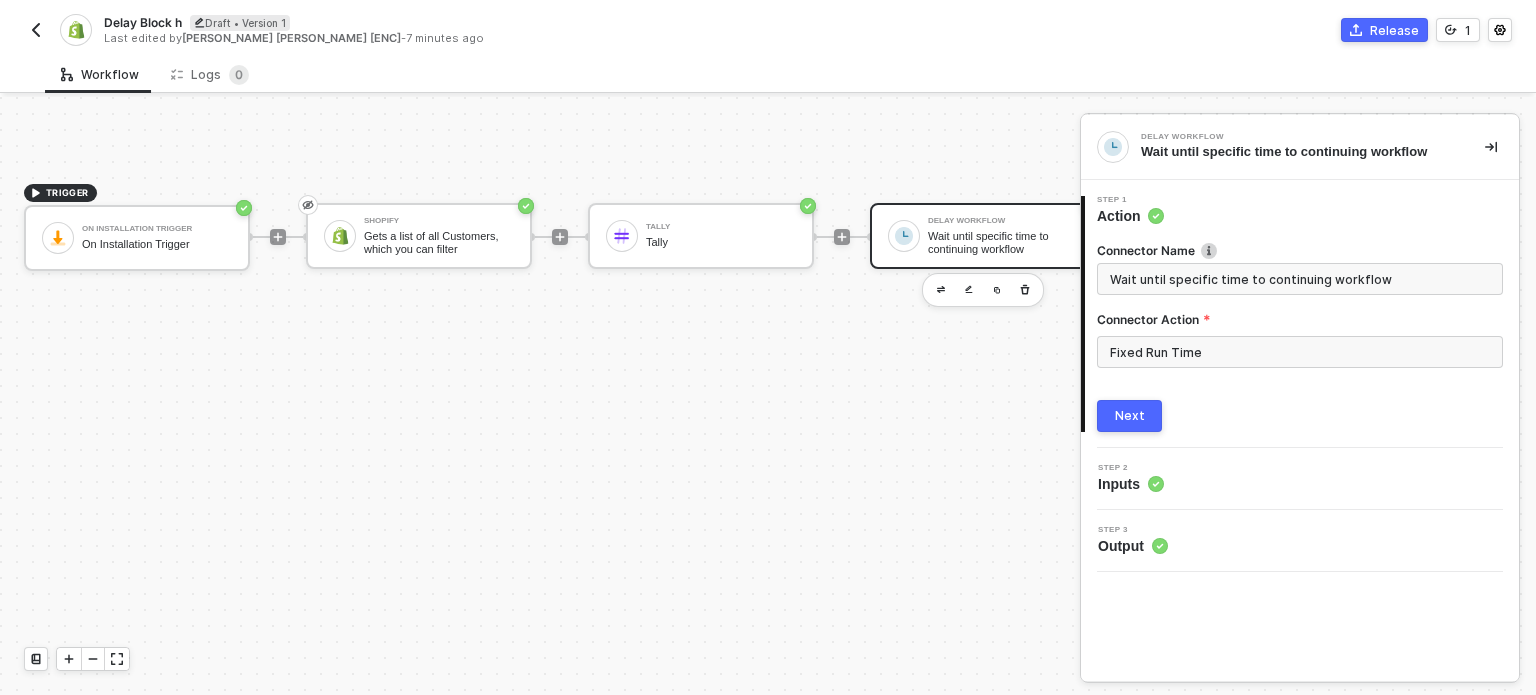 click on "1 Step 1 Action    Connector Name Wait until specific time to continuing workflow Connector Action Fixed Run Time Next" at bounding box center [1300, 314] 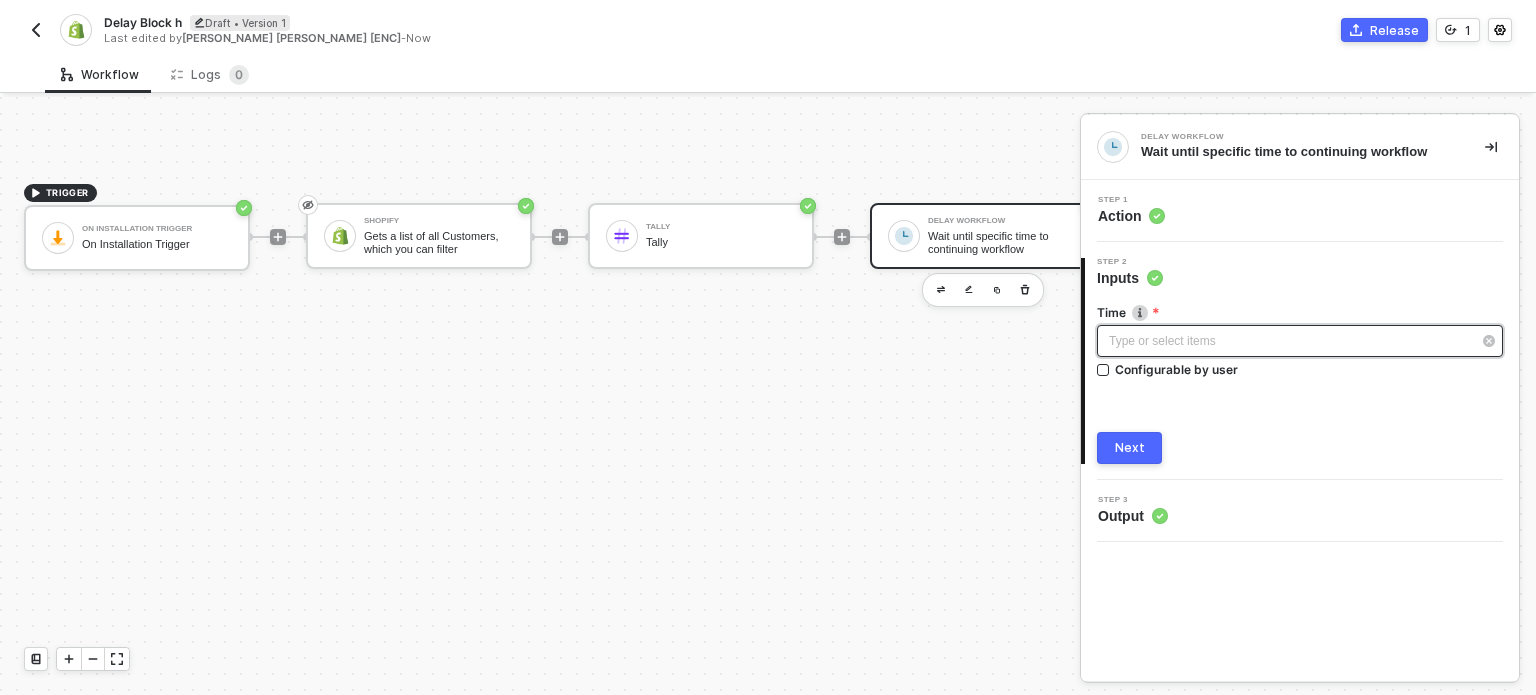 click on "Type or select items ﻿" at bounding box center [1290, 341] 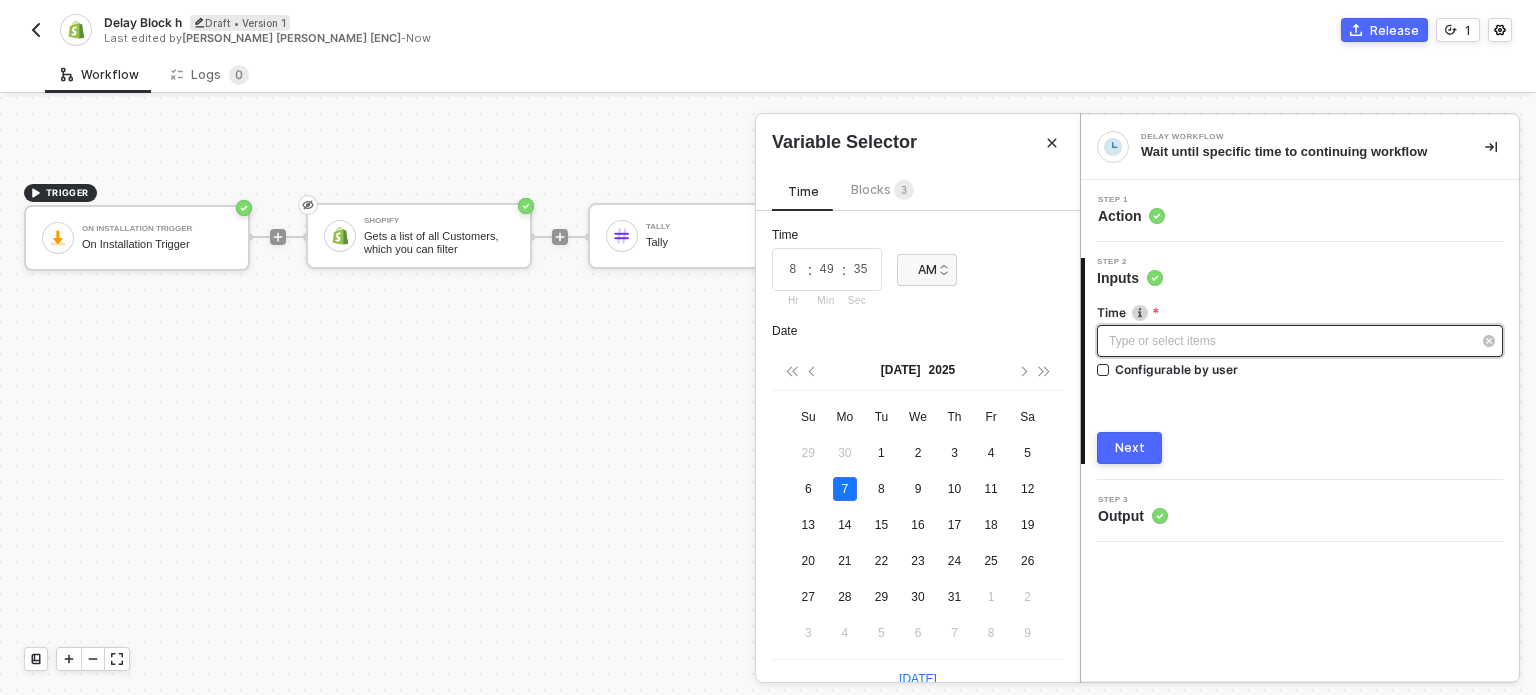 type on "2025-07-07" 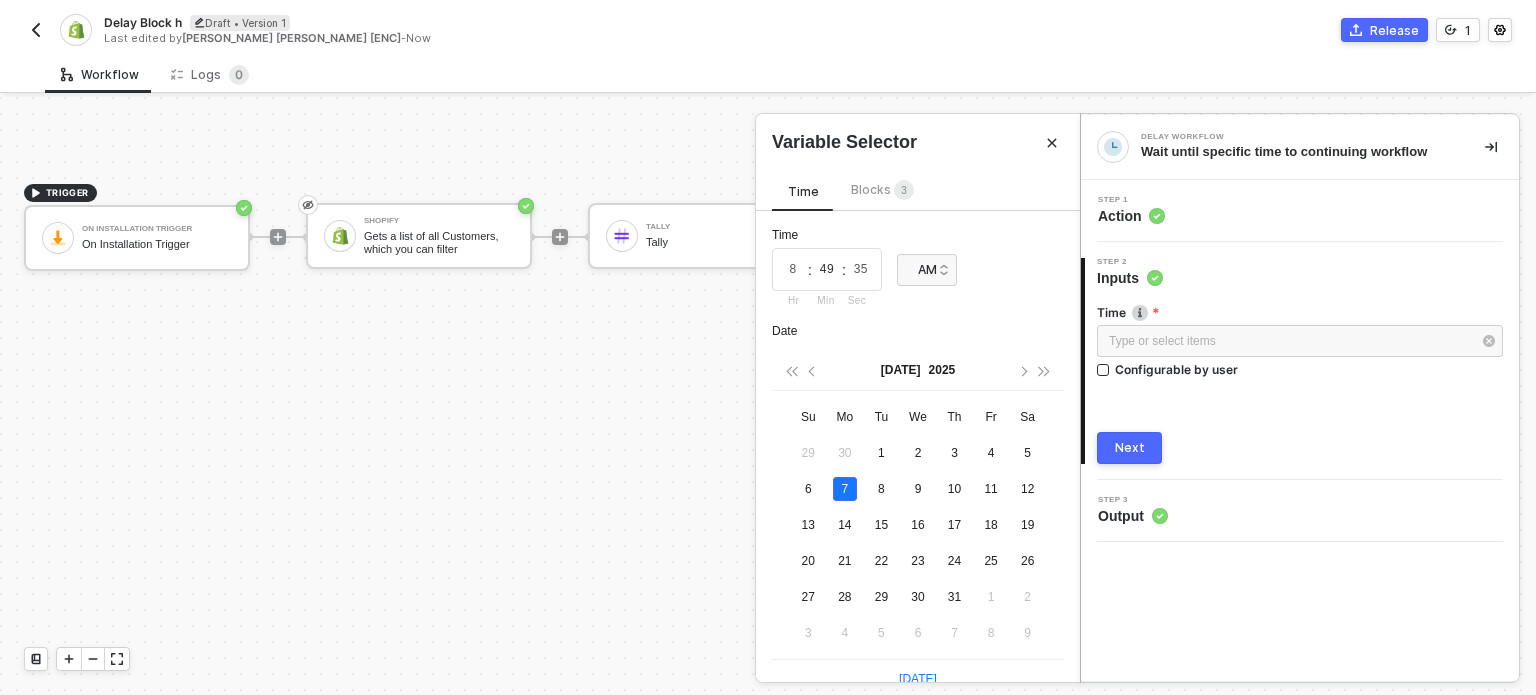 click on "49" at bounding box center (827, 269) 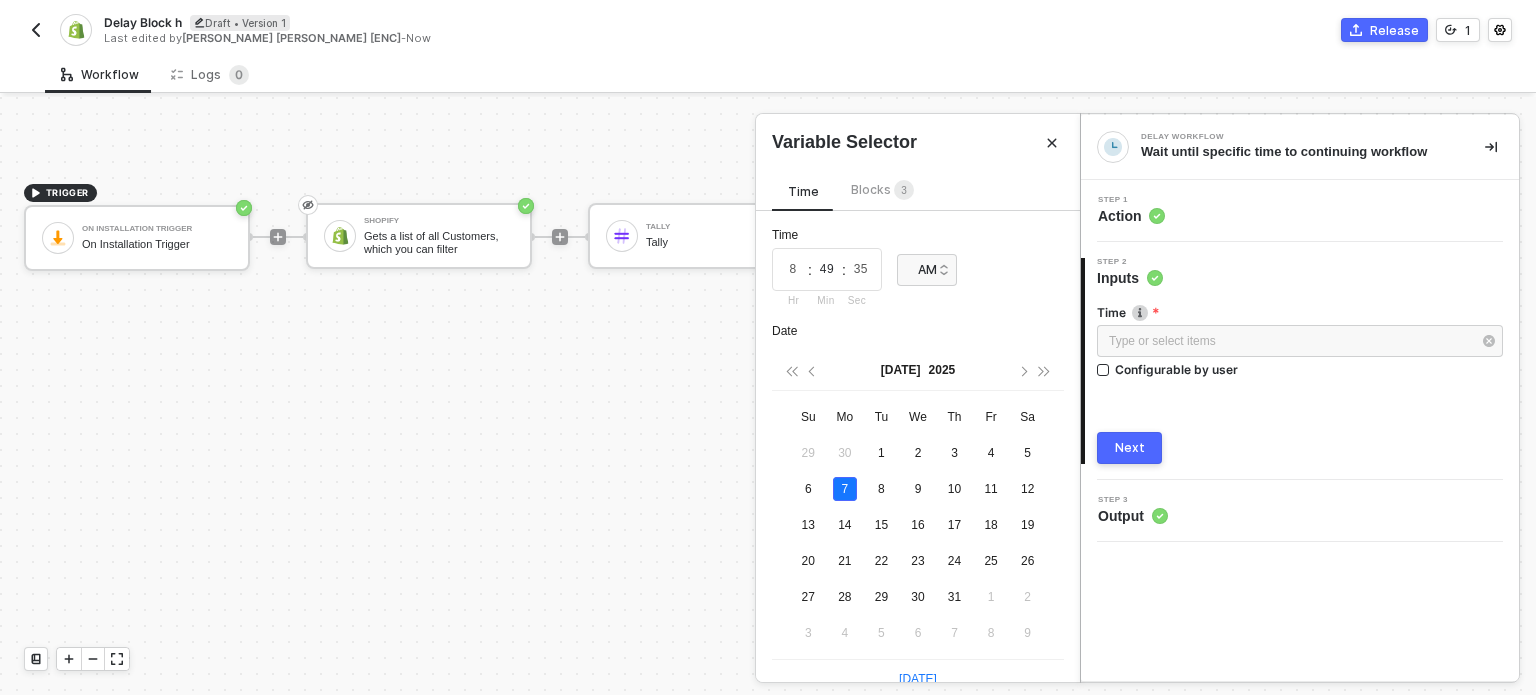 click on "49" at bounding box center (827, 269) 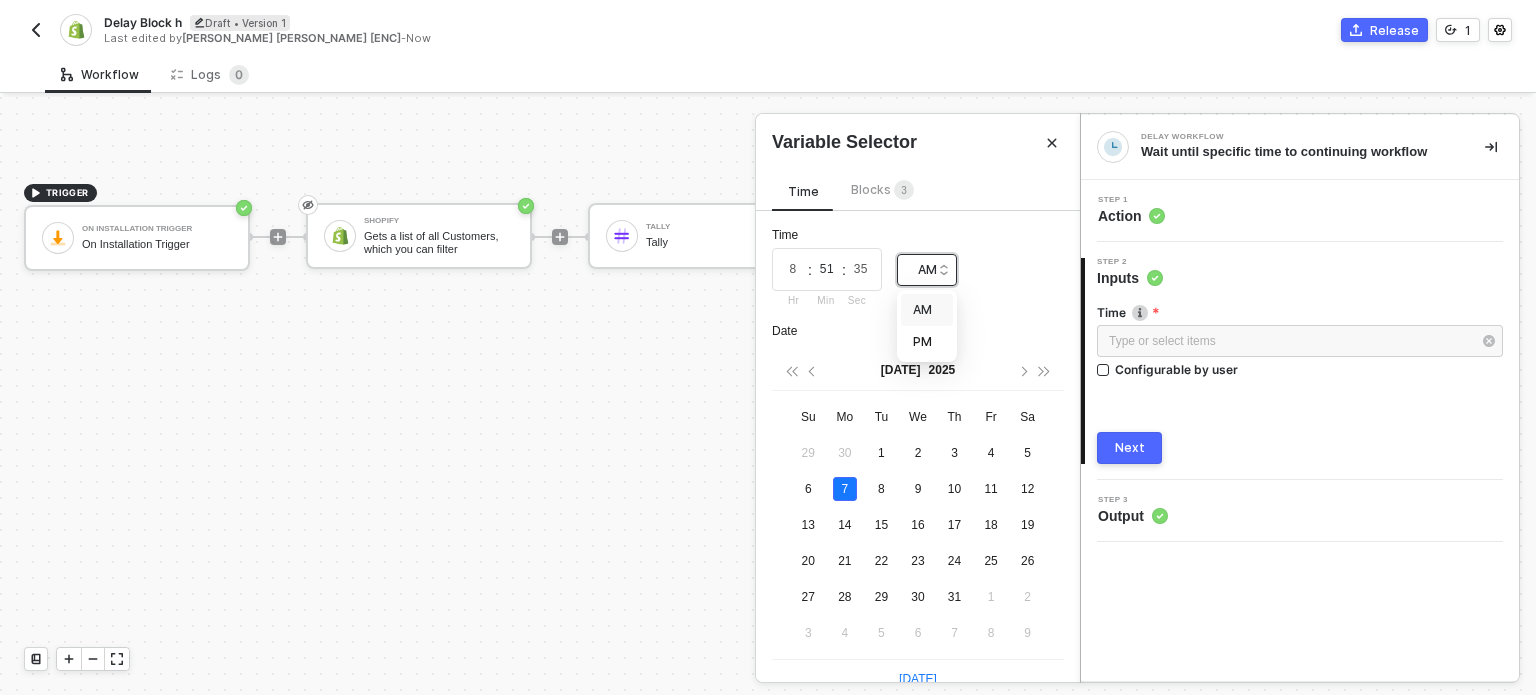 click on "AM" at bounding box center (920, 270) 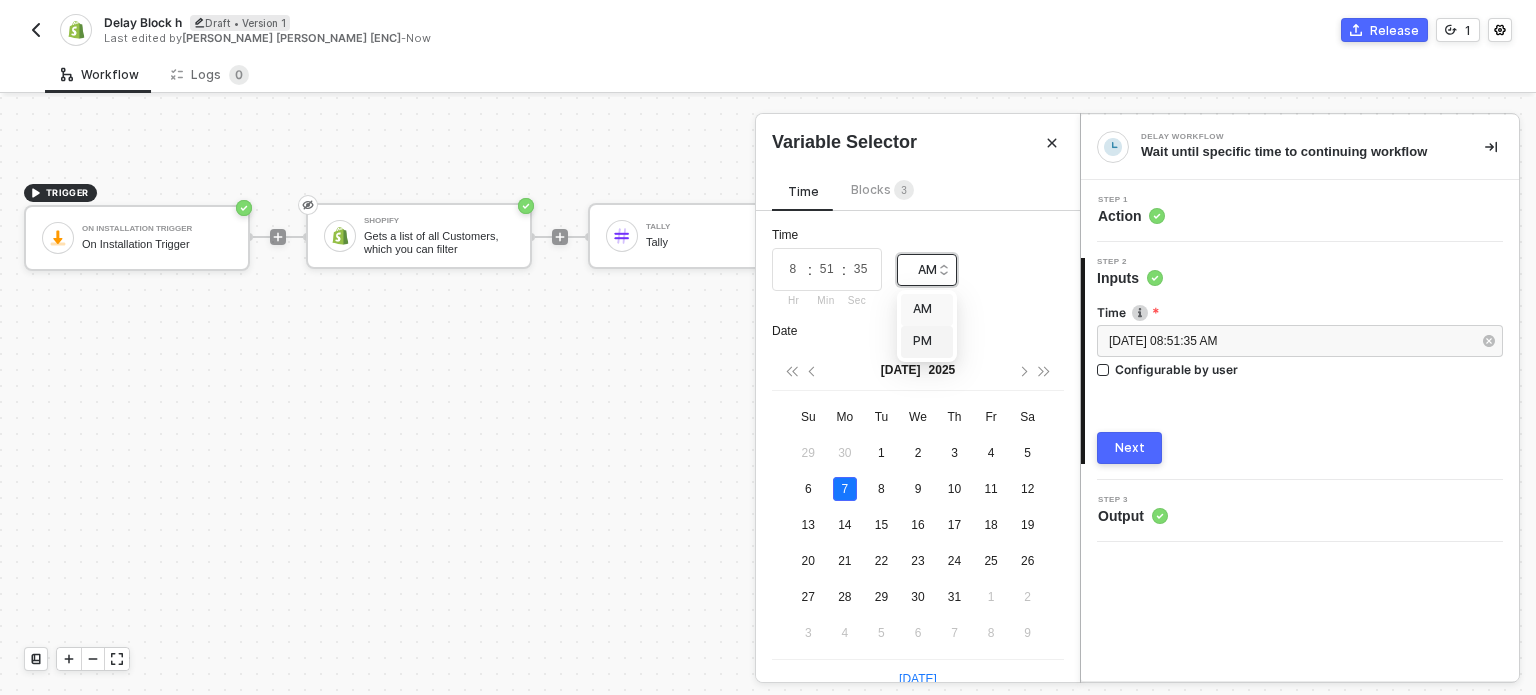 click on "PM" at bounding box center [927, 341] 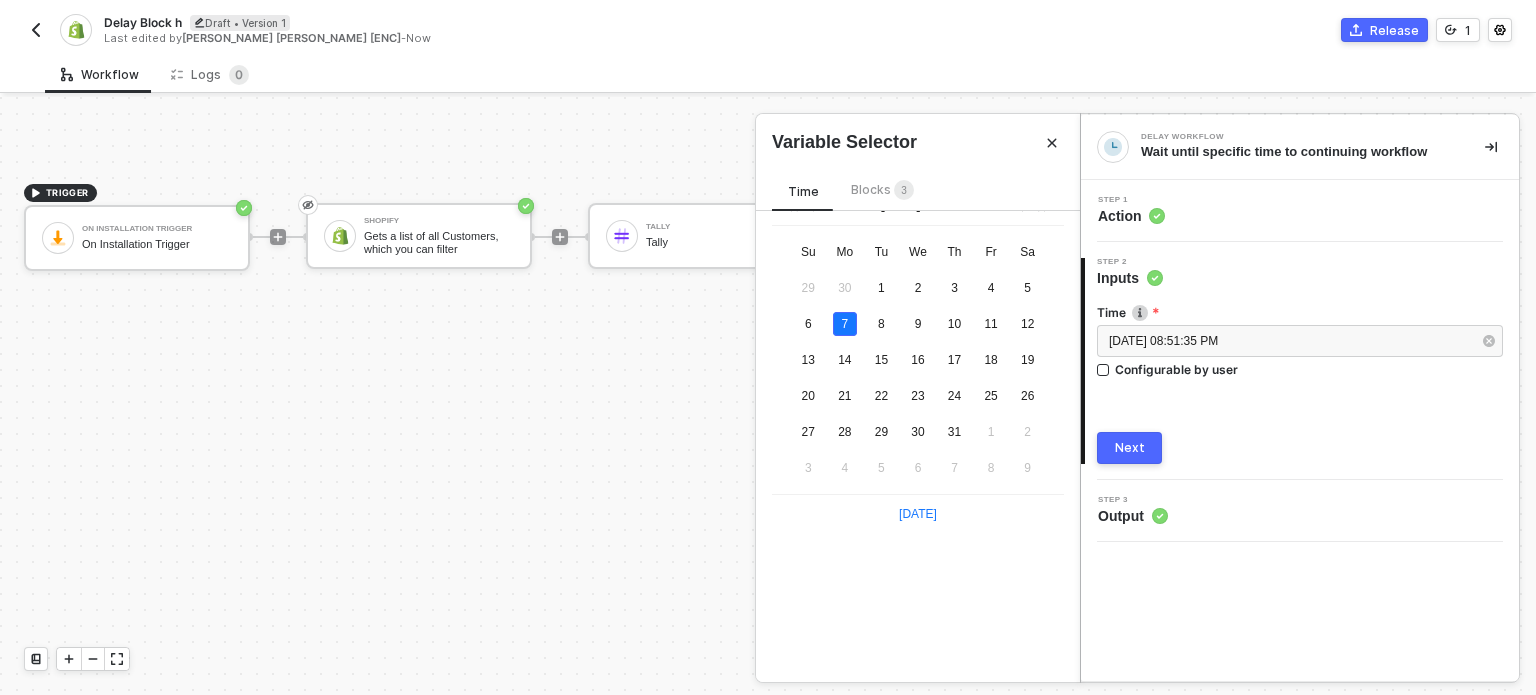 scroll, scrollTop: 10, scrollLeft: 0, axis: vertical 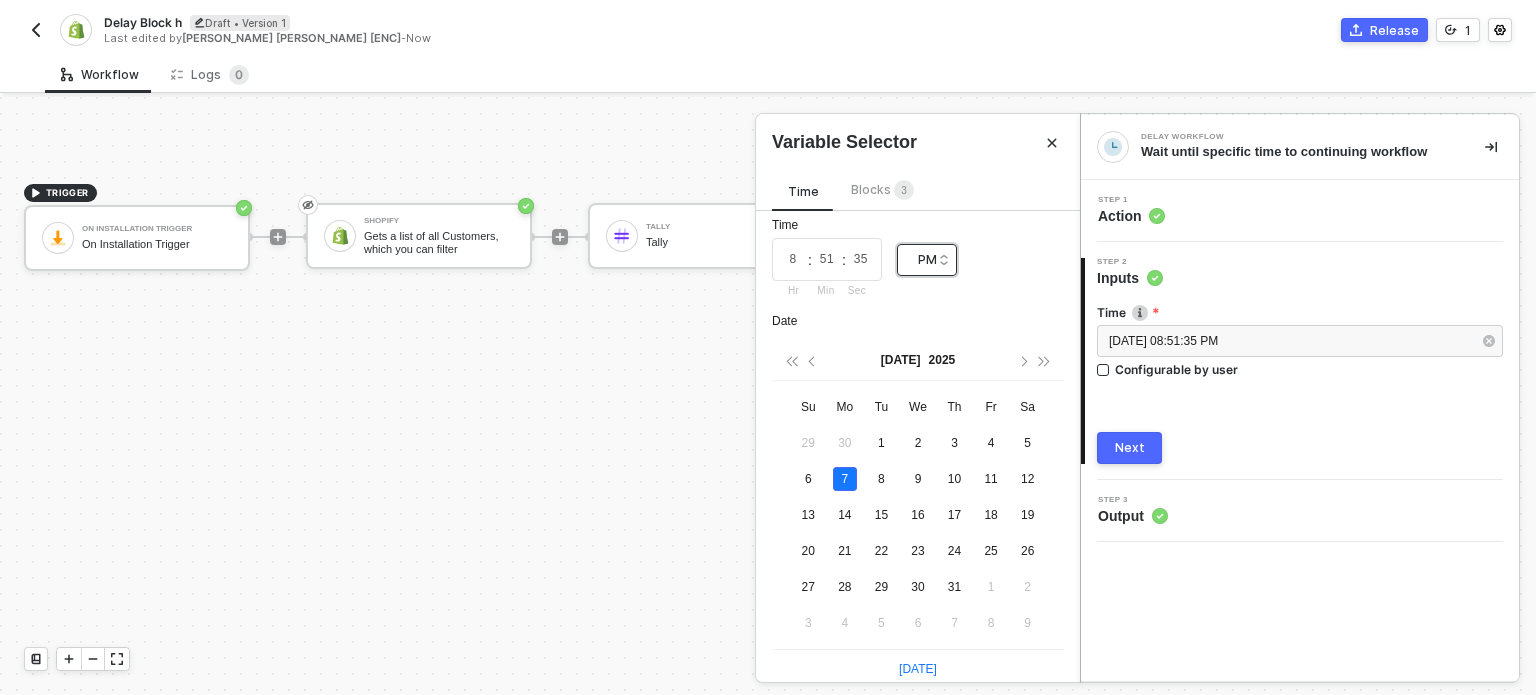 type on "2025-07-07" 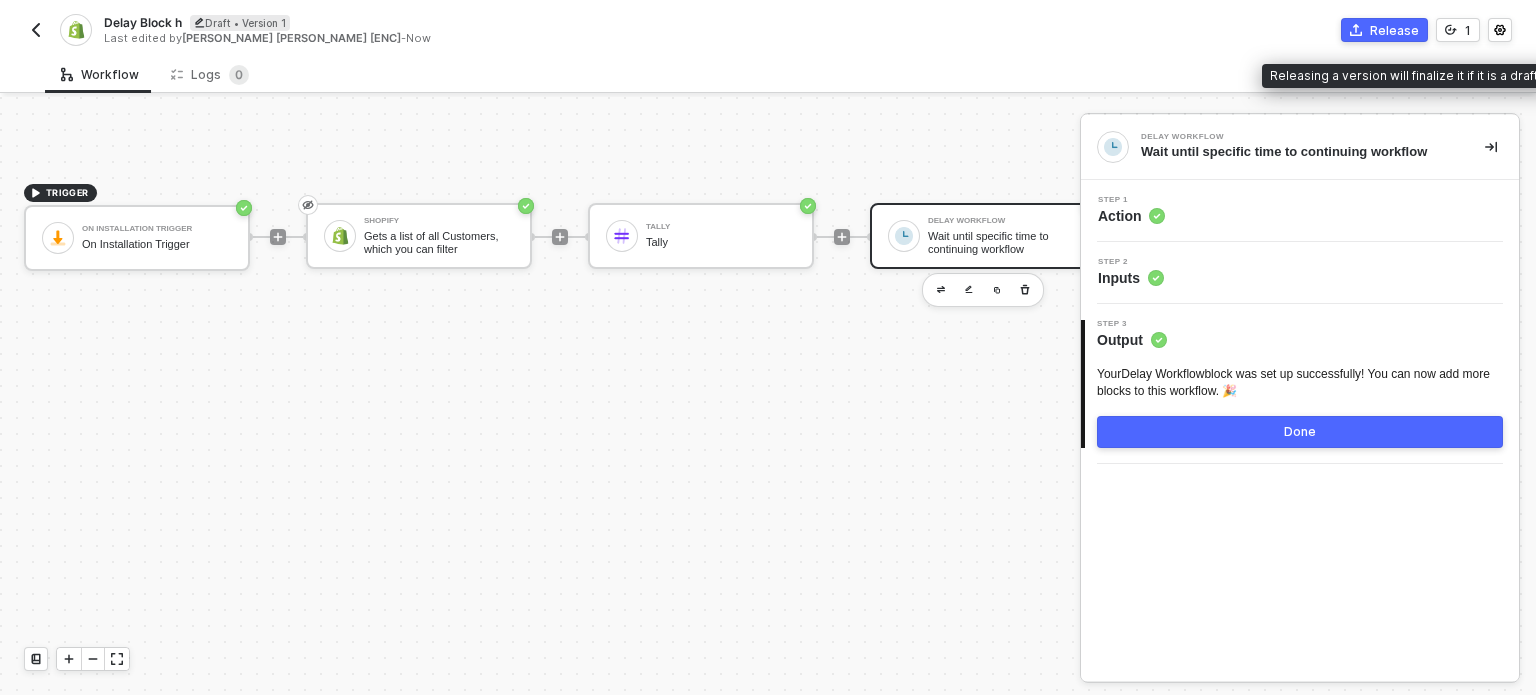 click on "Release" at bounding box center (1394, 30) 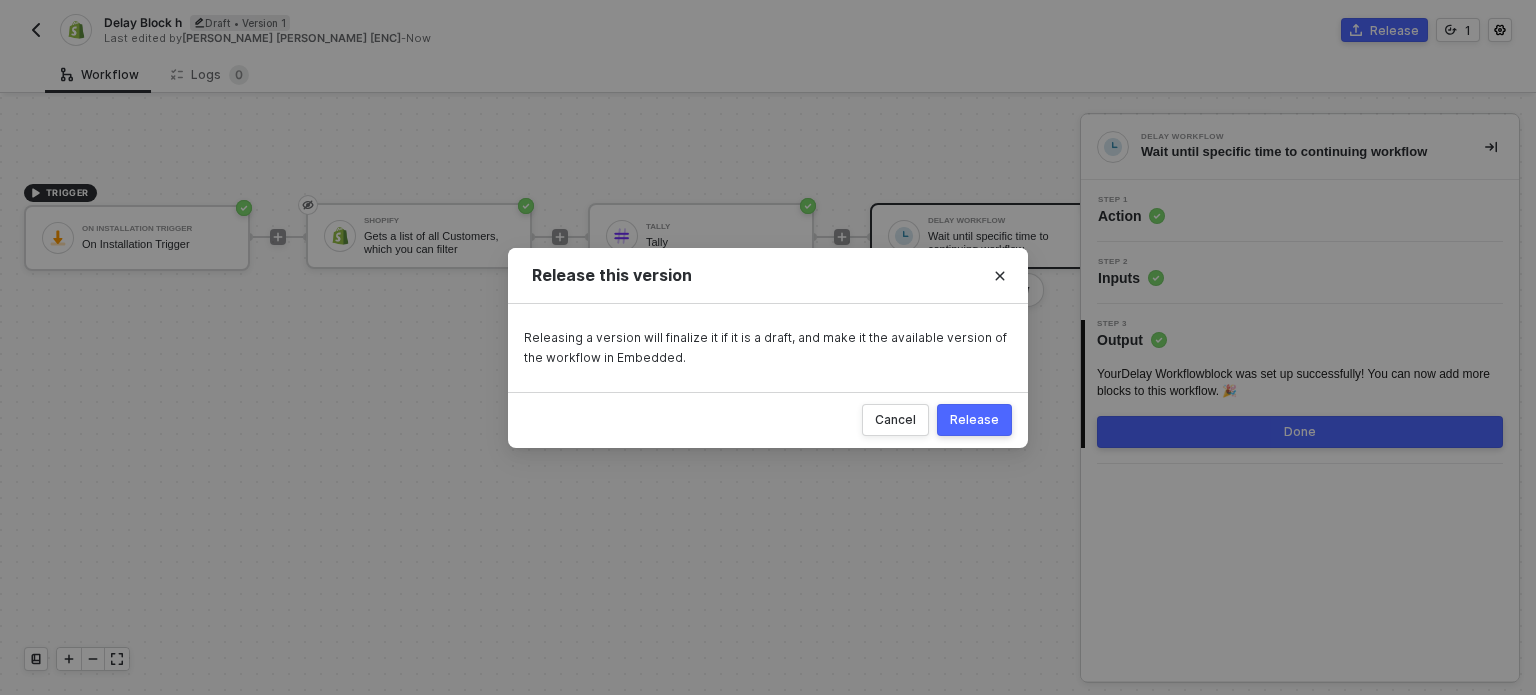 click on "Release" at bounding box center [974, 420] 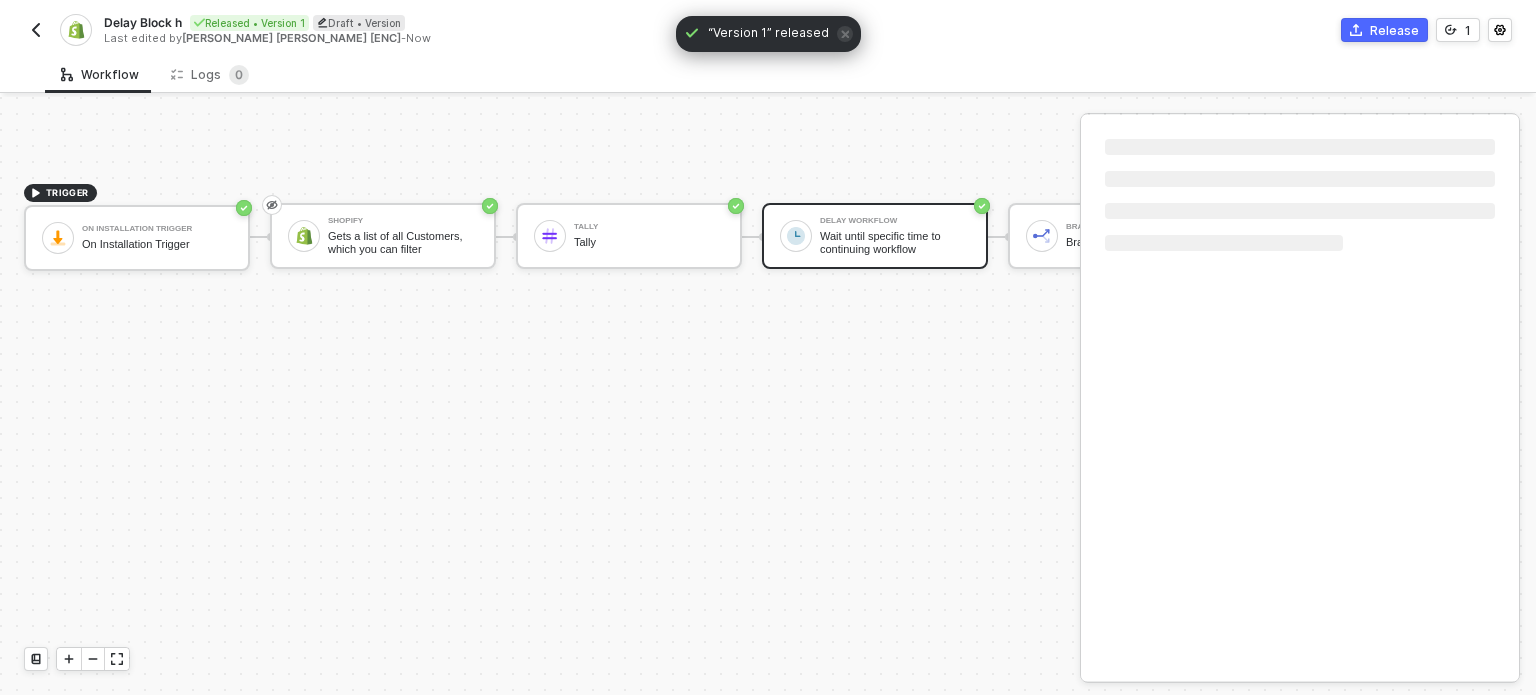 click on "Delay Block h    Released • Version   1    Draft • Version   Last edited by  Michelle Mae [ENC]  -  Now Release 1" at bounding box center (768, 28) 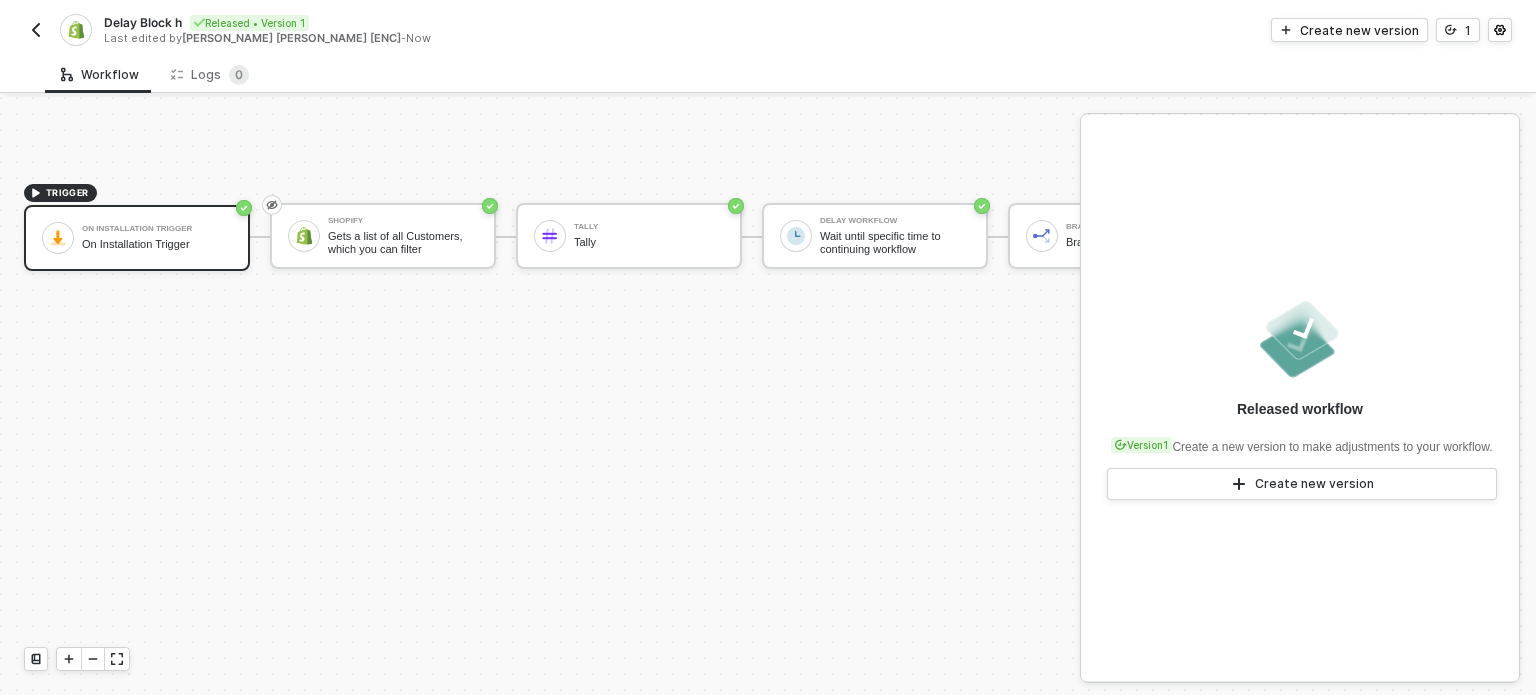 click at bounding box center [36, 30] 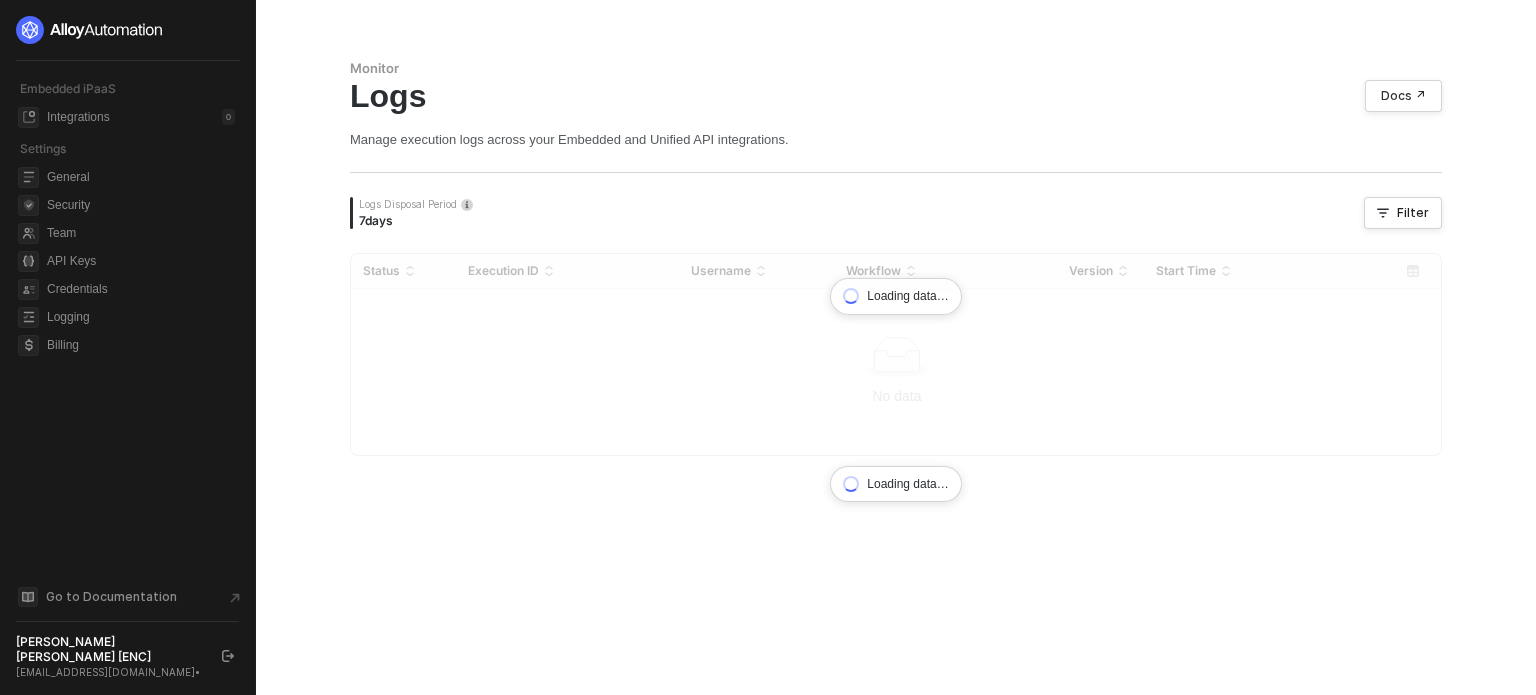 scroll, scrollTop: 0, scrollLeft: 0, axis: both 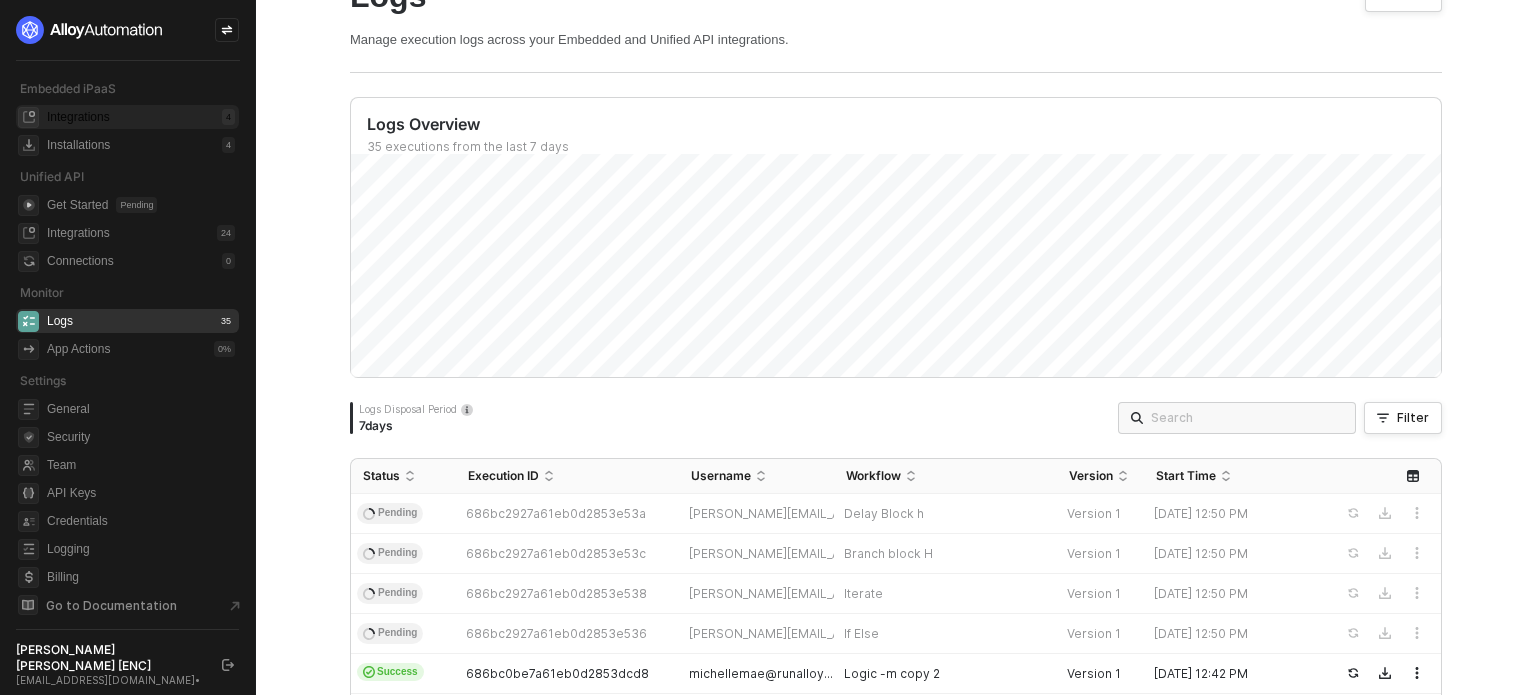 click on "Integrations" at bounding box center (78, 117) 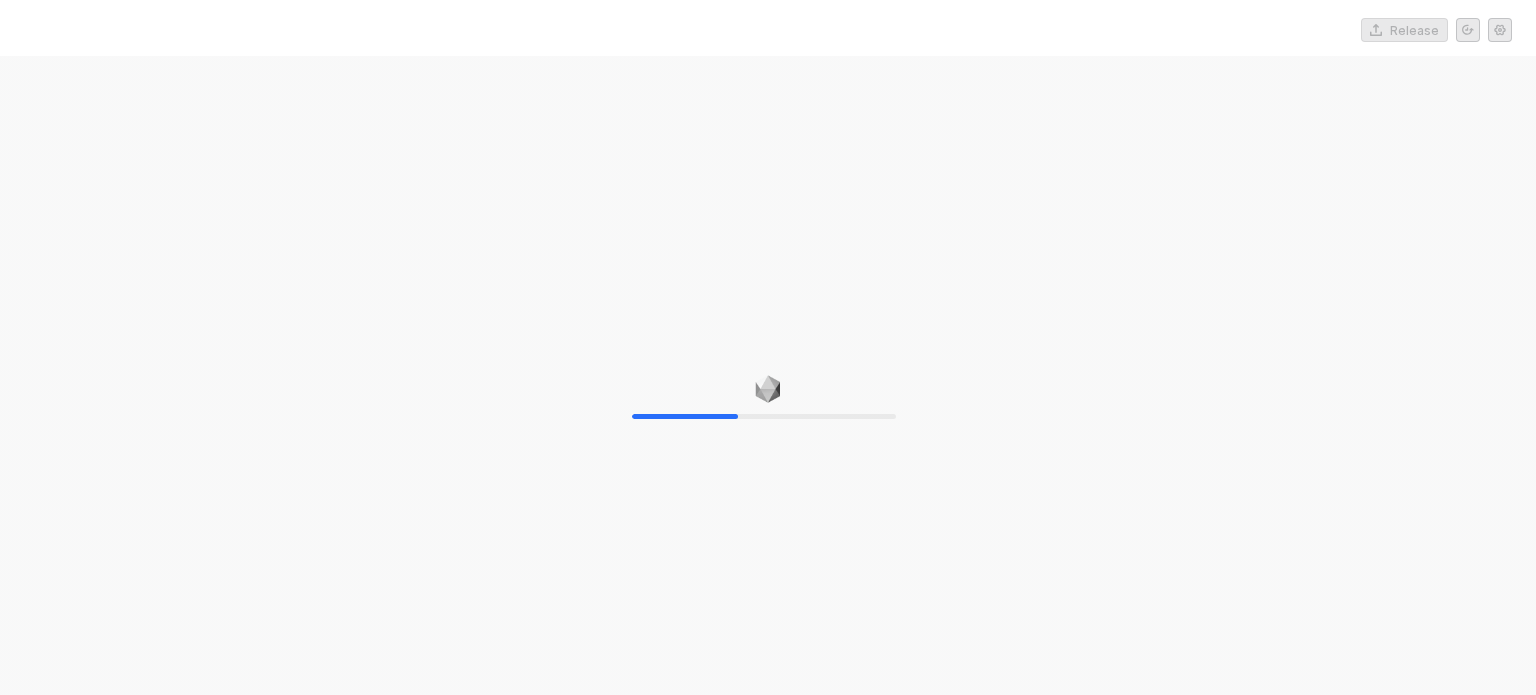 scroll, scrollTop: 0, scrollLeft: 0, axis: both 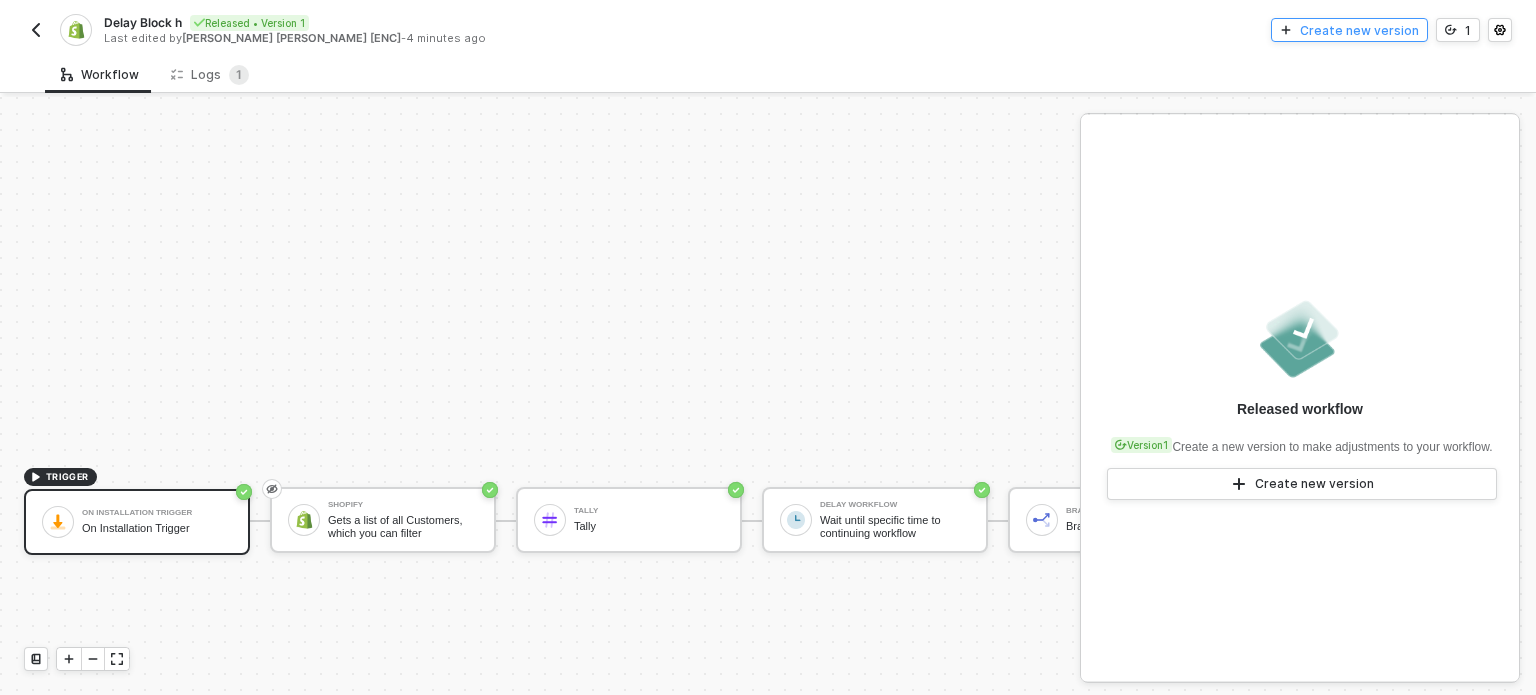 click on "Create new version" at bounding box center [1359, 30] 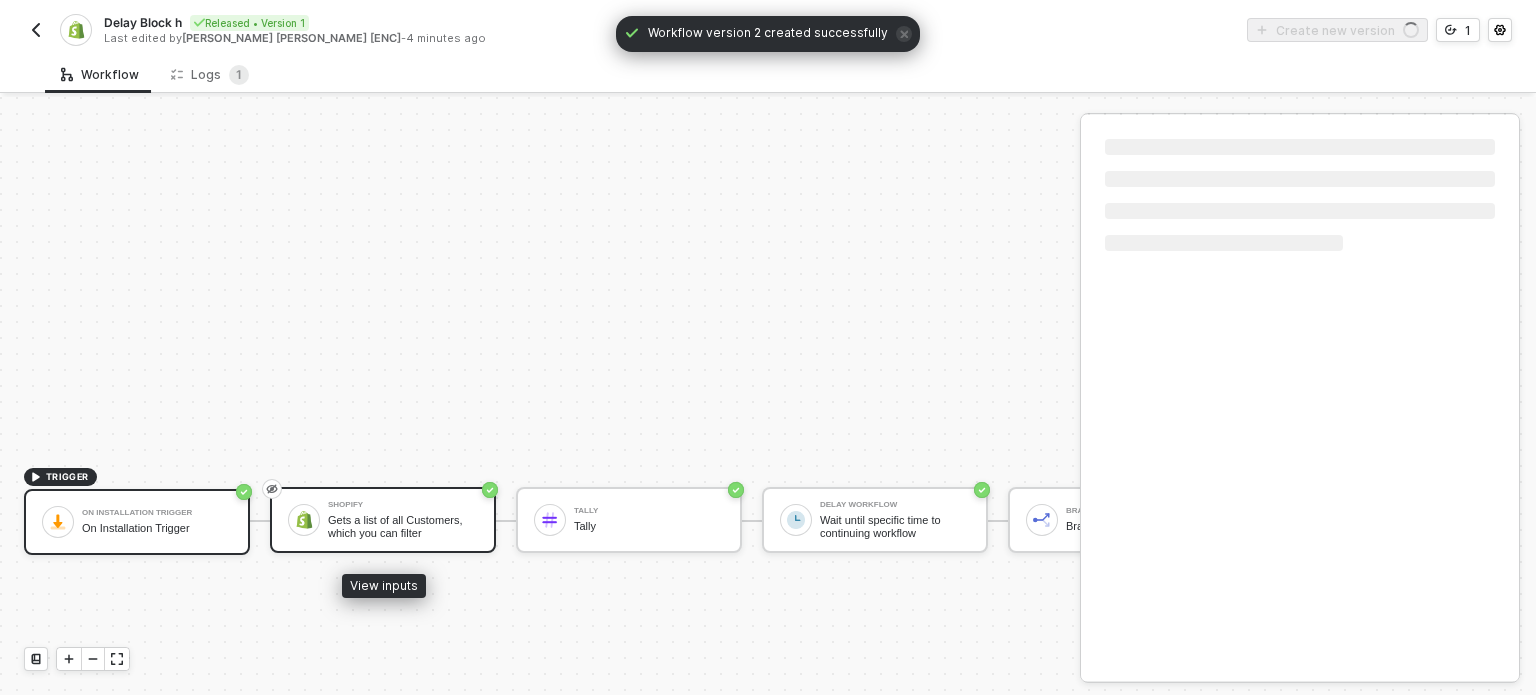 click on "Gets a list of all Customers, which you can filter" at bounding box center [403, 526] 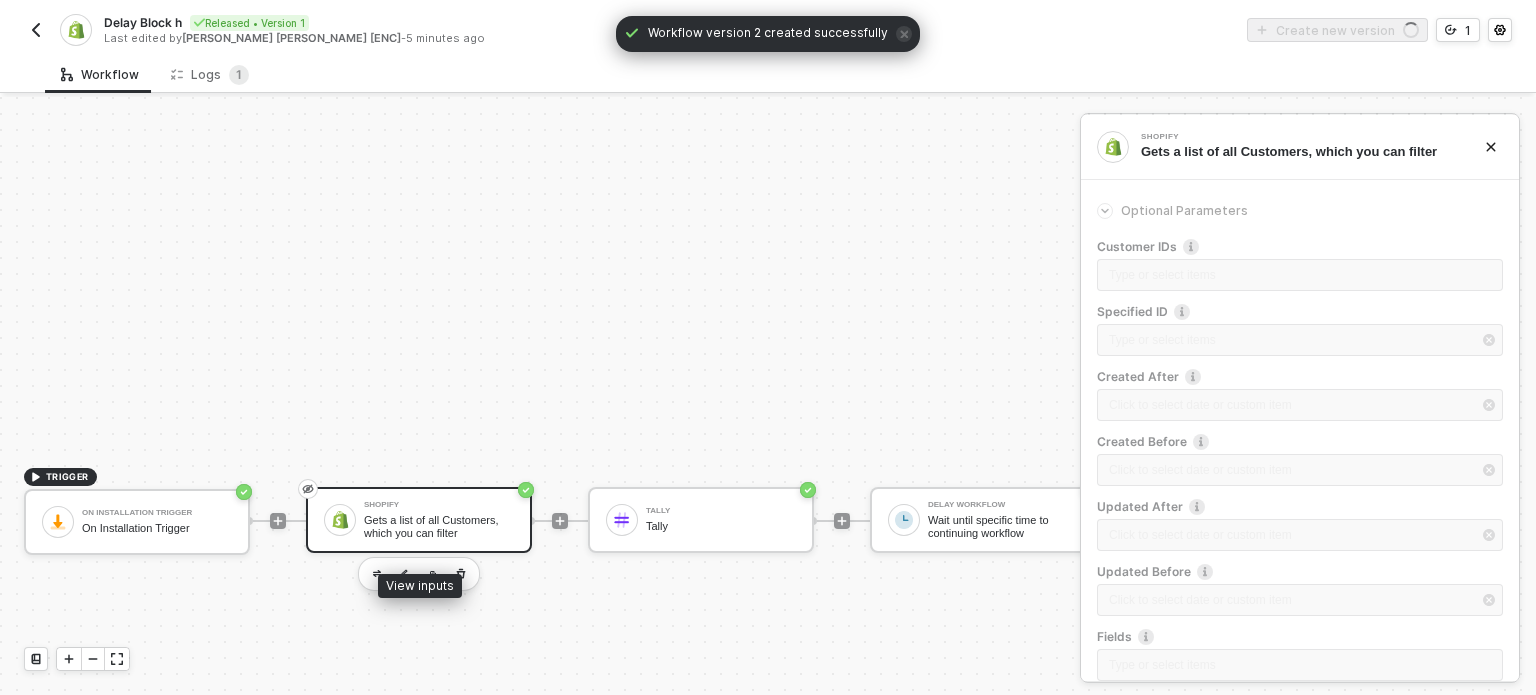 click on "Shopify Gets a list of all Customers, which you can filter" at bounding box center [439, 520] 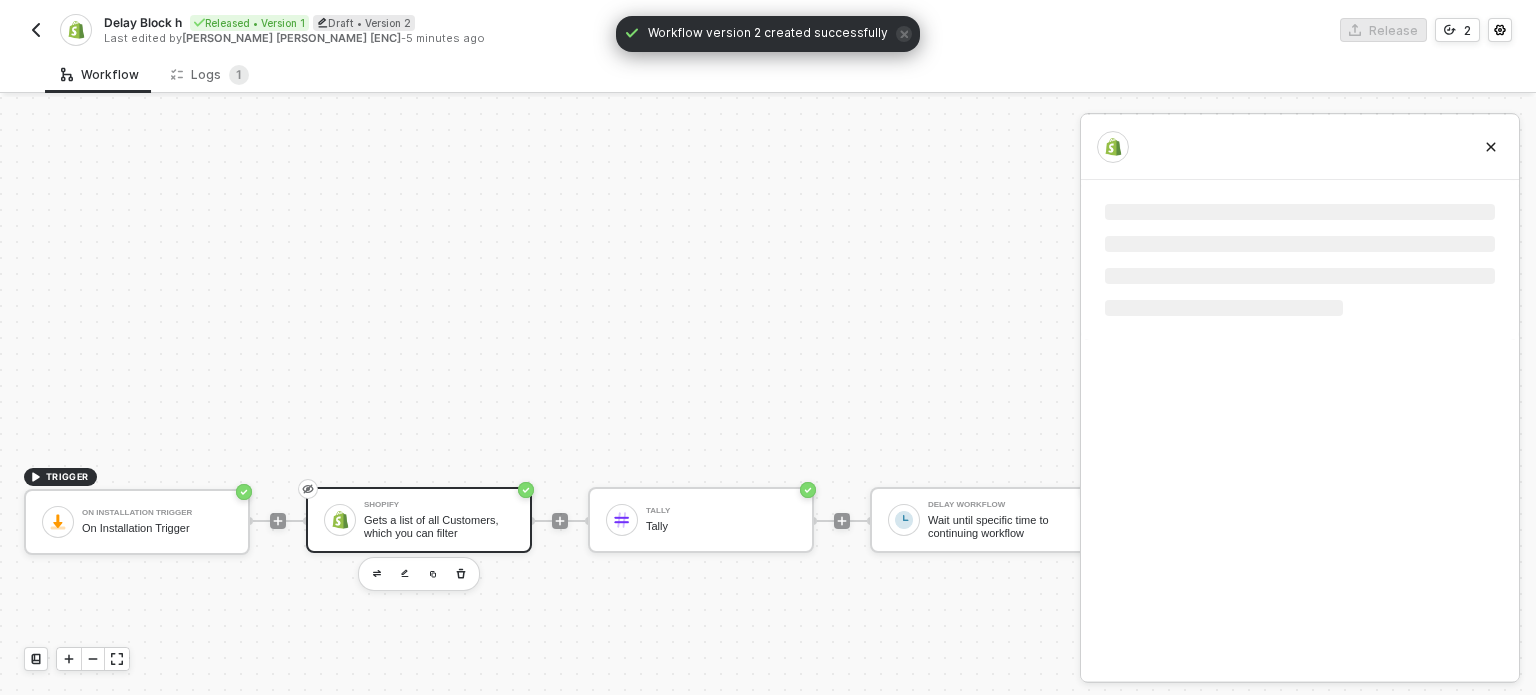 click on "Gets a list of all Customers, which you can filter" at bounding box center [439, 526] 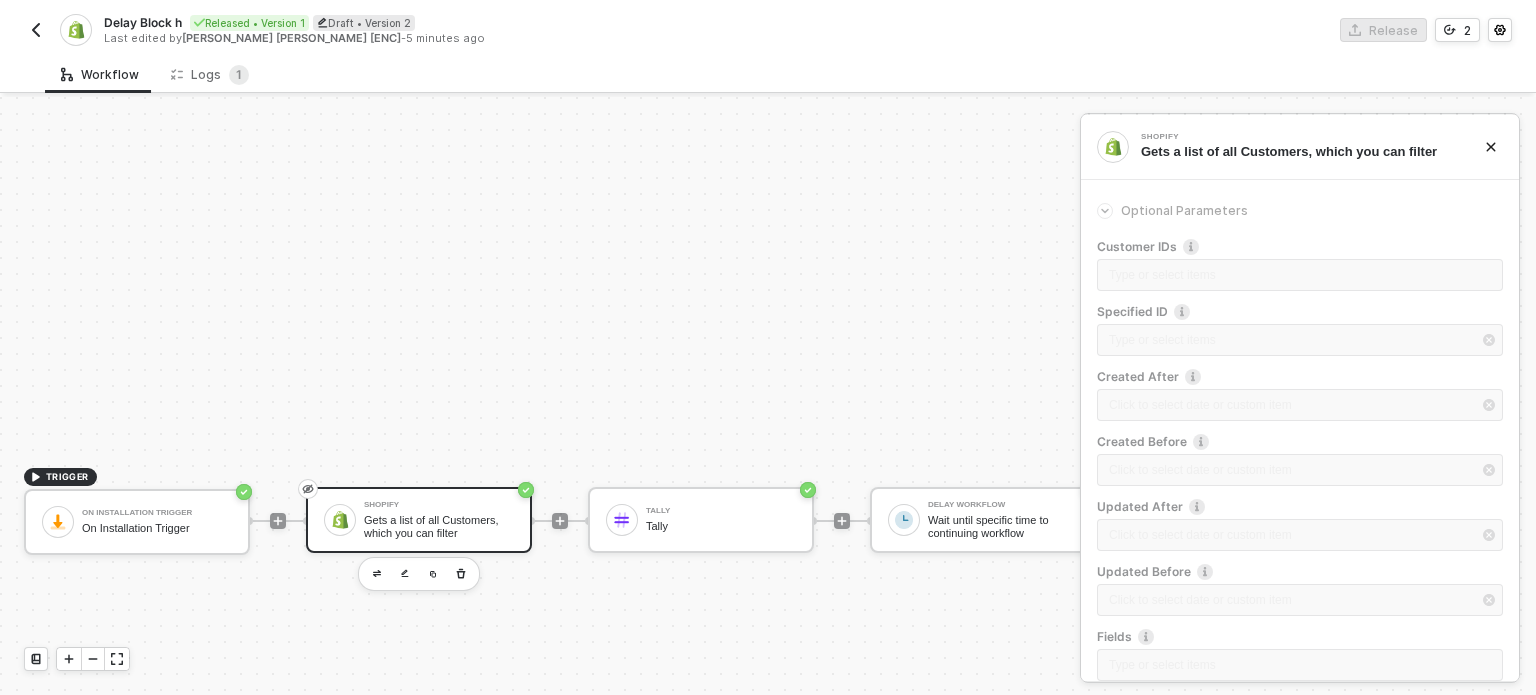 click on "Gets a list of all Customers, which you can filter" at bounding box center [439, 526] 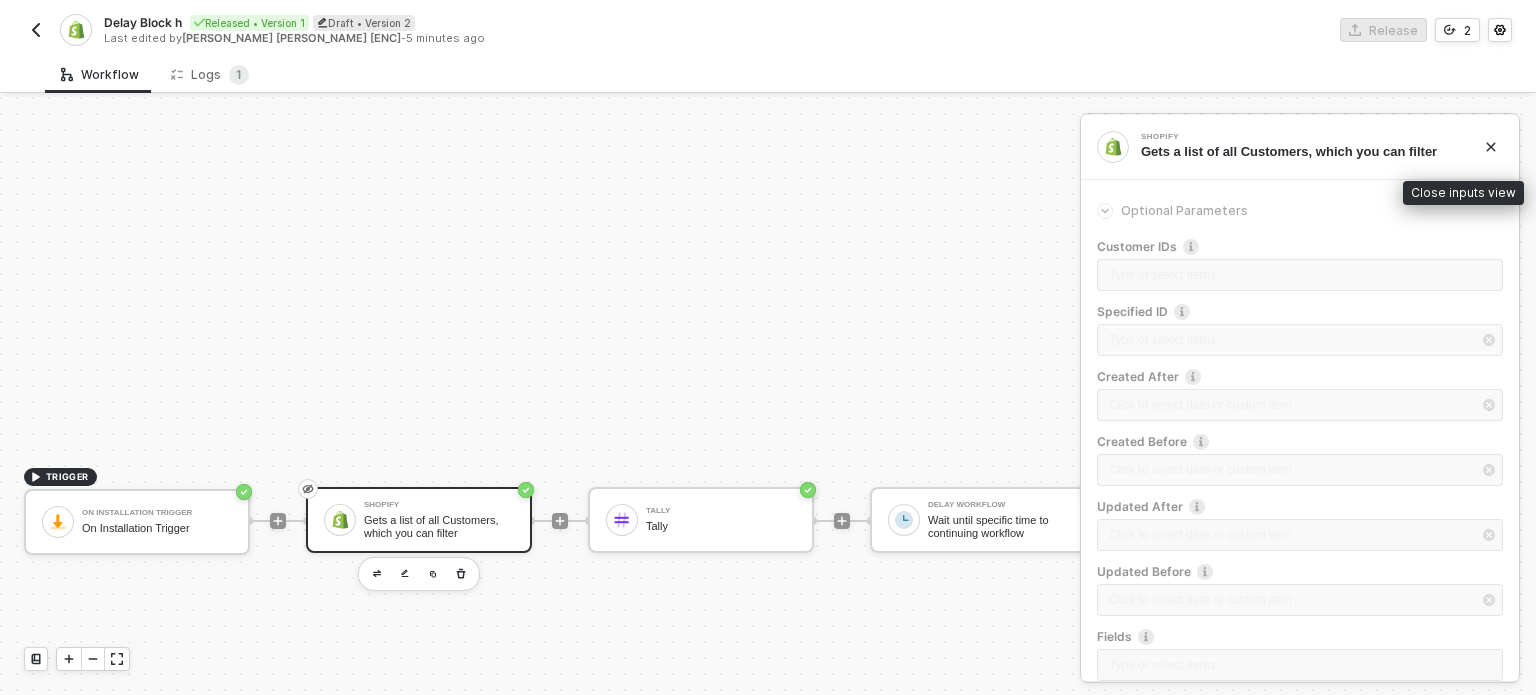 click at bounding box center (1491, 147) 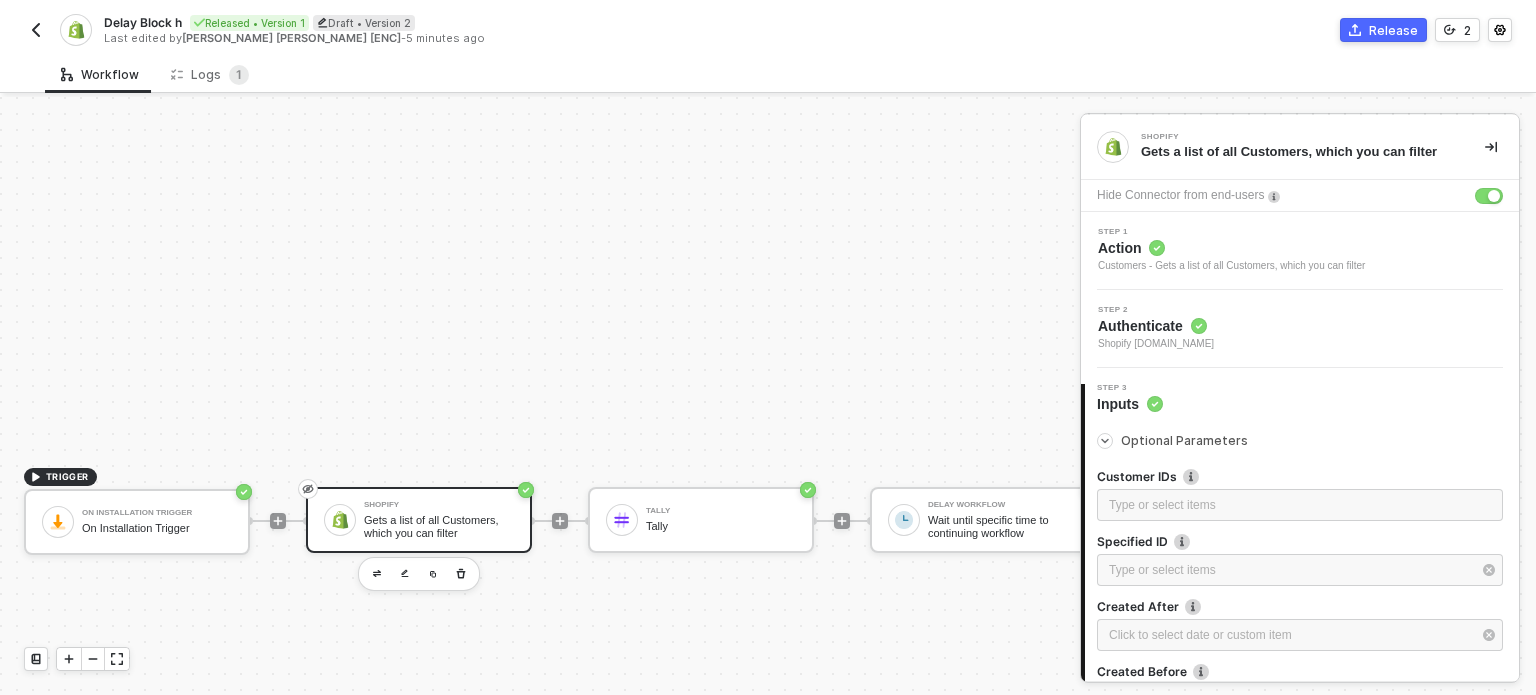 drag, startPoint x: 372, startPoint y: 513, endPoint x: 392, endPoint y: 508, distance: 20.615528 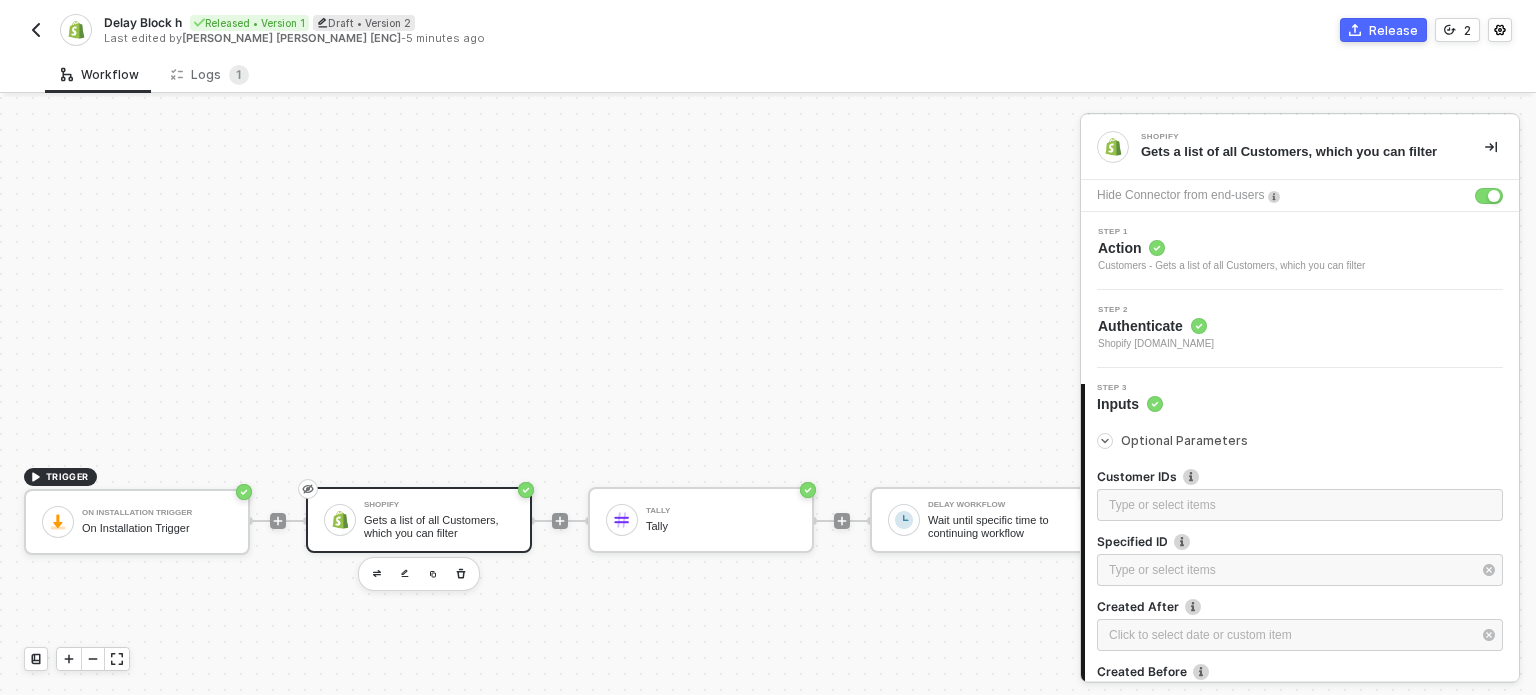 click on "Action" at bounding box center [1231, 248] 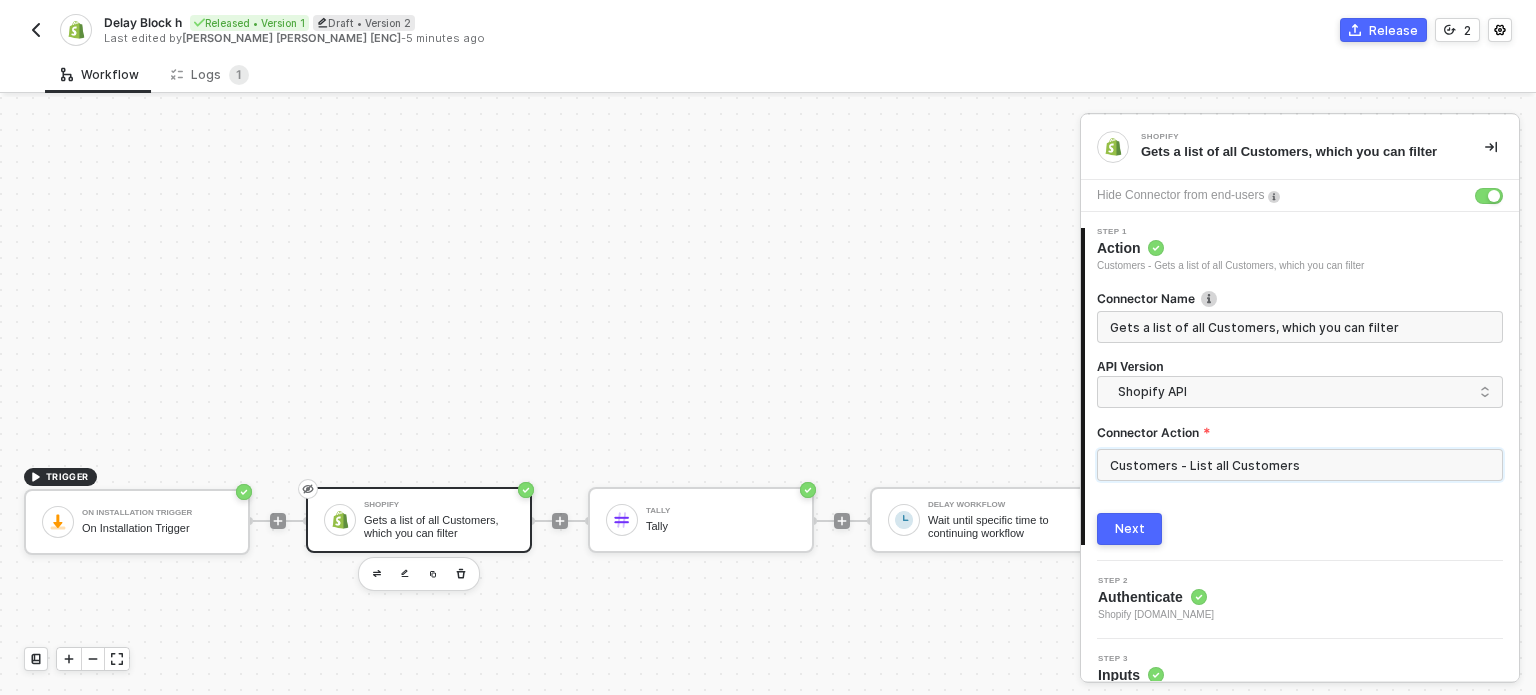 drag, startPoint x: 1205, startPoint y: 468, endPoint x: 1205, endPoint y: 479, distance: 11 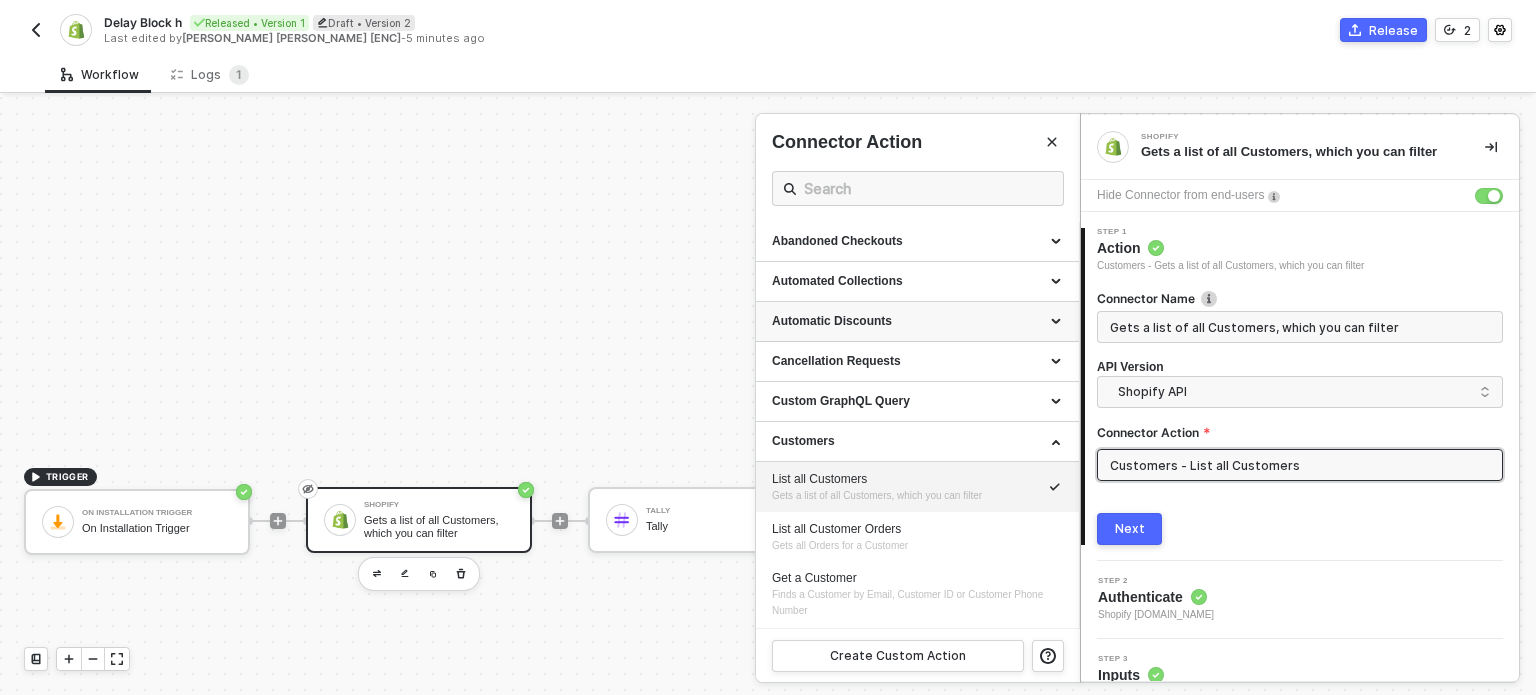 click on "Automatic Discounts" at bounding box center [917, 321] 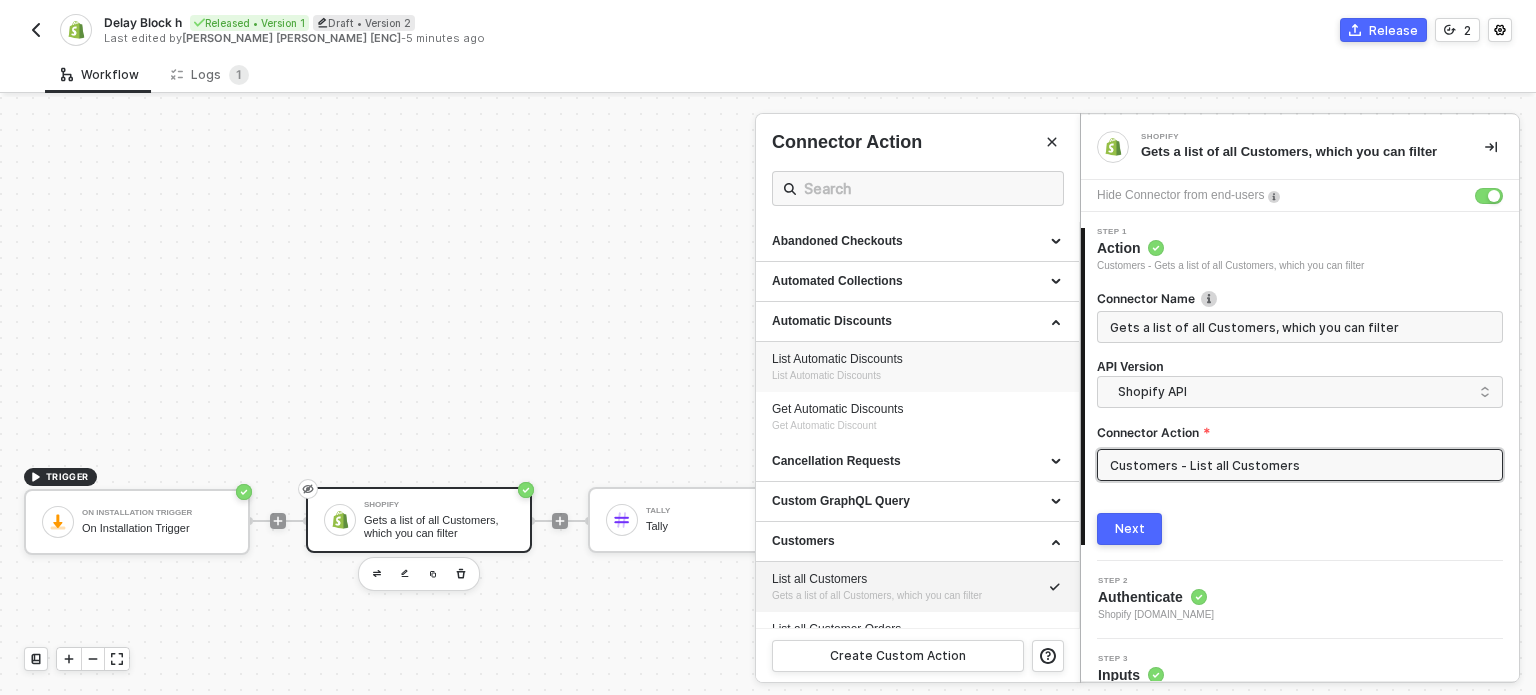 click on "List Automatic Discounts List Automatic Discounts" at bounding box center (917, 367) 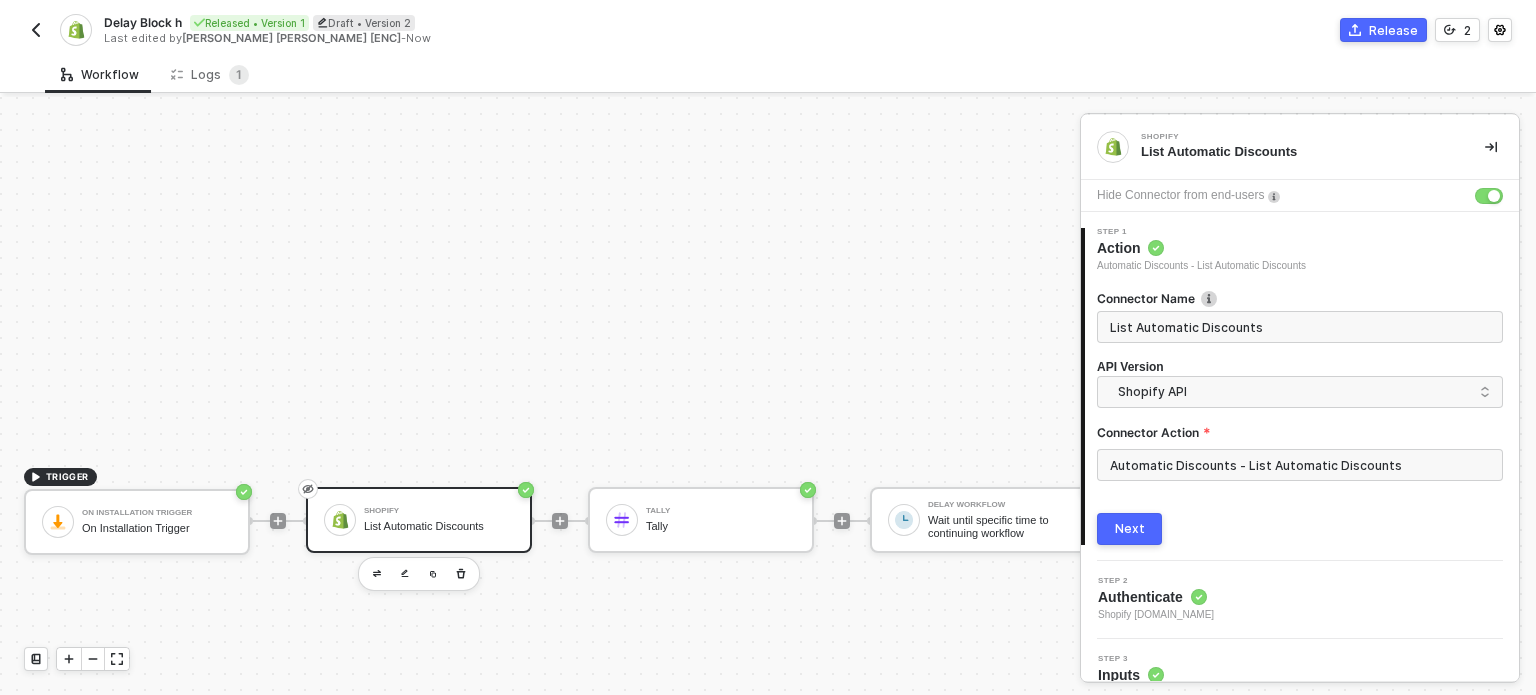 click on "1 Step 1 Action    Automatic Discounts - List Automatic Discounts Connector Name List Automatic Discounts API Version Shopify API Connector Action Automatic Discounts - List Automatic Discounts Next" at bounding box center (1300, 386) 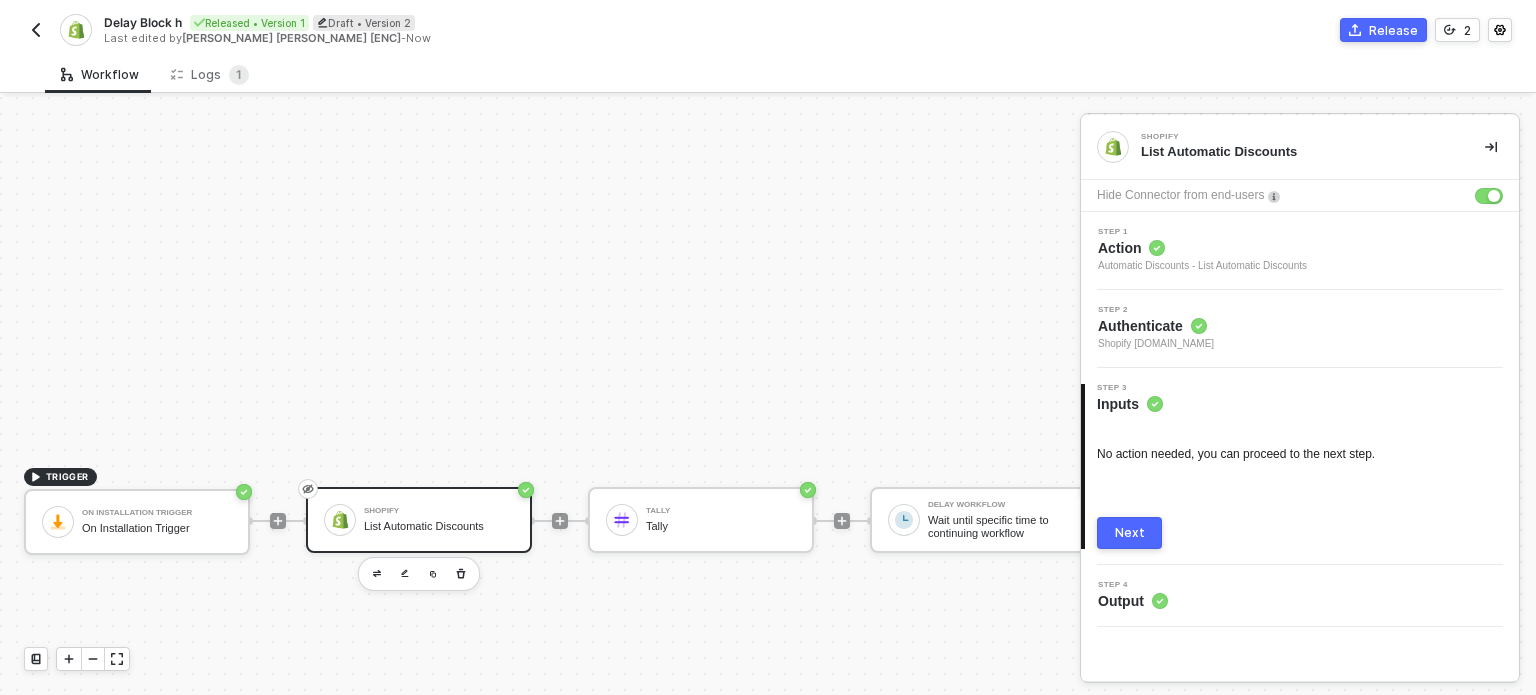 click on "Workflow Logs 1" at bounding box center (790, 74) 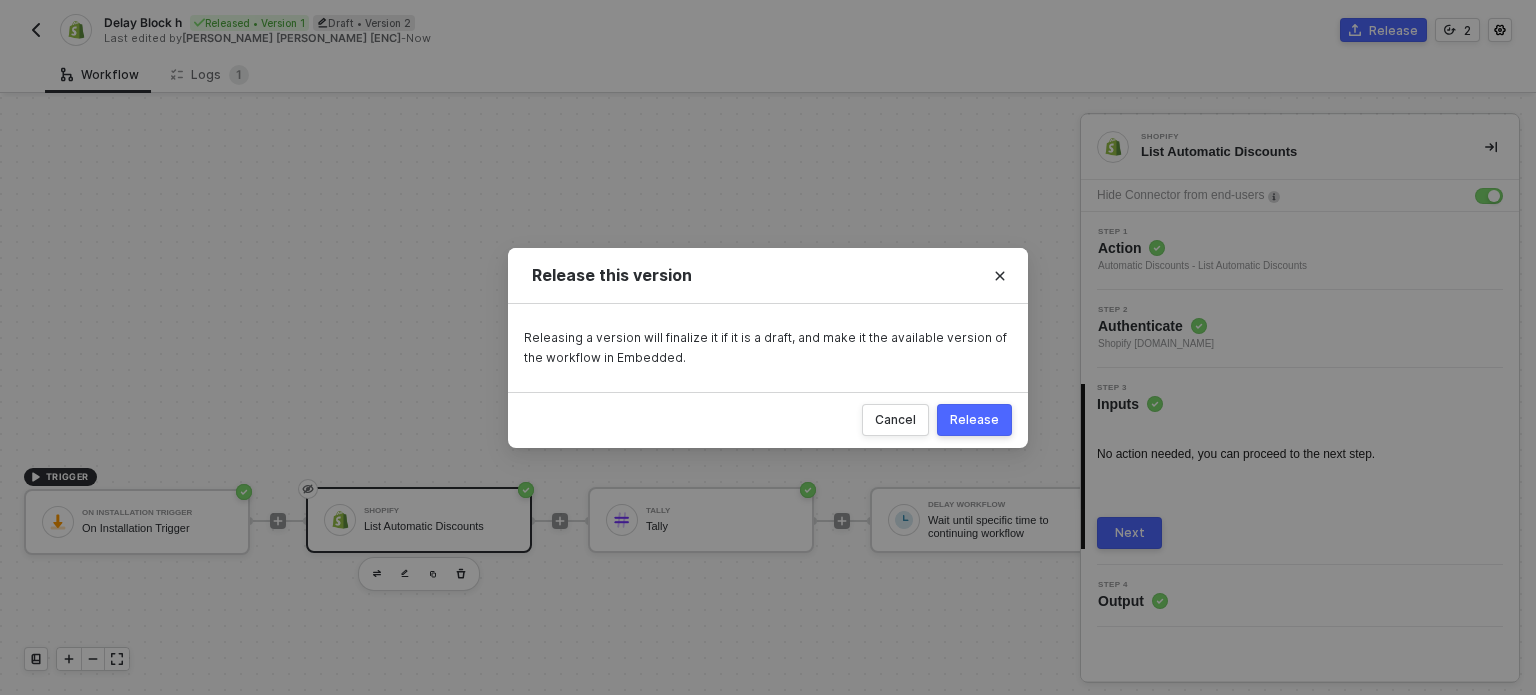 click on "Release" at bounding box center (974, 420) 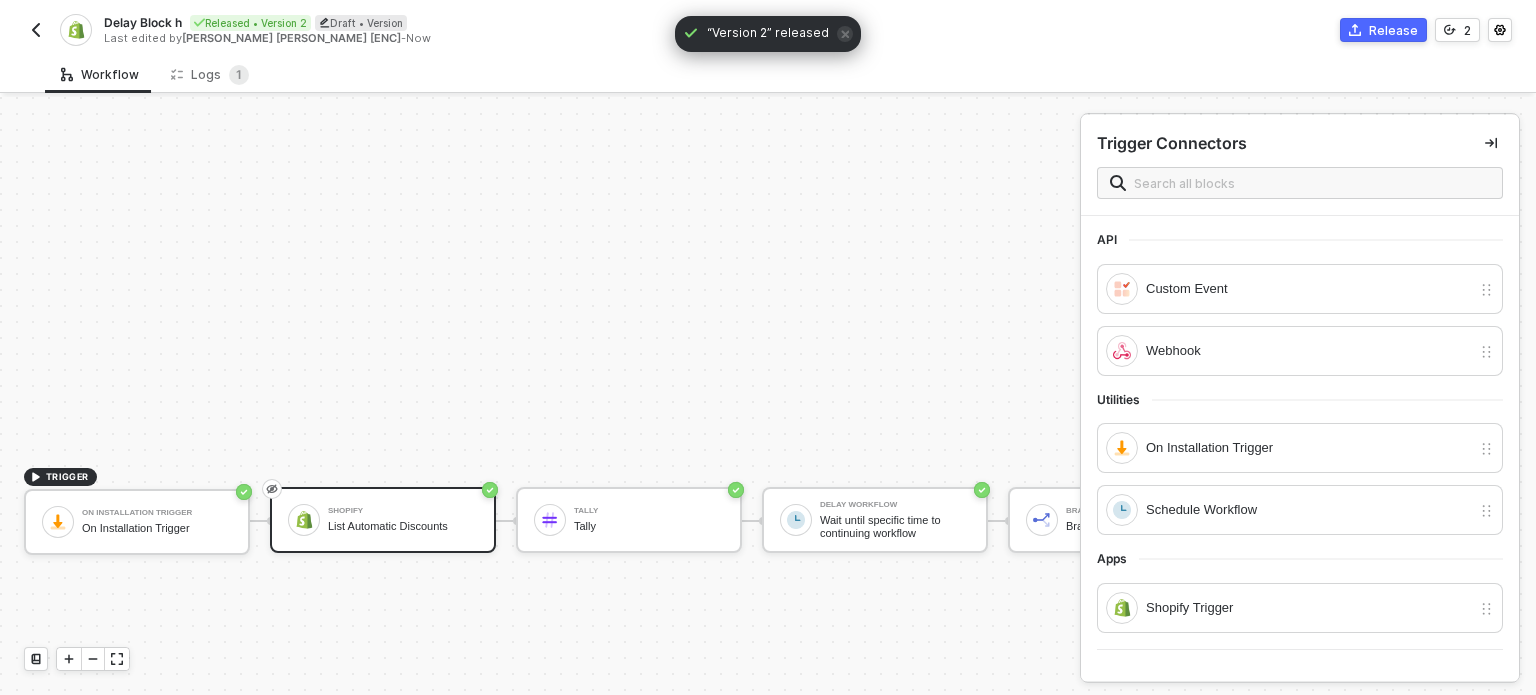 click on "Delay Block h    Released • Version   2    Draft • Version   Last edited by  [PERSON_NAME] [PERSON_NAME] [ENC]  -  Now" at bounding box center [396, 30] 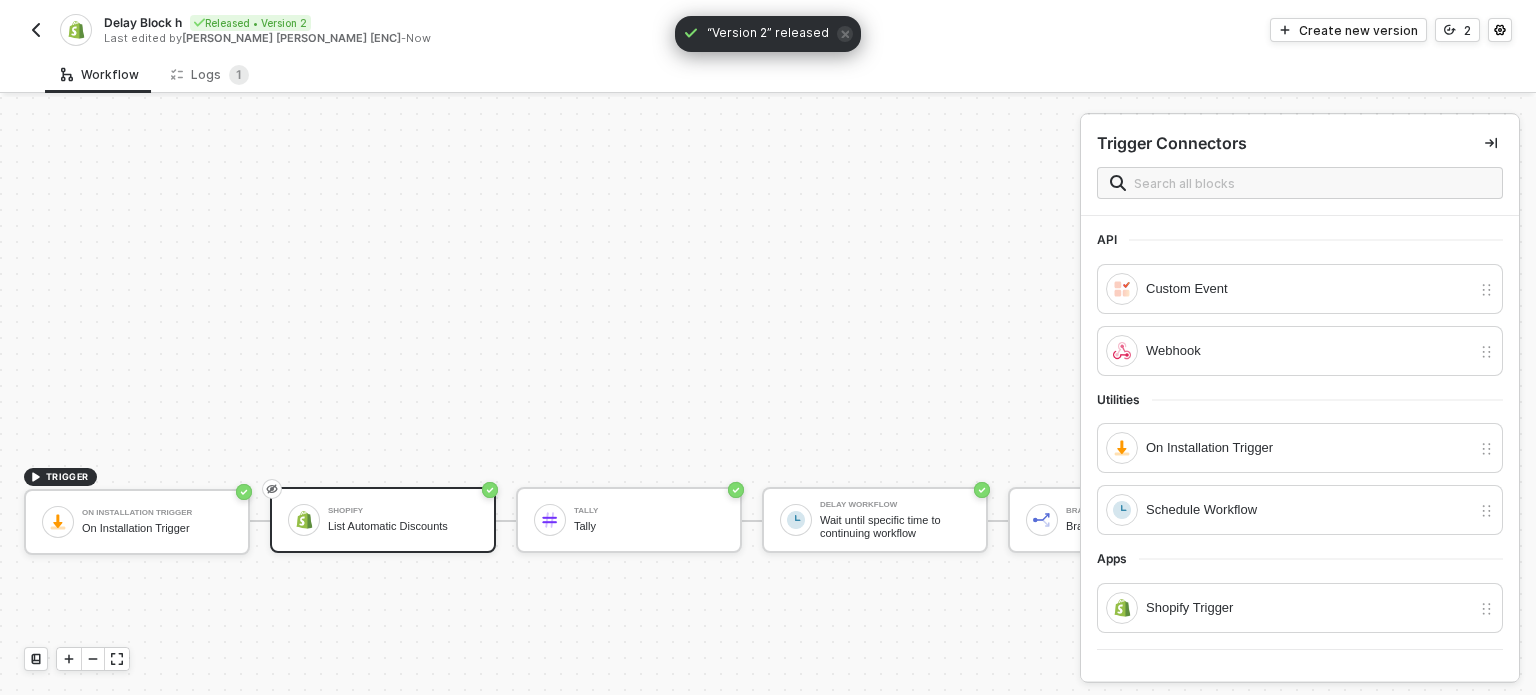 drag, startPoint x: 56, startPoint y: 29, endPoint x: 42, endPoint y: 32, distance: 14.3178215 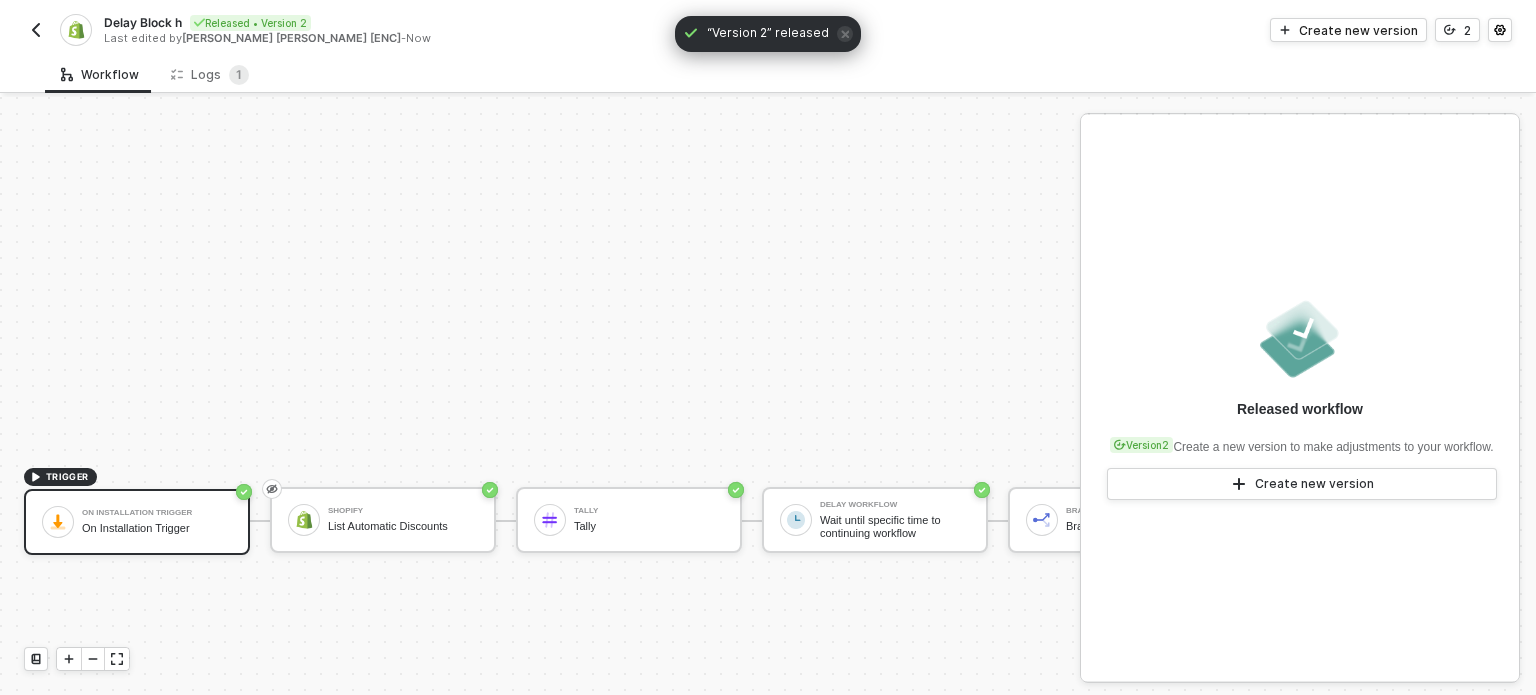 click at bounding box center [36, 30] 